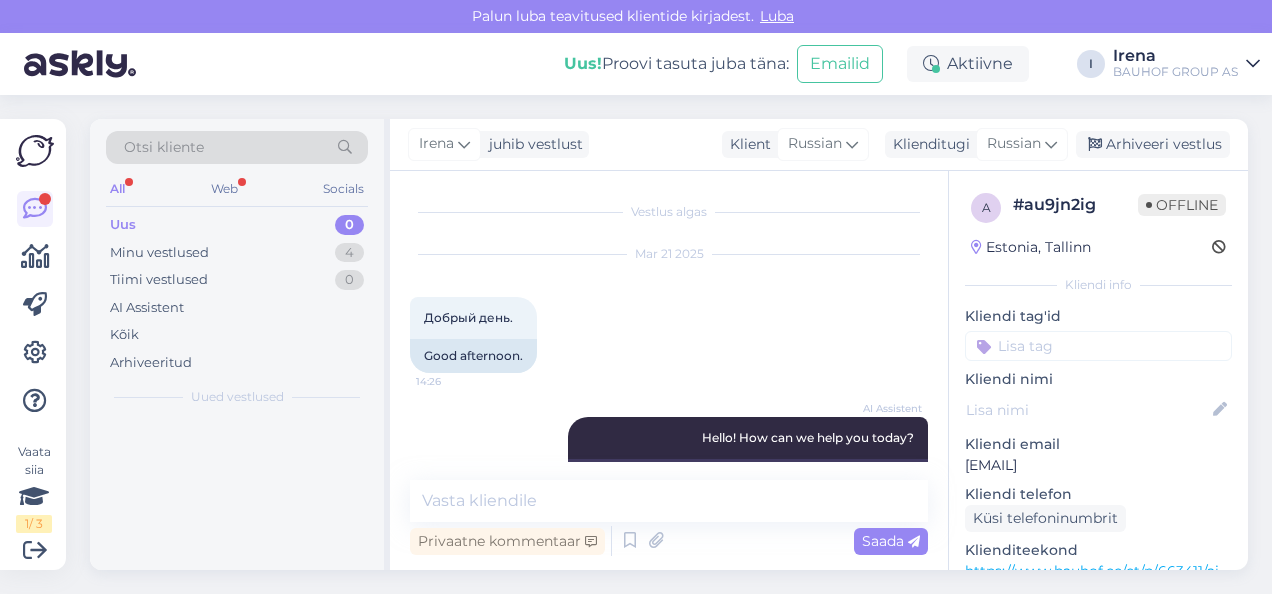 scroll, scrollTop: 0, scrollLeft: 0, axis: both 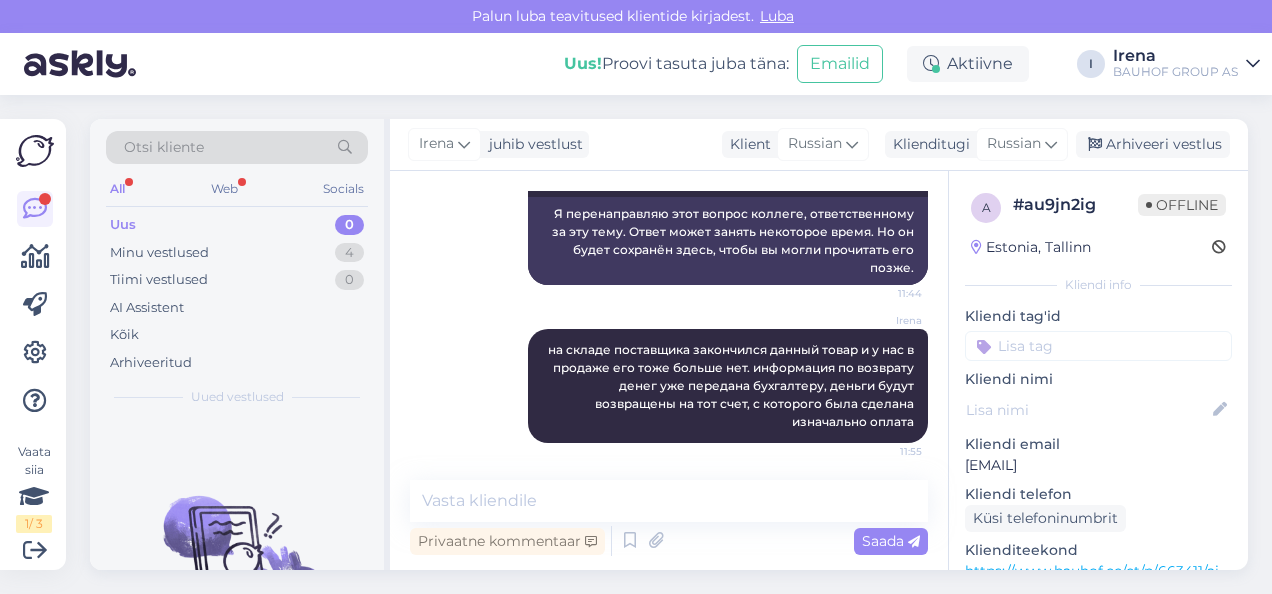 click on "Uus 0" at bounding box center (237, 225) 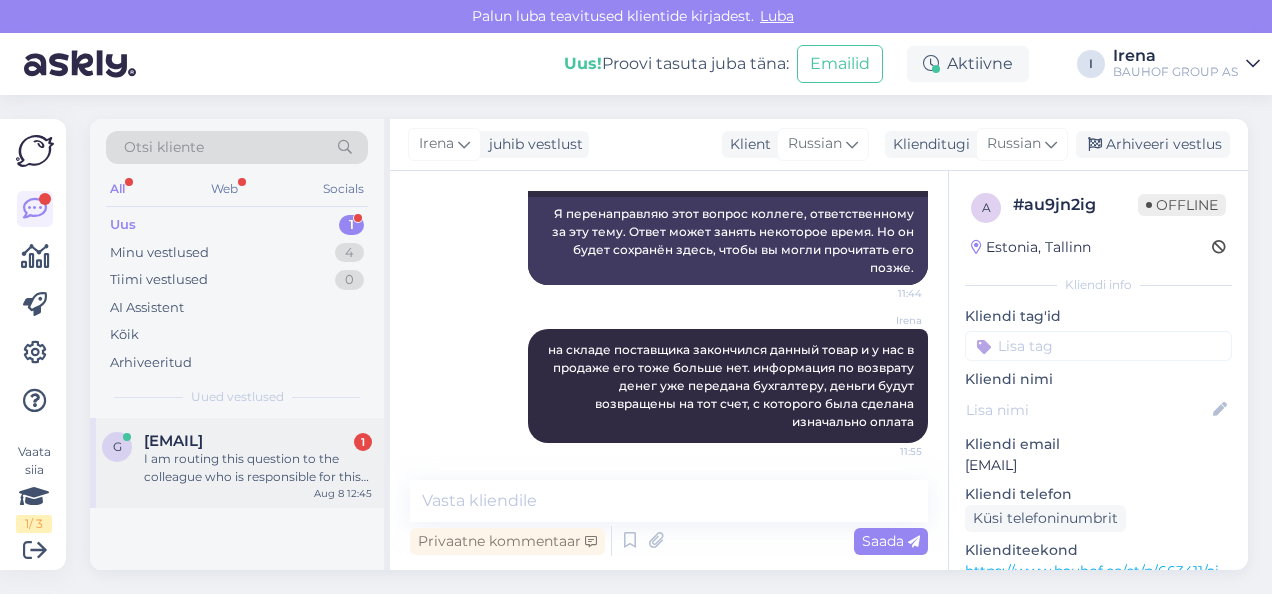 click on "I am routing this question to the colleague who is responsible for this topic. The reply might take a bit. But it’ll be saved here for you to read later." at bounding box center (258, 468) 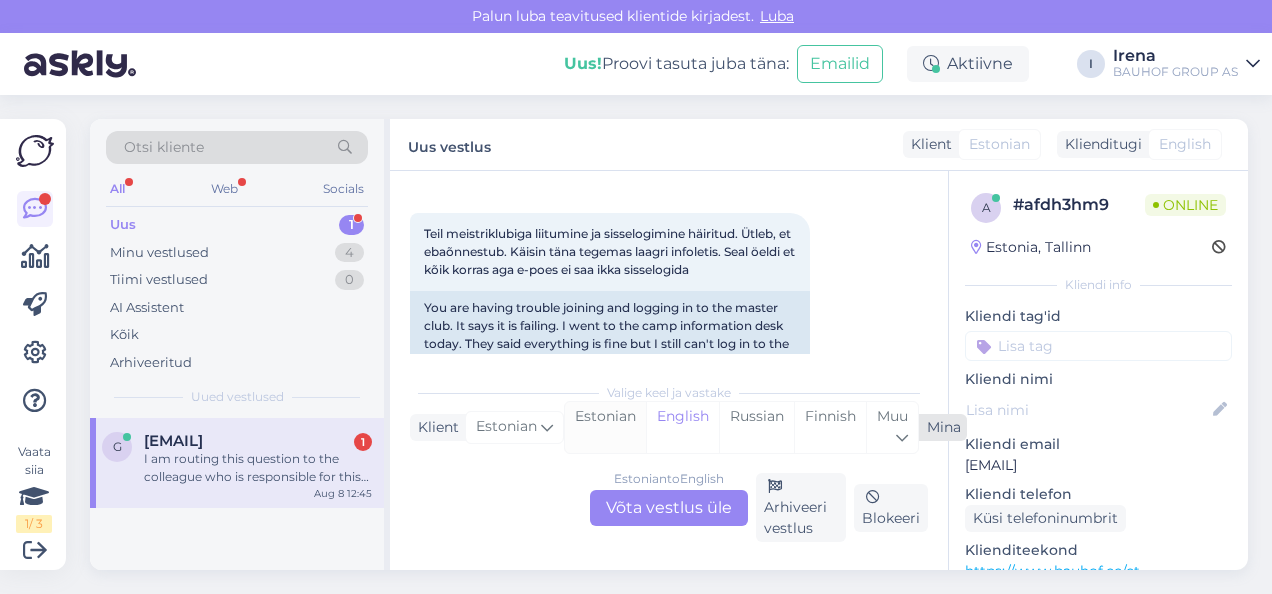 click on "Estonian" at bounding box center (605, 427) 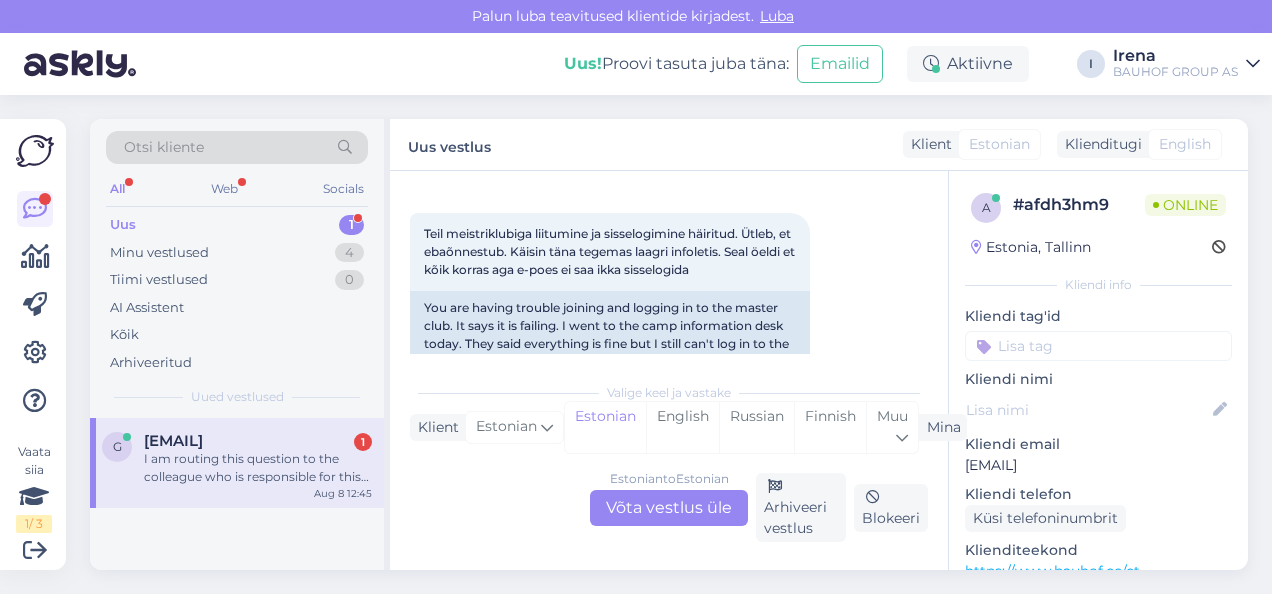 click on "Estonian  to  Estonian Võta vestlus üle" at bounding box center (669, 508) 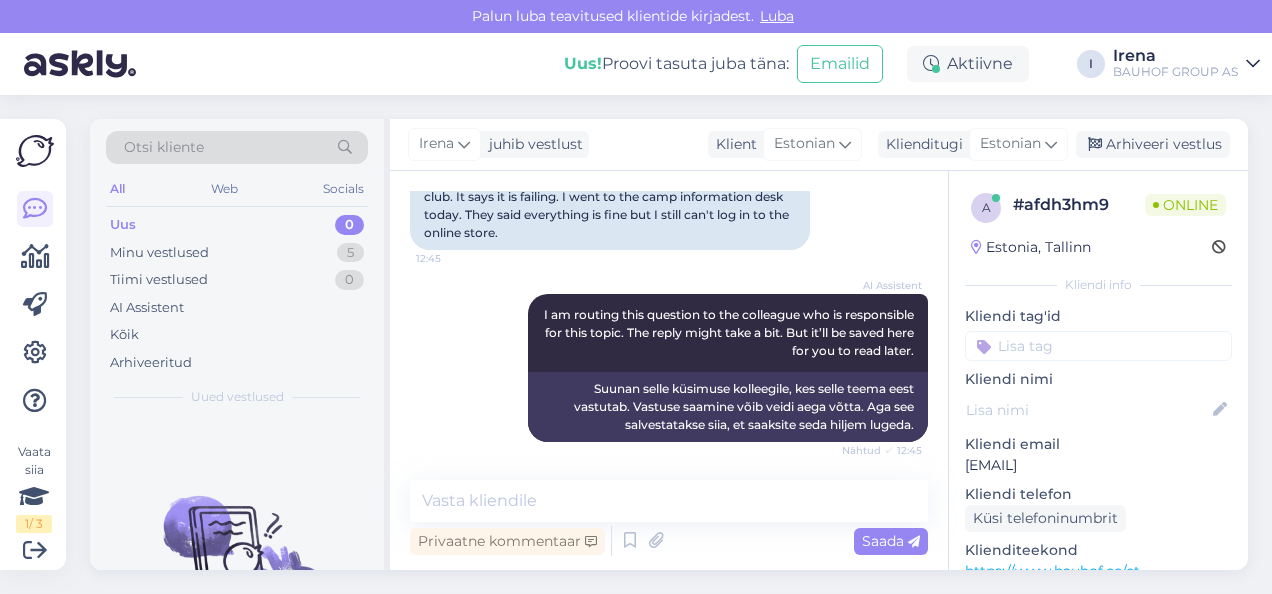 scroll, scrollTop: 454, scrollLeft: 0, axis: vertical 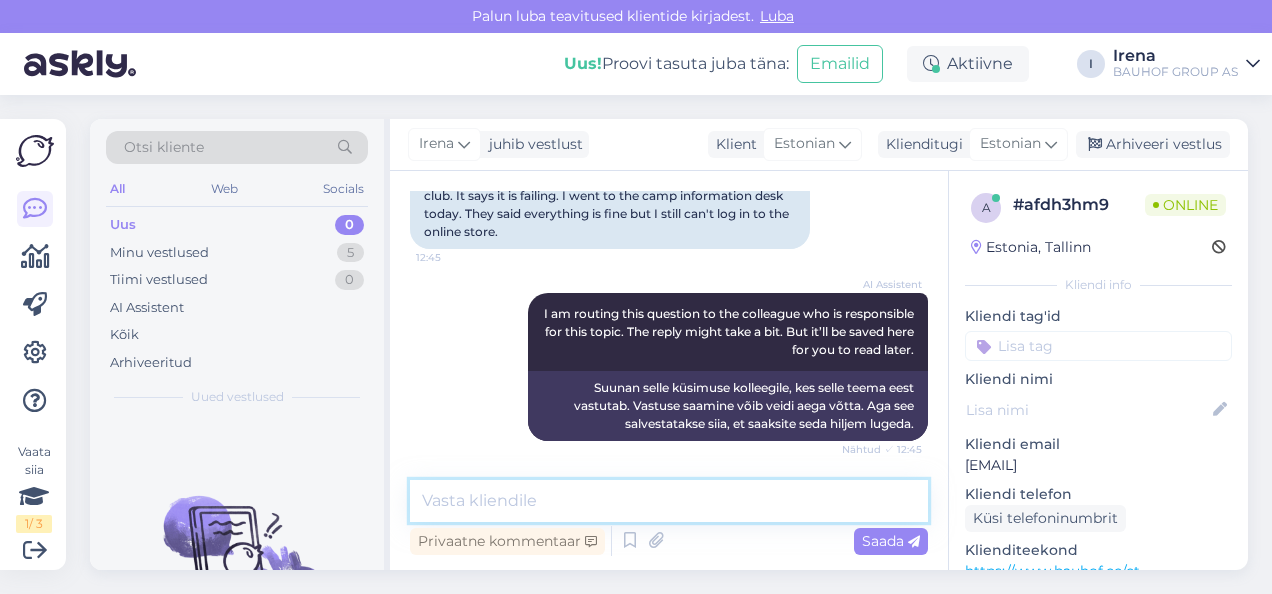 click at bounding box center [669, 501] 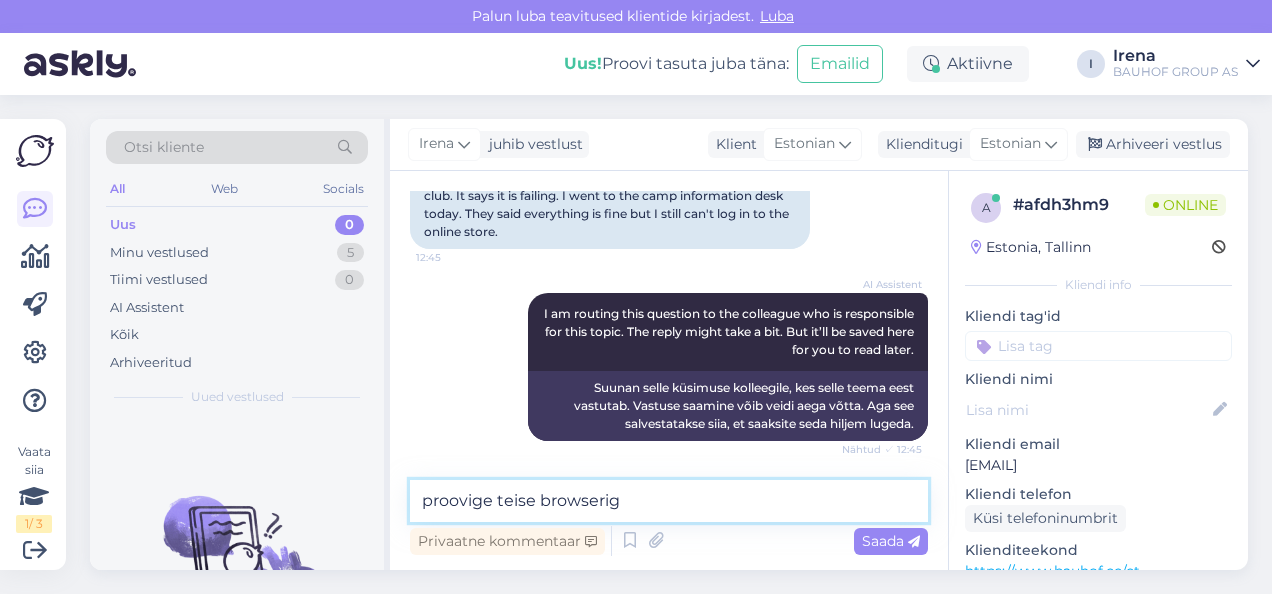 type on "proovige teise browseriga" 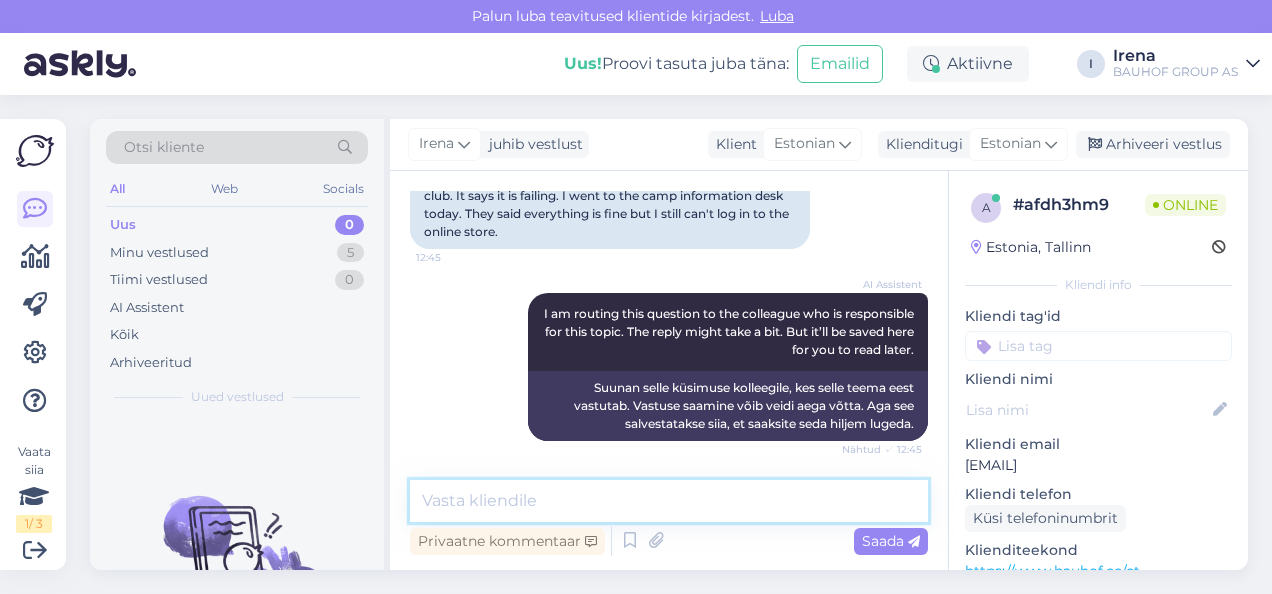 scroll, scrollTop: 540, scrollLeft: 0, axis: vertical 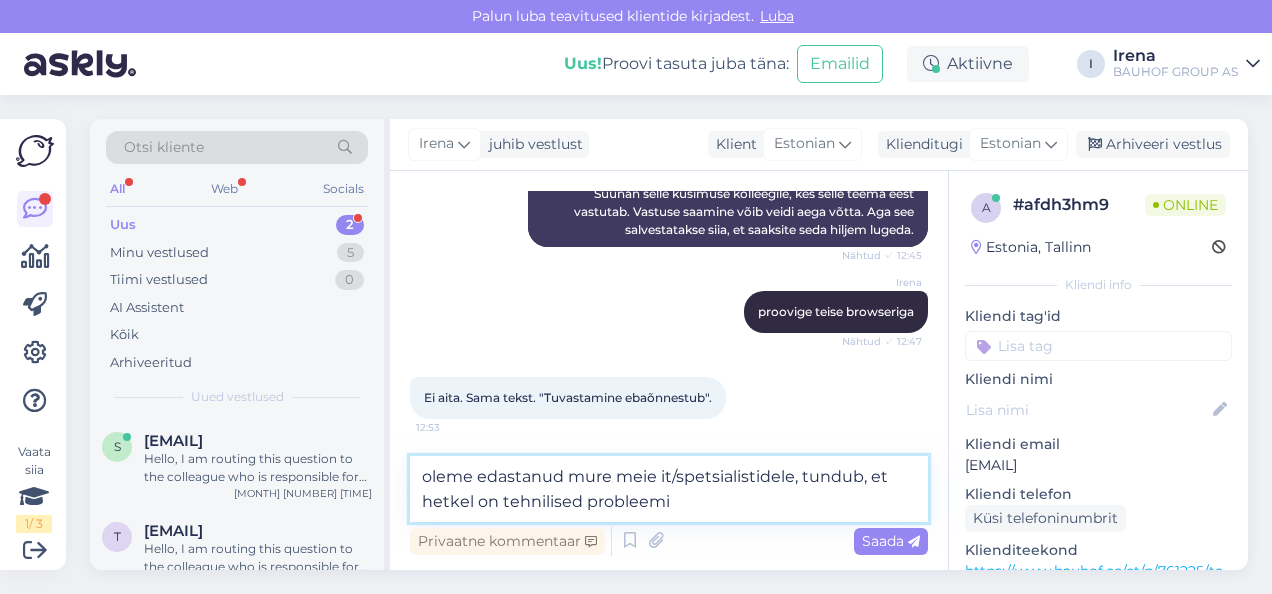 type on "oleme edastanud mure meie it/spetsialistidele, tundub, et hetkel on tehnilised probleemid" 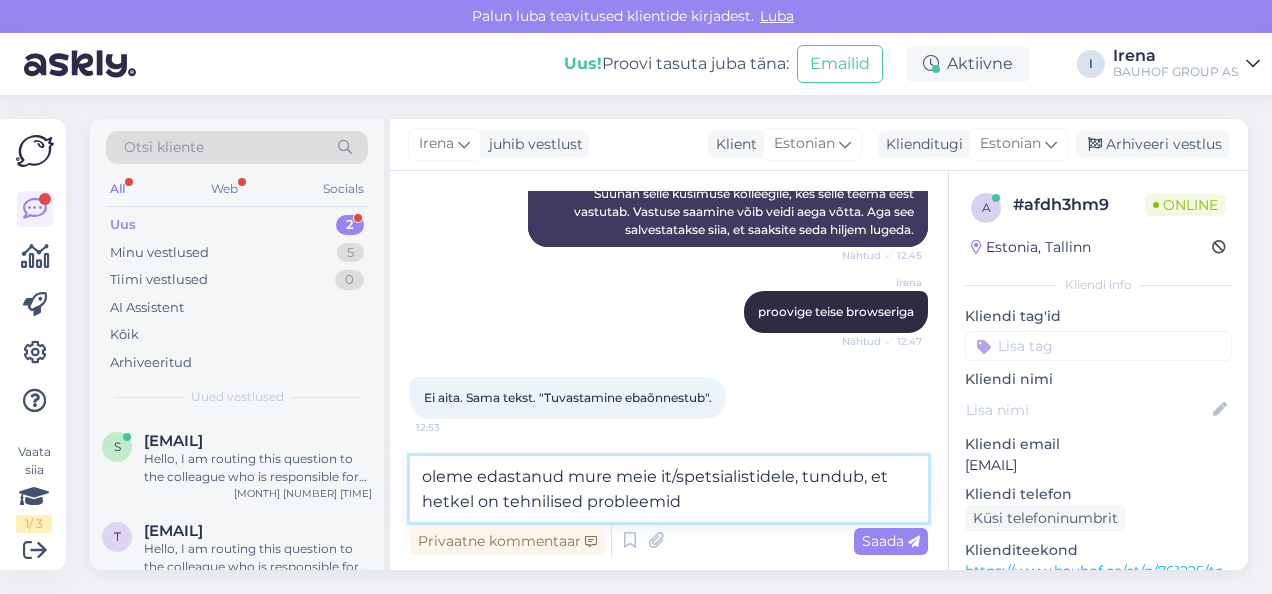 type 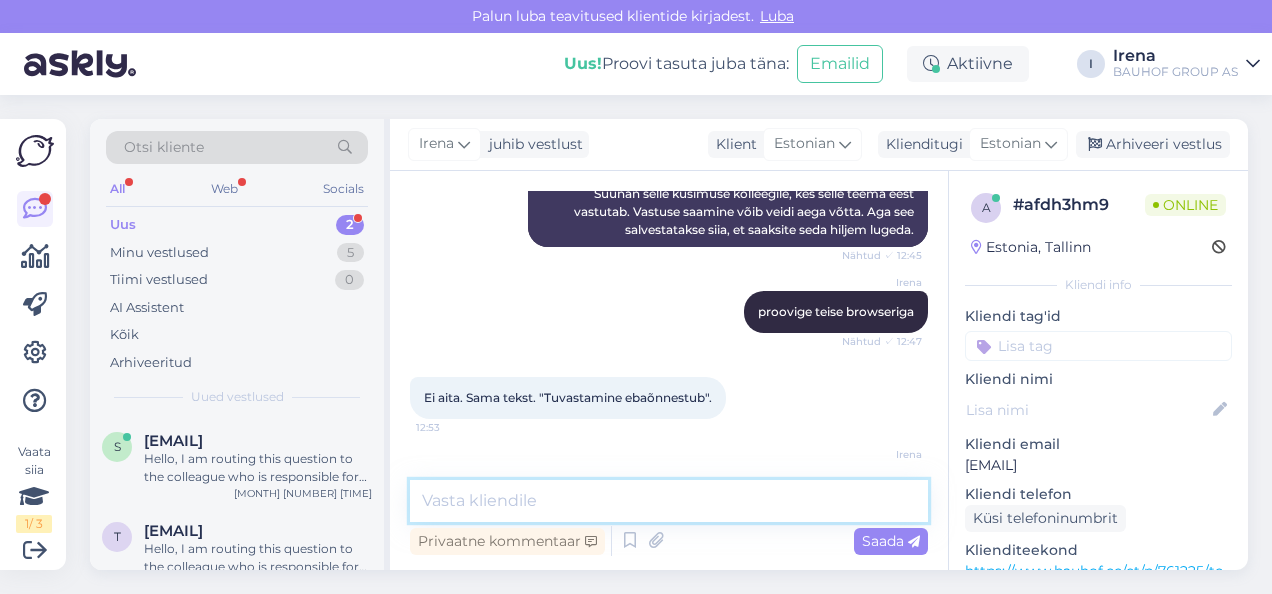 scroll, scrollTop: 730, scrollLeft: 0, axis: vertical 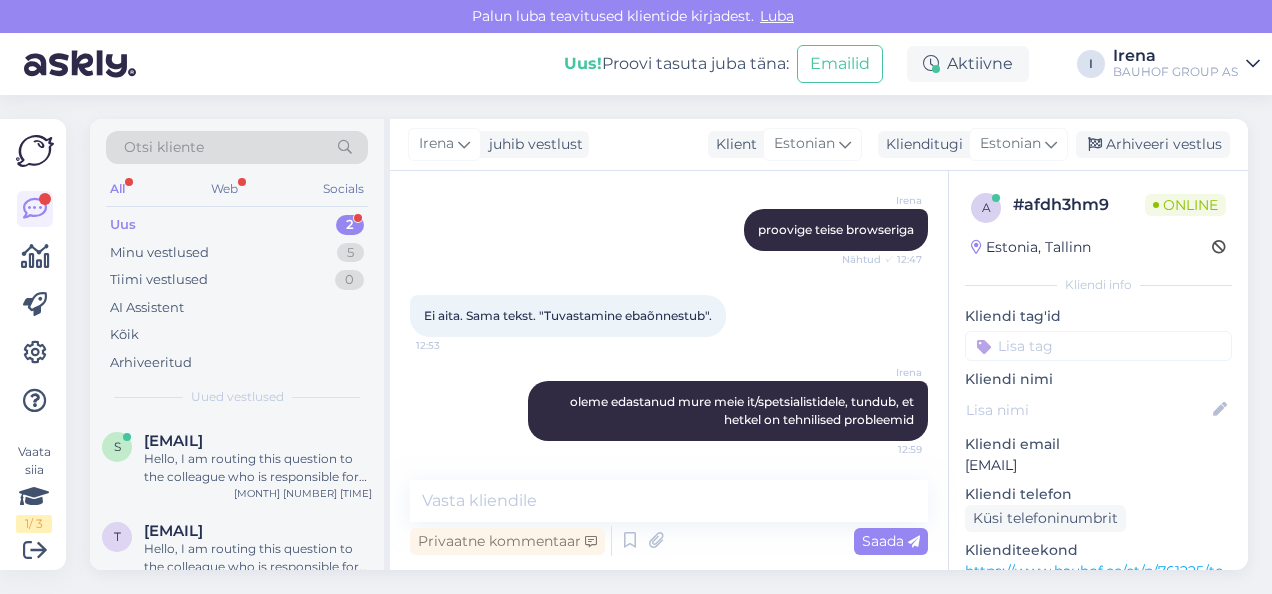 click on "Uus 2" at bounding box center (237, 225) 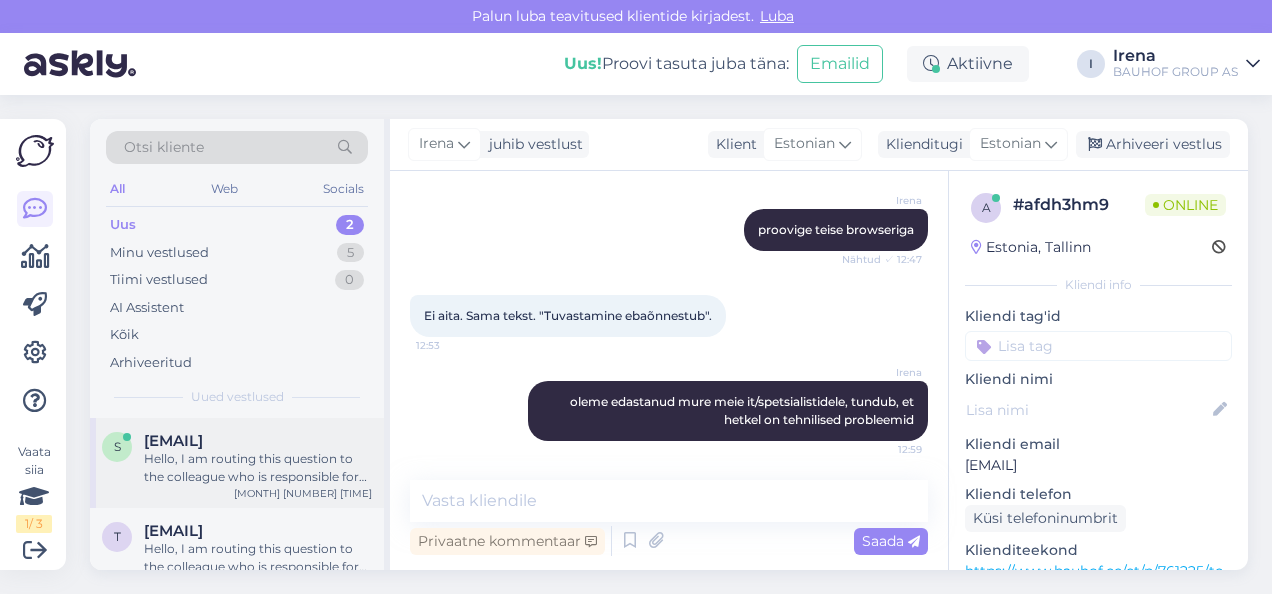 click on "Hello, I am routing this question to the colleague who is responsible for this topic. The reply might take a bit. But it’ll be saved here for you to read later." at bounding box center (258, 468) 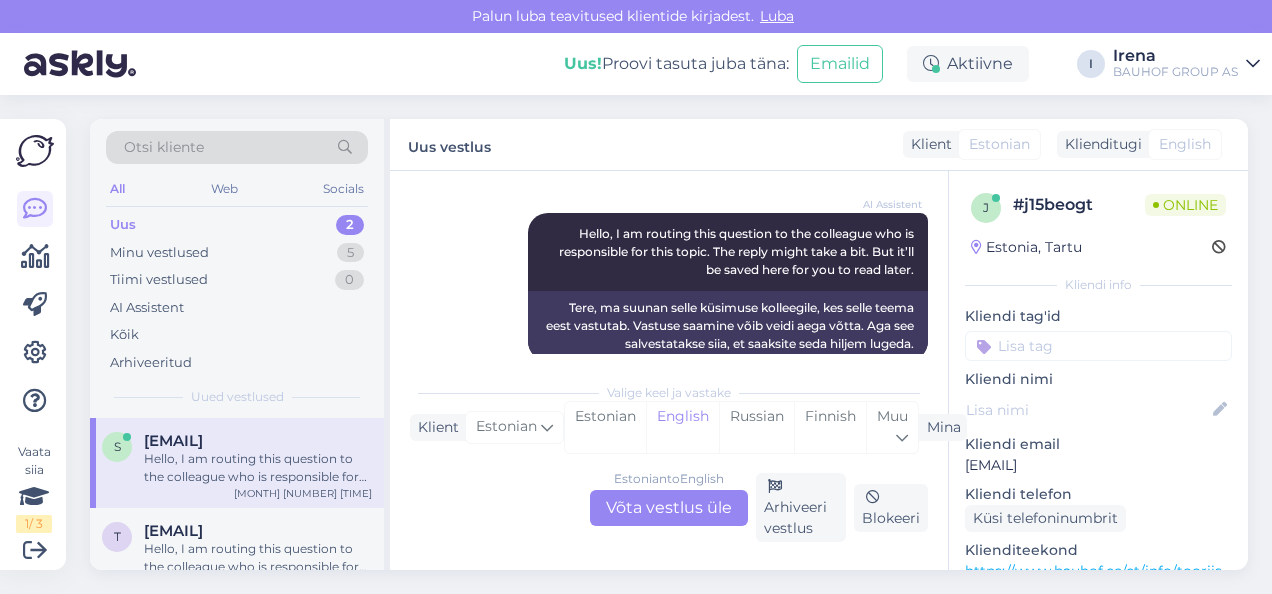 scroll, scrollTop: 140, scrollLeft: 0, axis: vertical 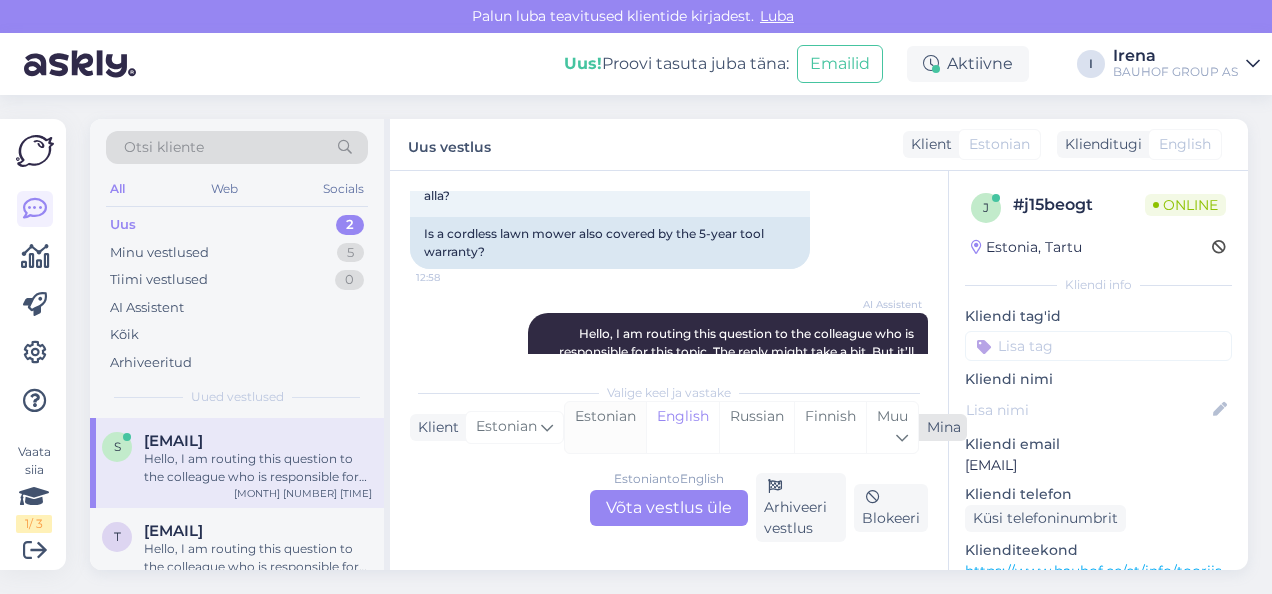 click on "Estonian" at bounding box center [605, 427] 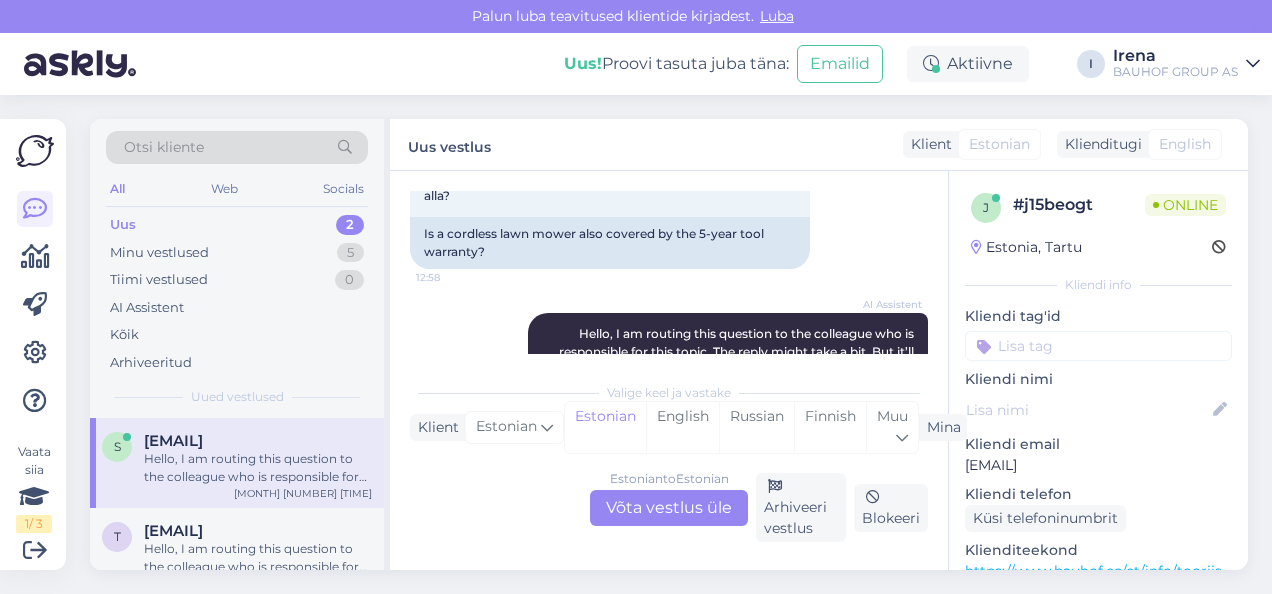 click on "Estonian  to  Estonian Võta vestlus üle" at bounding box center (669, 508) 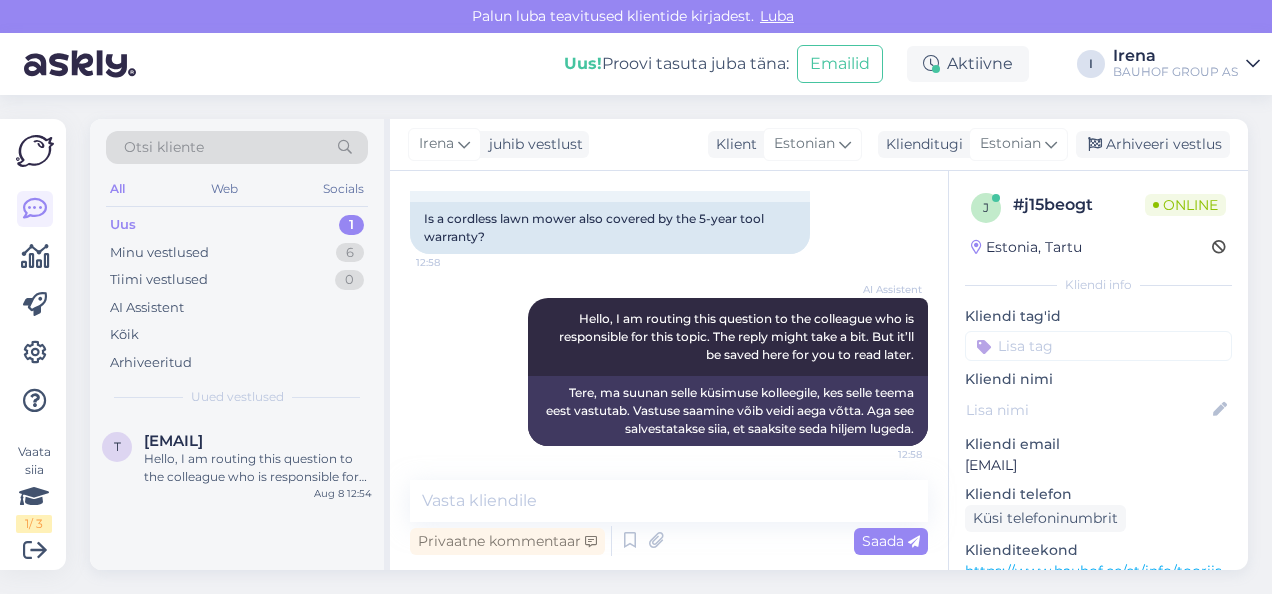 scroll, scrollTop: 160, scrollLeft: 0, axis: vertical 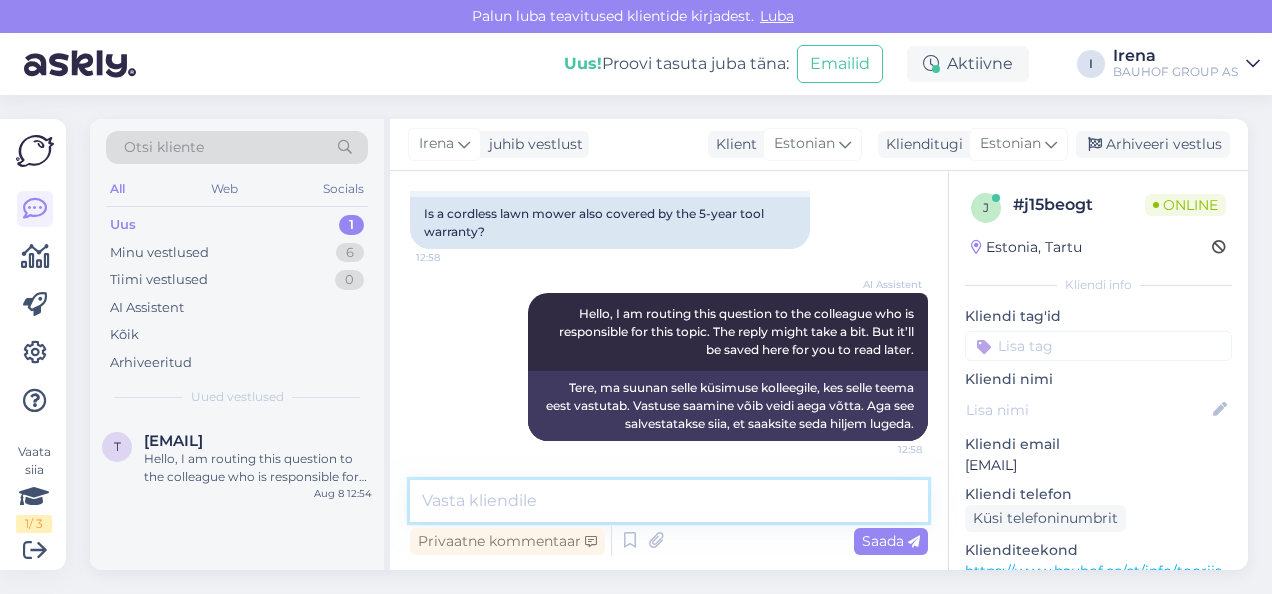click at bounding box center (669, 501) 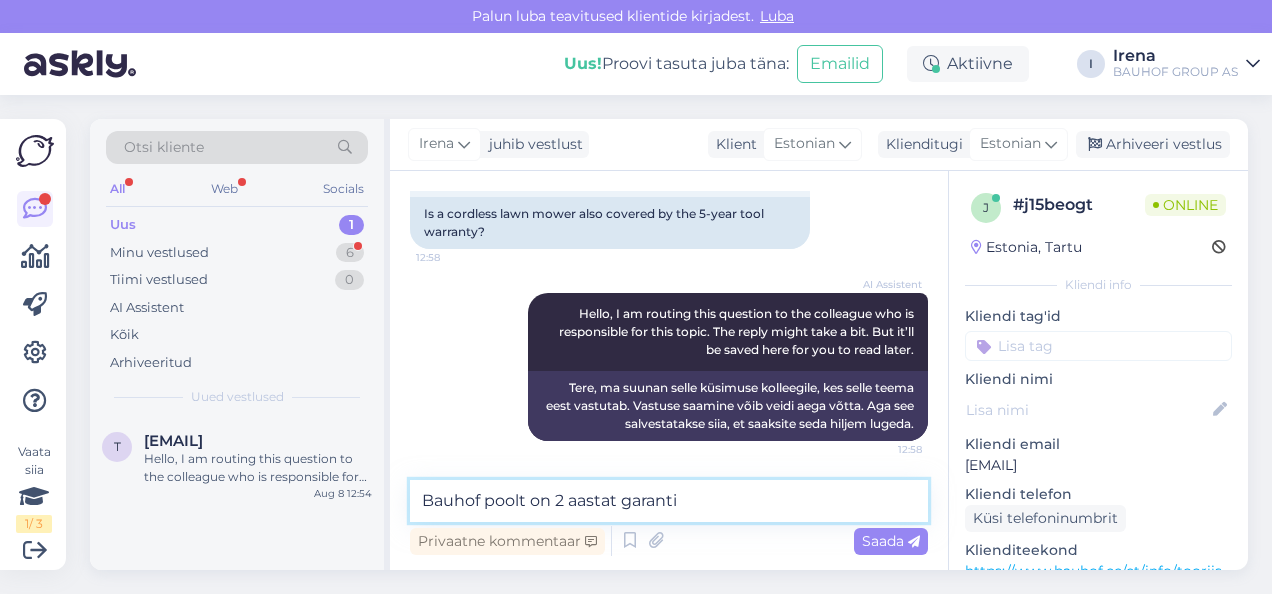 type on "Bauhof poolt on 2 aastat garantii" 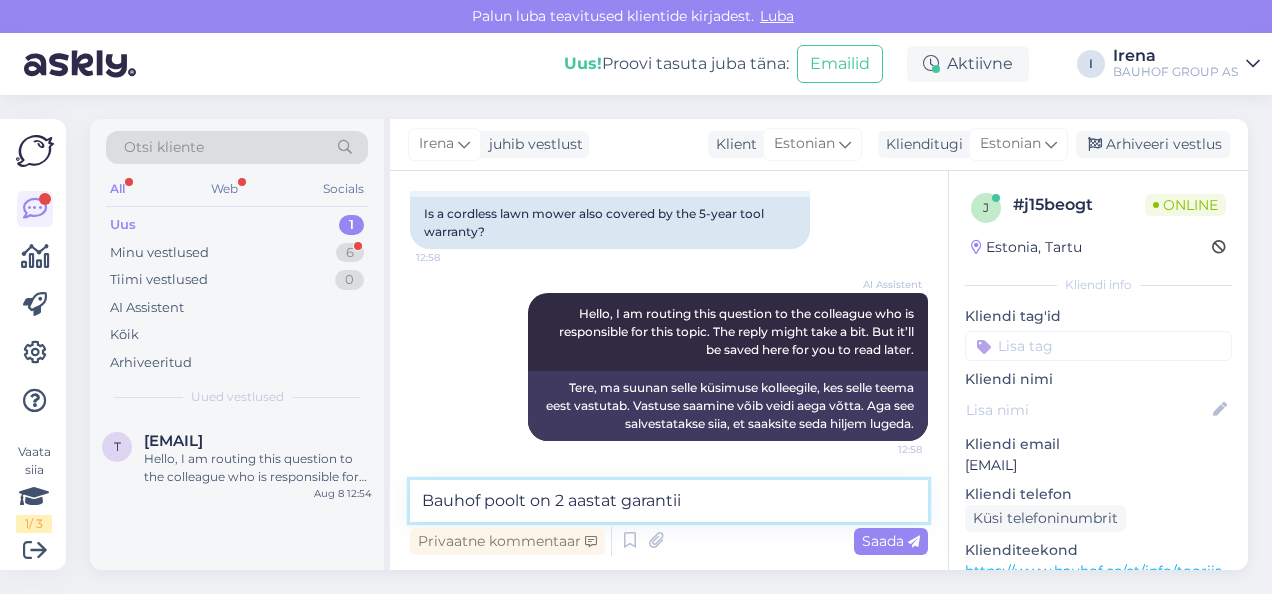 type 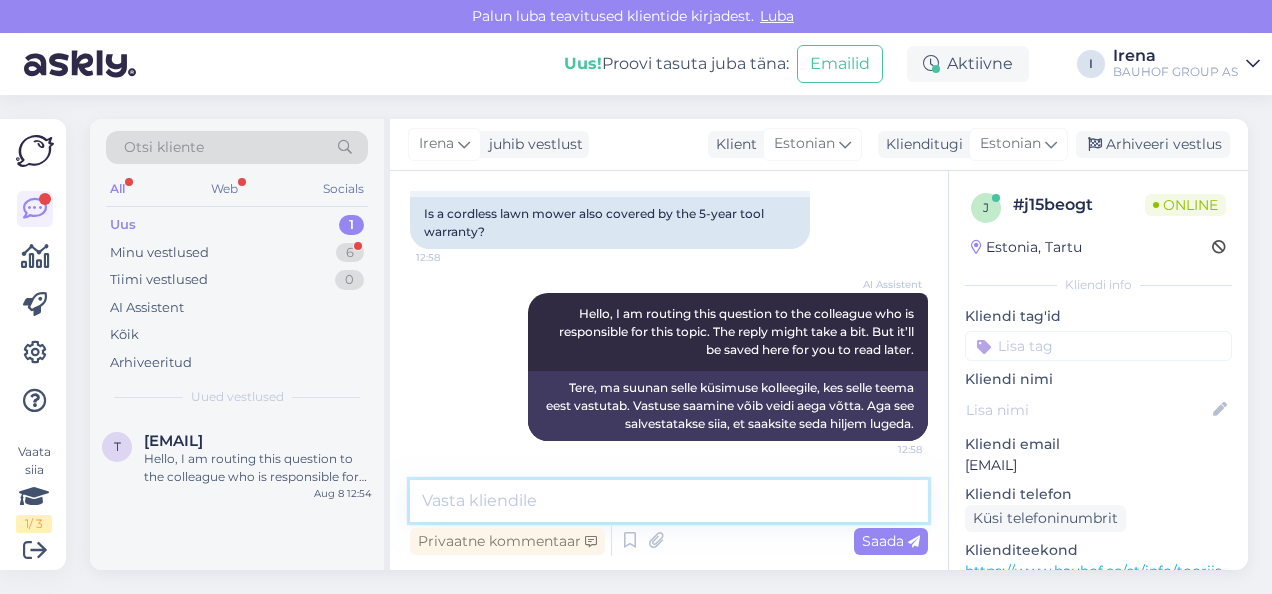scroll, scrollTop: 246, scrollLeft: 0, axis: vertical 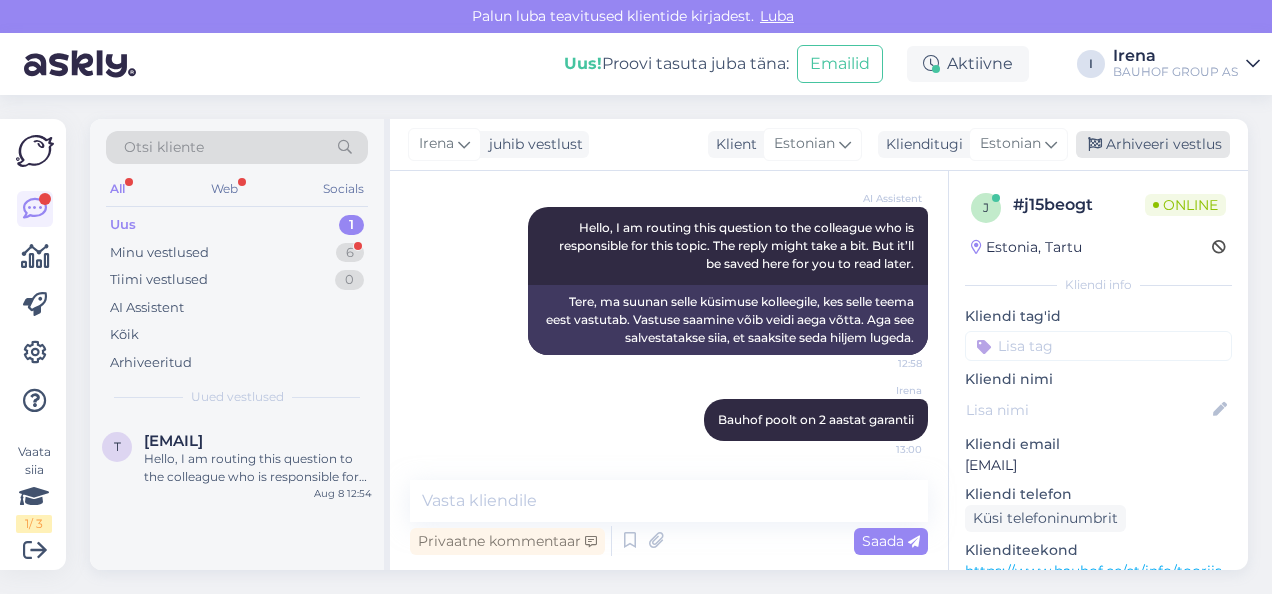 click on "Arhiveeri vestlus" at bounding box center (1153, 144) 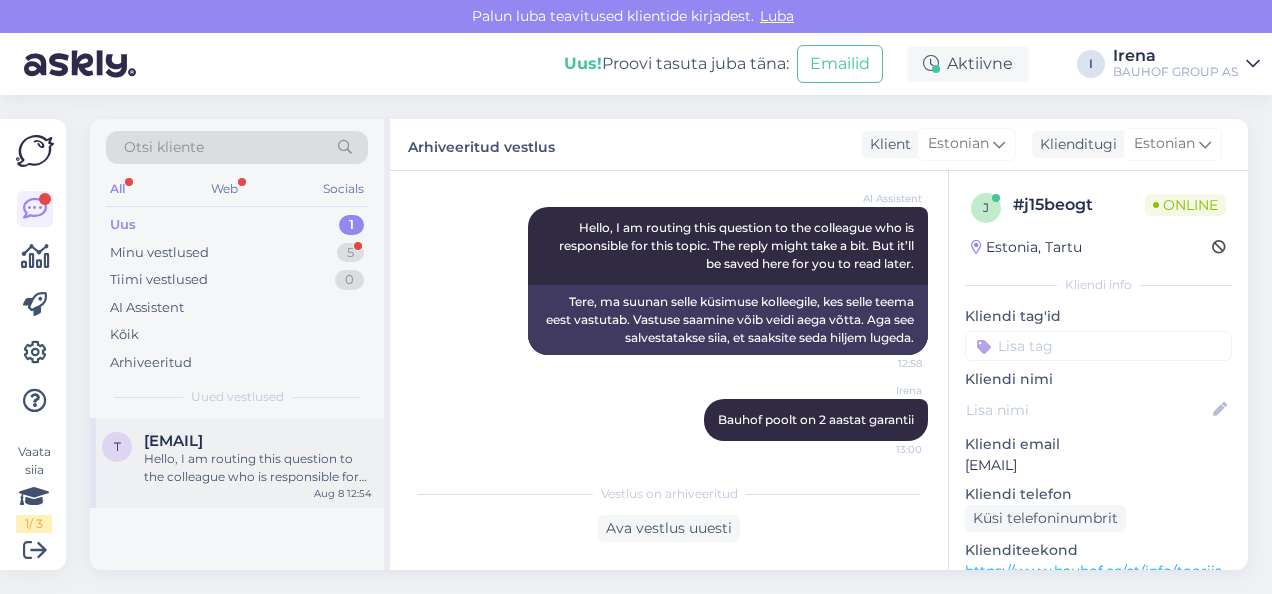 click on "Hello, I am routing this question to the colleague who is responsible for this topic. The reply might take a bit. But it’ll be saved here for you to read later." at bounding box center (258, 468) 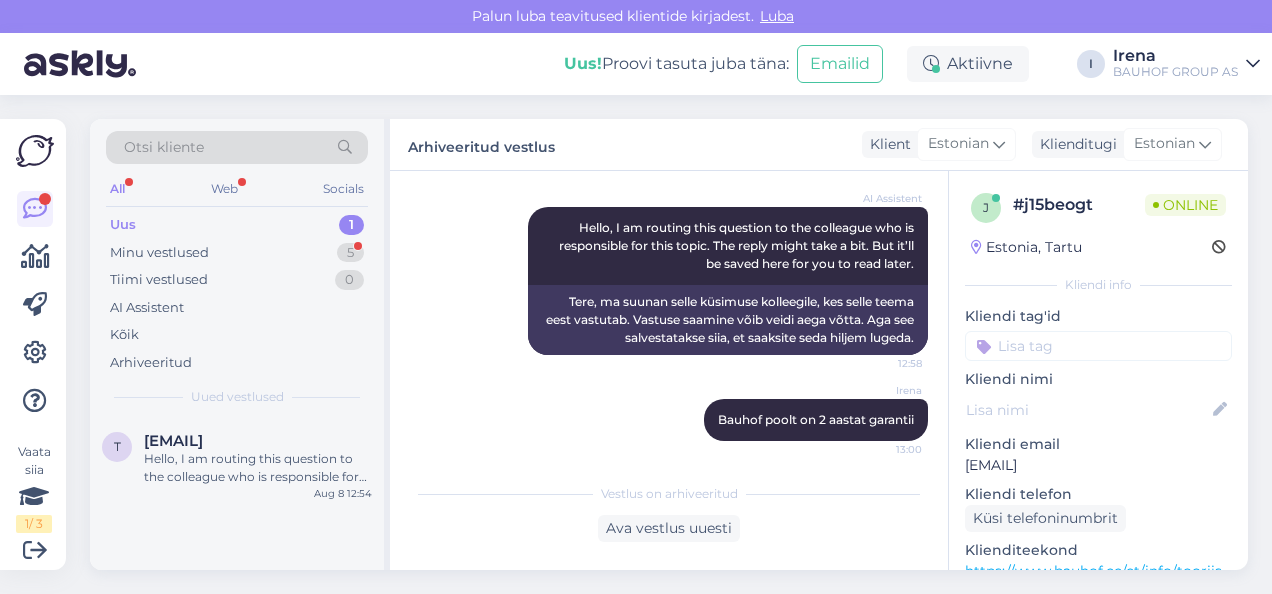 scroll, scrollTop: 276, scrollLeft: 0, axis: vertical 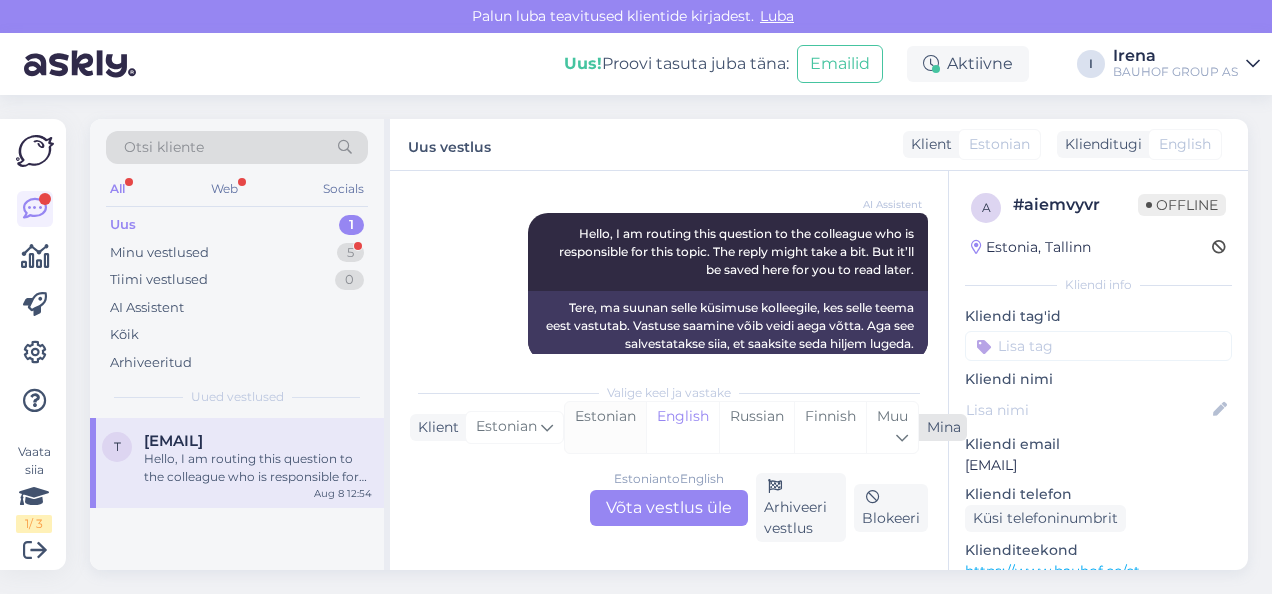 click on "Estonian" at bounding box center [605, 427] 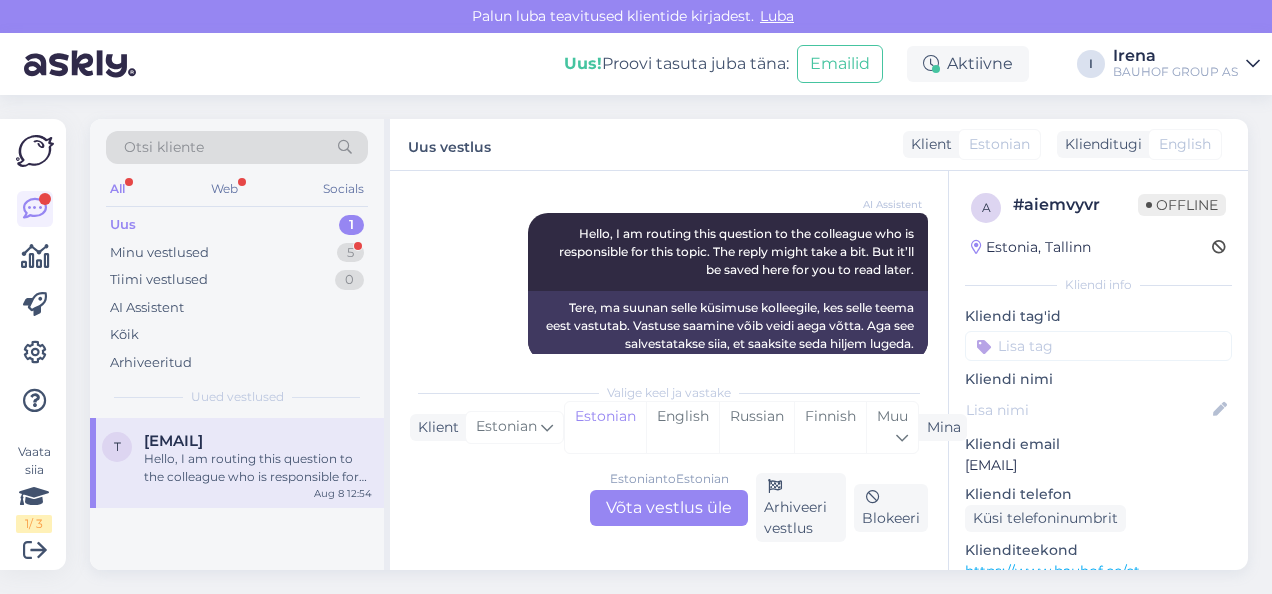 click on "Estonian  to  Estonian Võta vestlus üle" at bounding box center (669, 508) 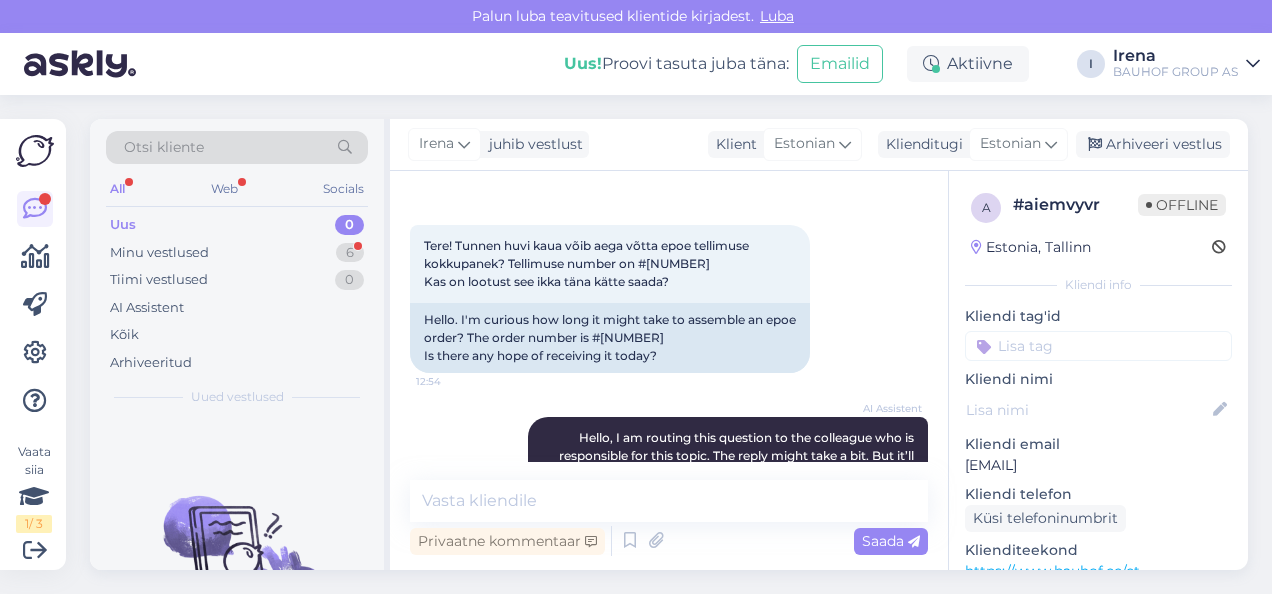 scroll, scrollTop: 0, scrollLeft: 0, axis: both 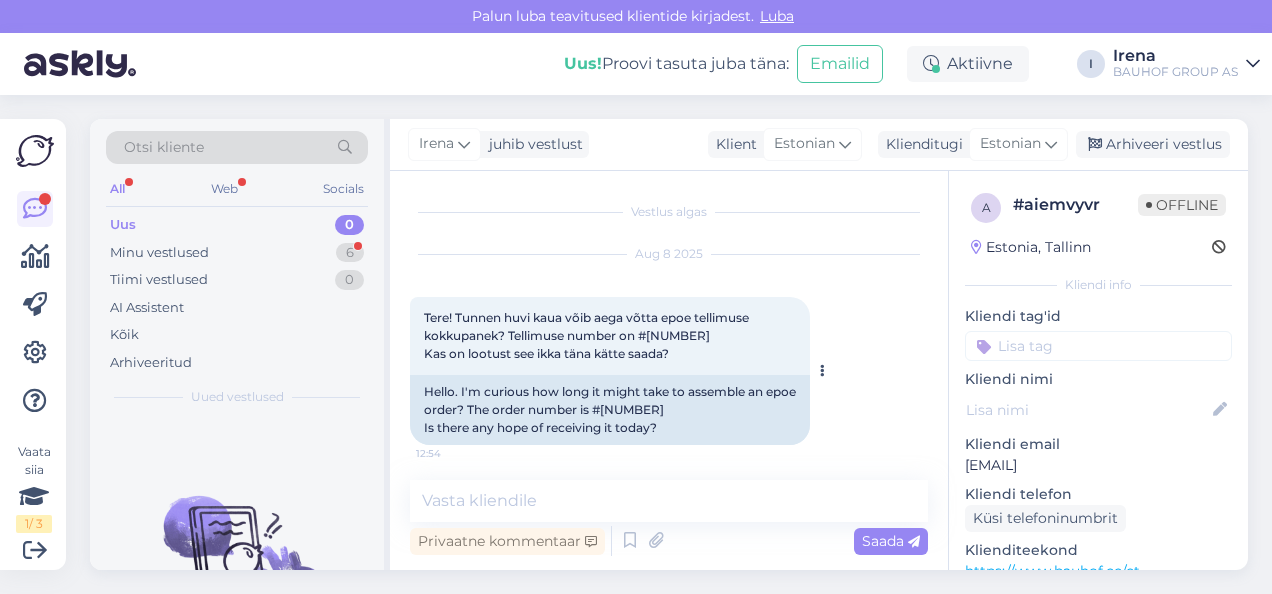 click on "Tere. Tunnen huvi kaua võib aega võtta epoe tellimuse kokkupanek?  Tellimuse number on #3000472228
Kas on lootust see ikka täna kätte saada?" at bounding box center [588, 335] 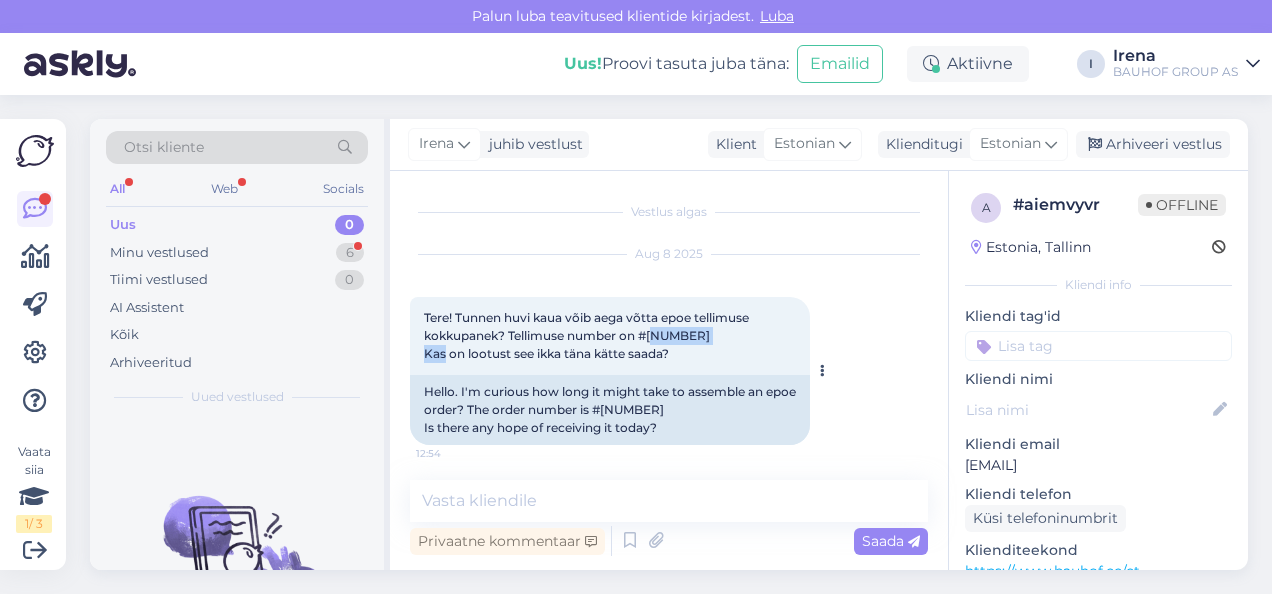 click on "Tere. Tunnen huvi kaua võib aega võtta epoe tellimuse kokkupanek?  Tellimuse number on #3000472228
Kas on lootust see ikka täna kätte saada?" at bounding box center [588, 335] 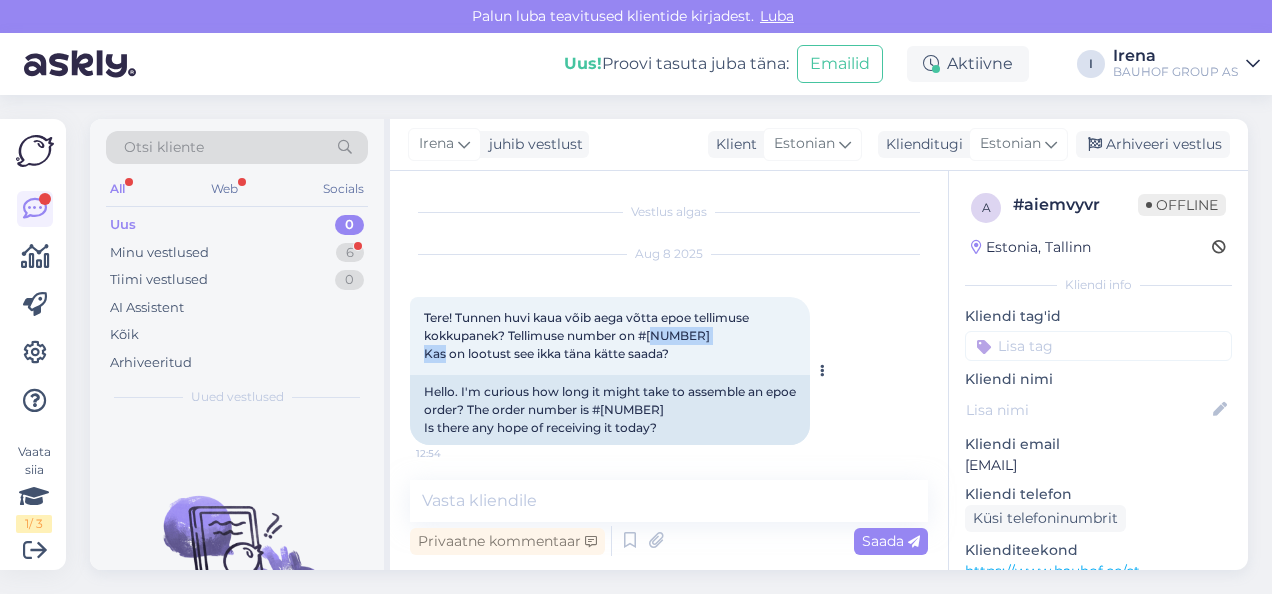 copy on "3000472228" 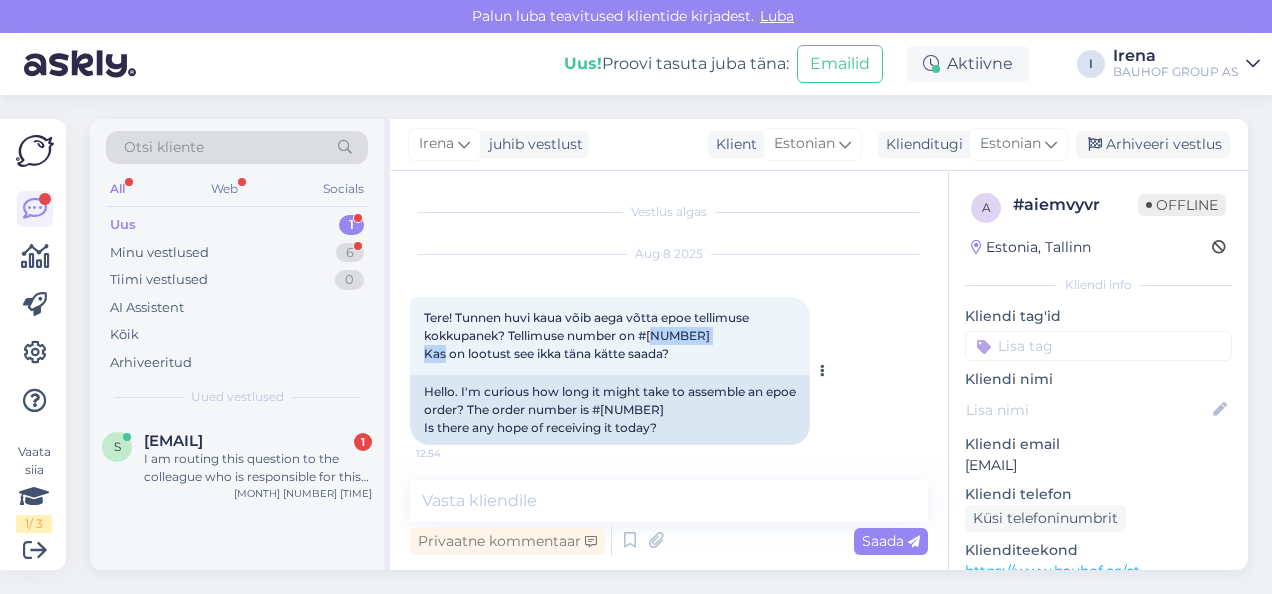 copy on "3000472228" 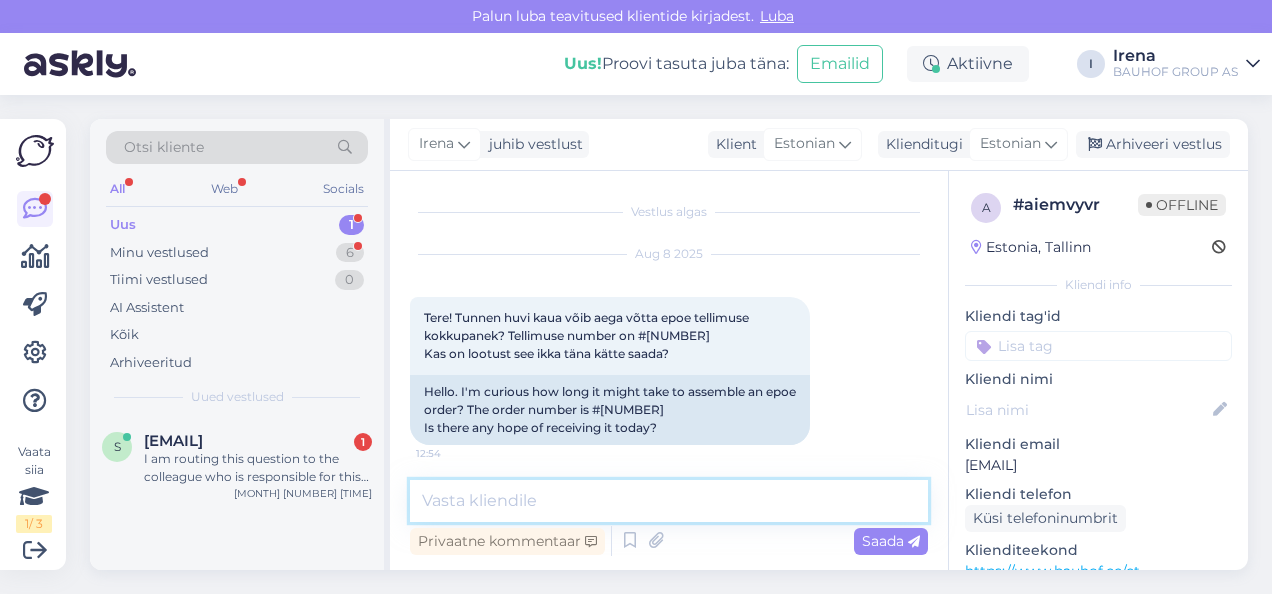 click at bounding box center [669, 501] 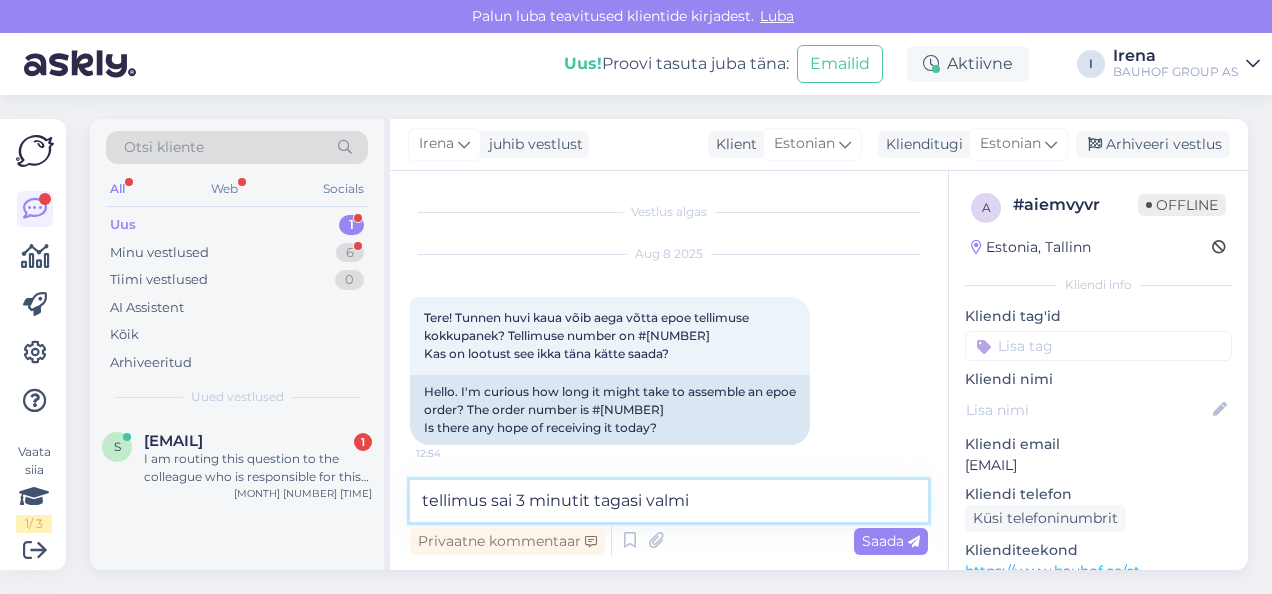 type on "tellimus sai 3 minutit tagasi valmis" 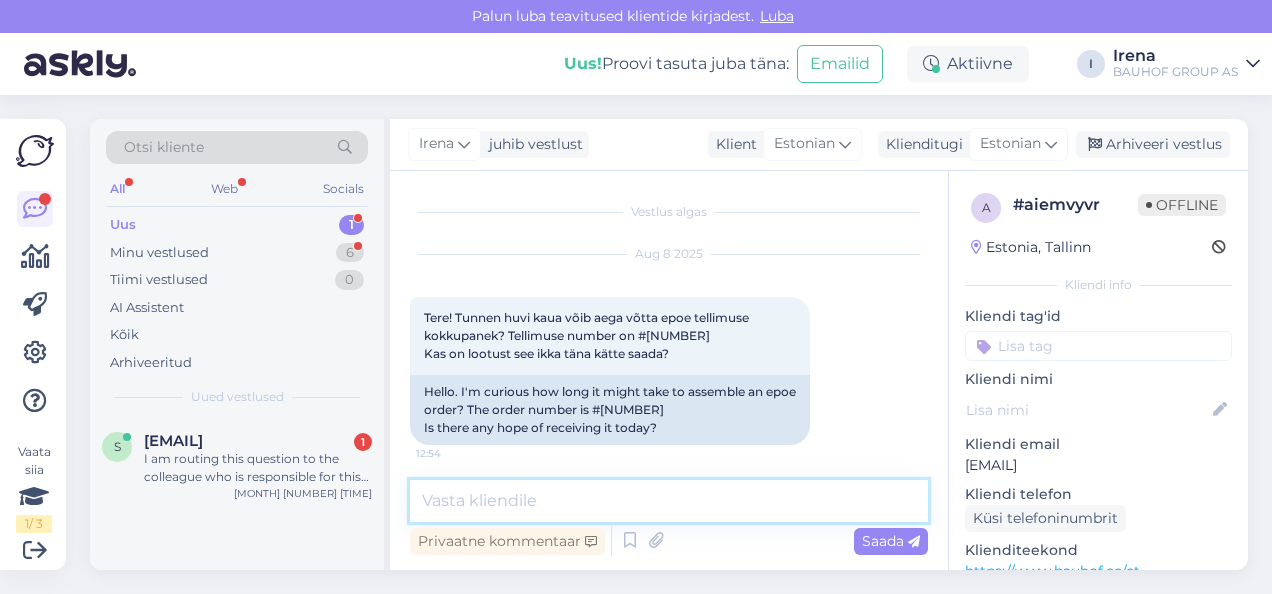 scroll, scrollTop: 282, scrollLeft: 0, axis: vertical 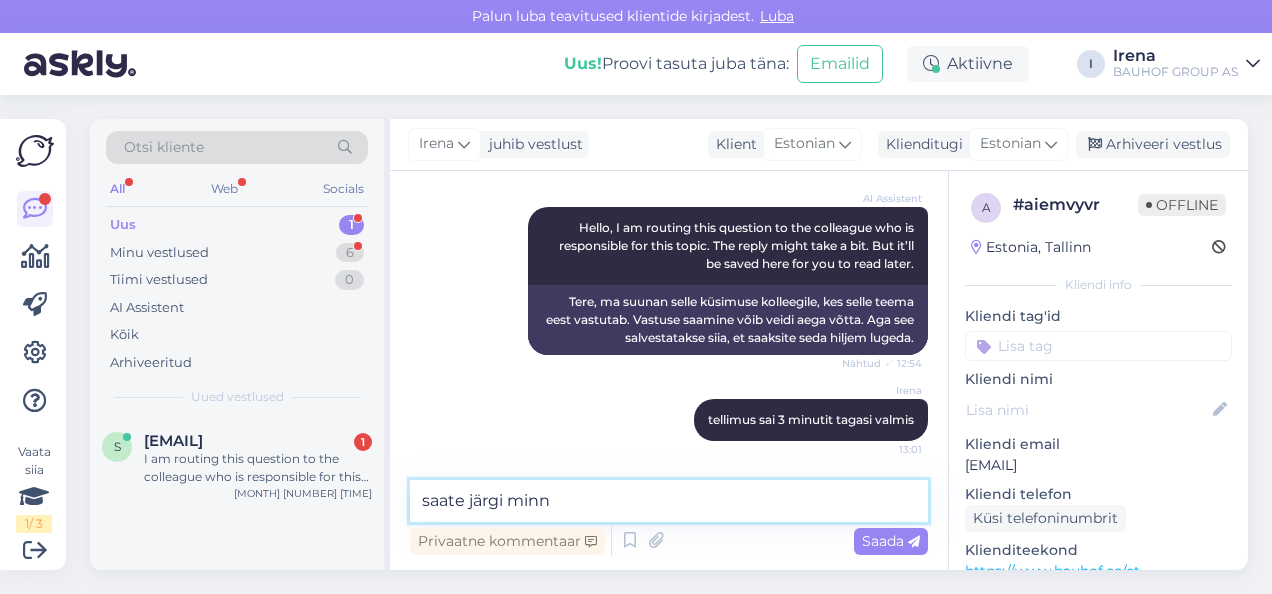 type on "saate järgi minna" 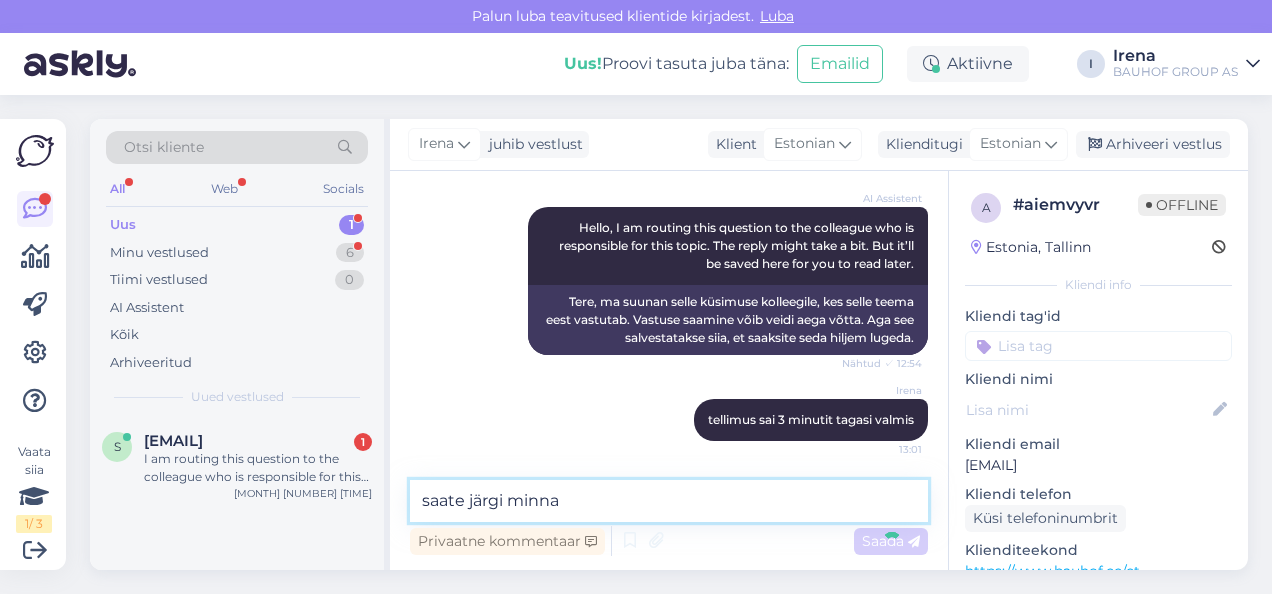 type 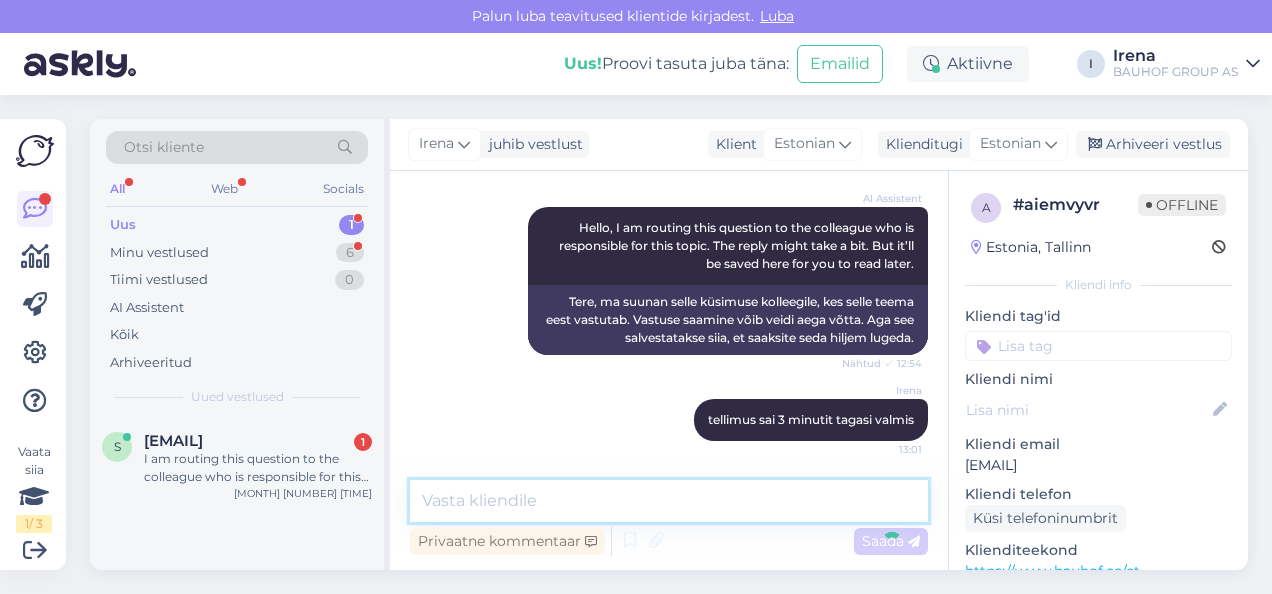 scroll, scrollTop: 368, scrollLeft: 0, axis: vertical 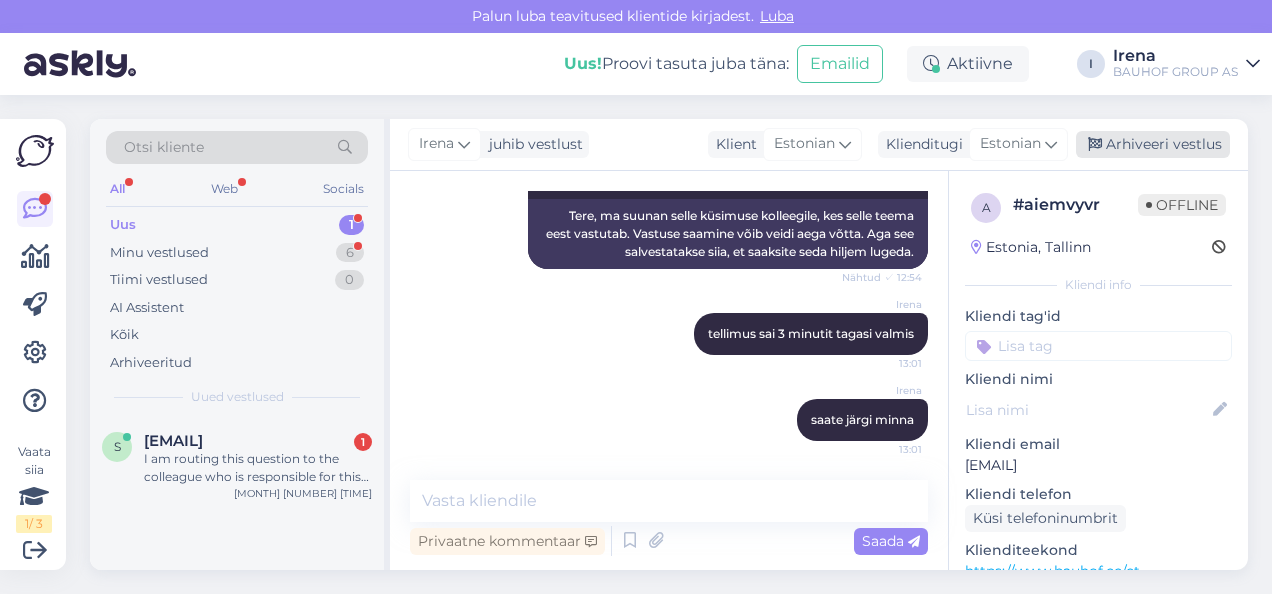 click on "Arhiveeri vestlus" at bounding box center [1153, 144] 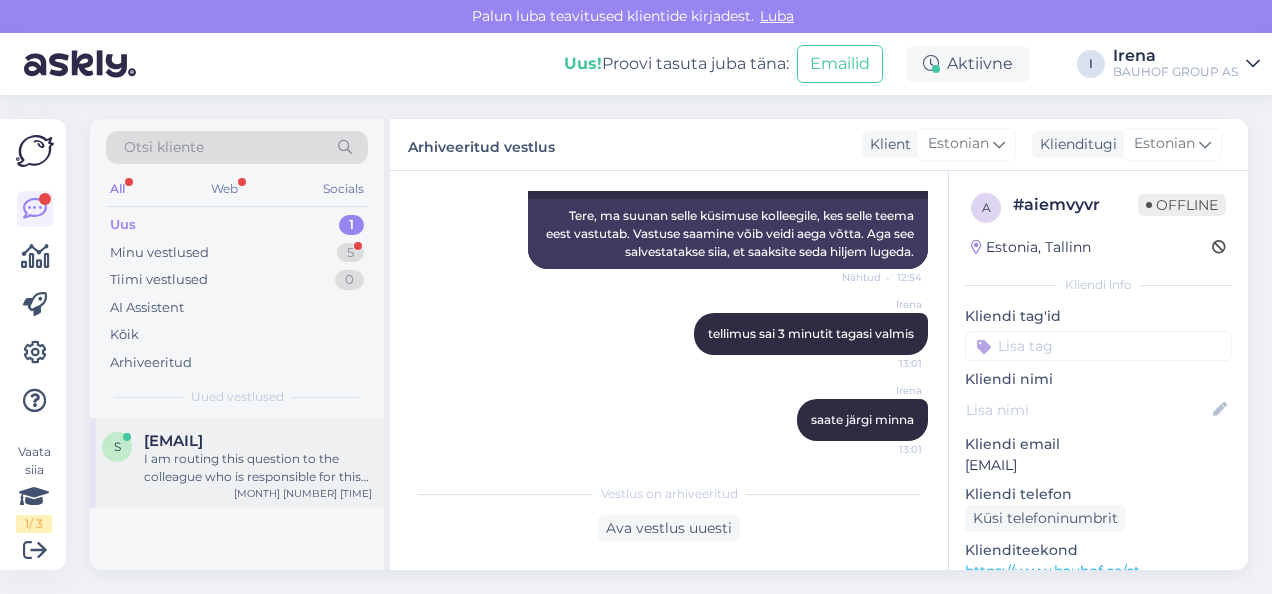 click on "I am routing this question to the colleague who is responsible for this topic. The reply might take a bit. But it’ll be saved here for you to read later." at bounding box center (258, 468) 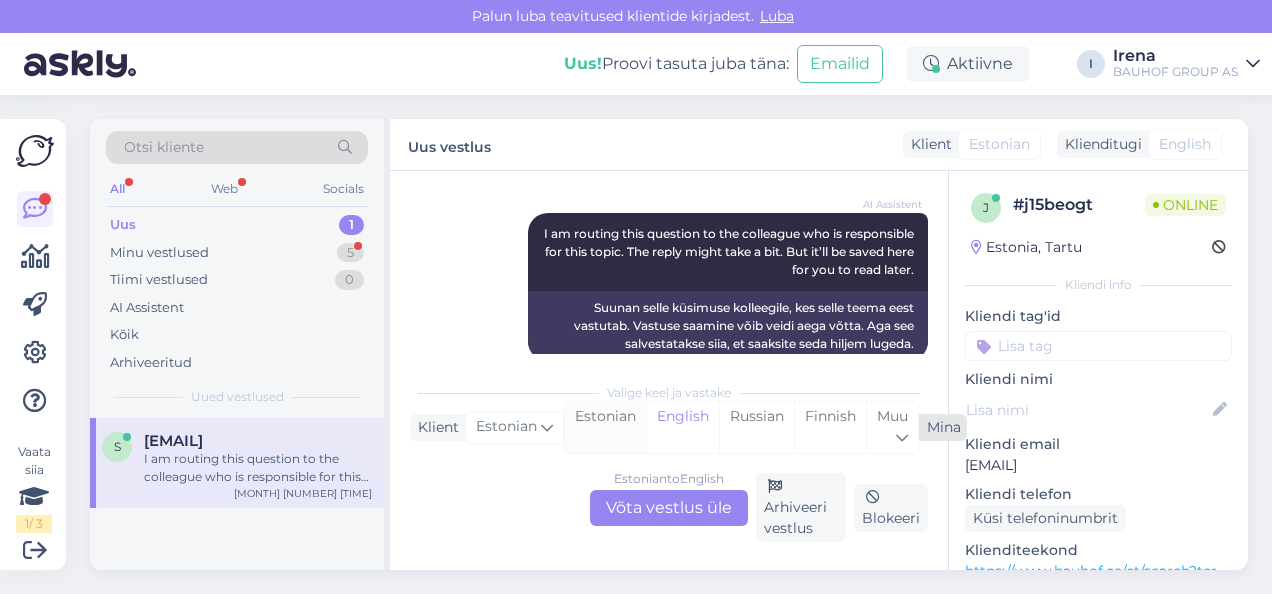 click on "Estonian" at bounding box center [605, 427] 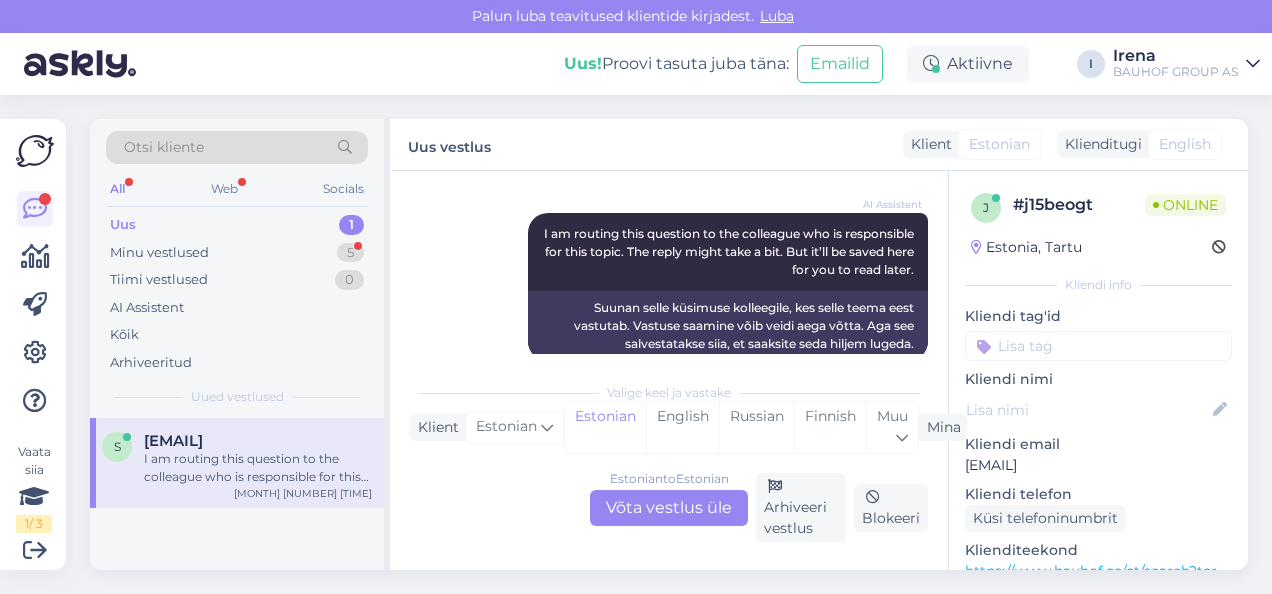 click on "Estonian  to  Estonian Võta vestlus üle Arhiveeri vestlus Blokeeri" at bounding box center (669, 507) 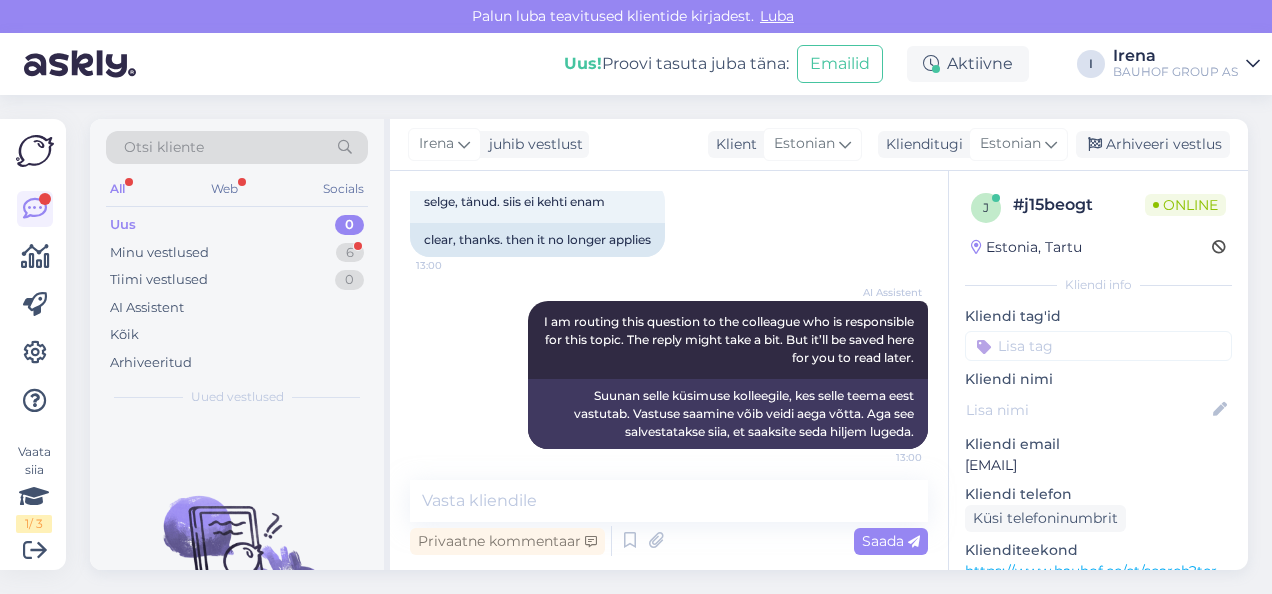 scroll, scrollTop: 558, scrollLeft: 0, axis: vertical 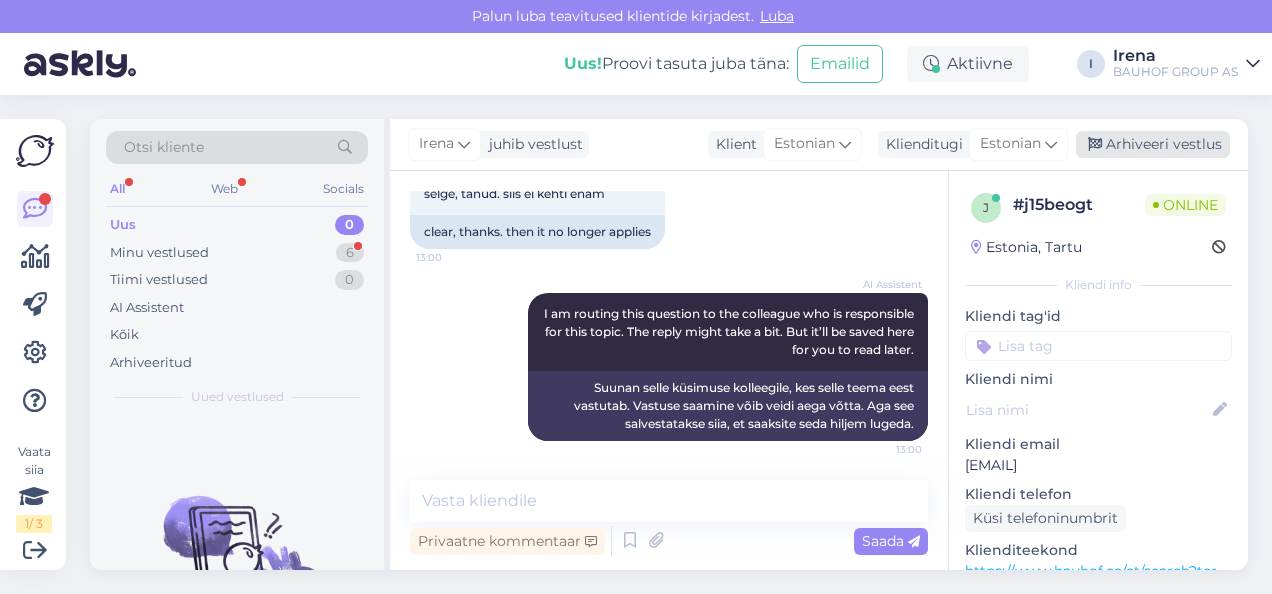 click on "Arhiveeri vestlus" at bounding box center (1153, 144) 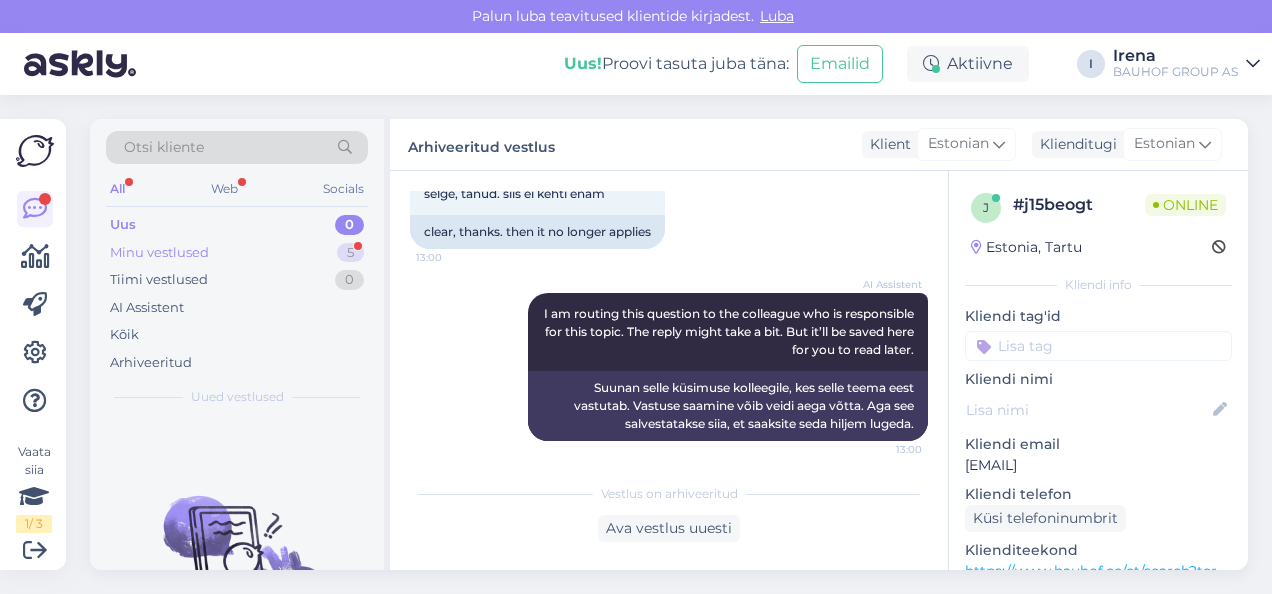 click on "Minu vestlused 5" at bounding box center (237, 253) 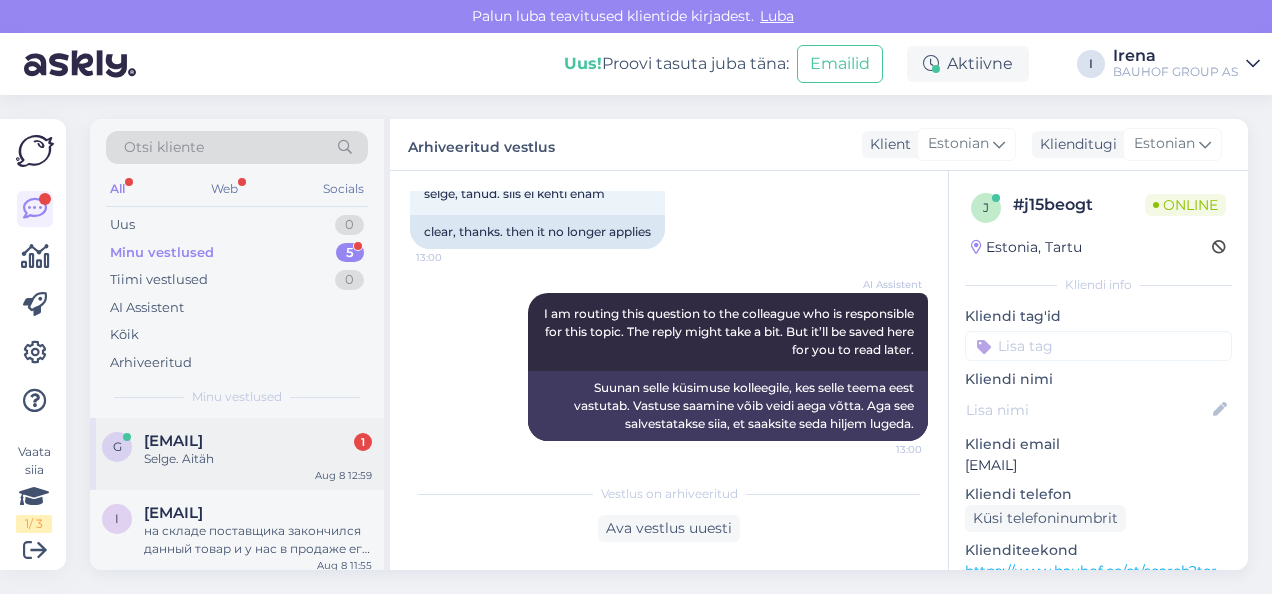 click on "Selge. Aitäh" at bounding box center (258, 459) 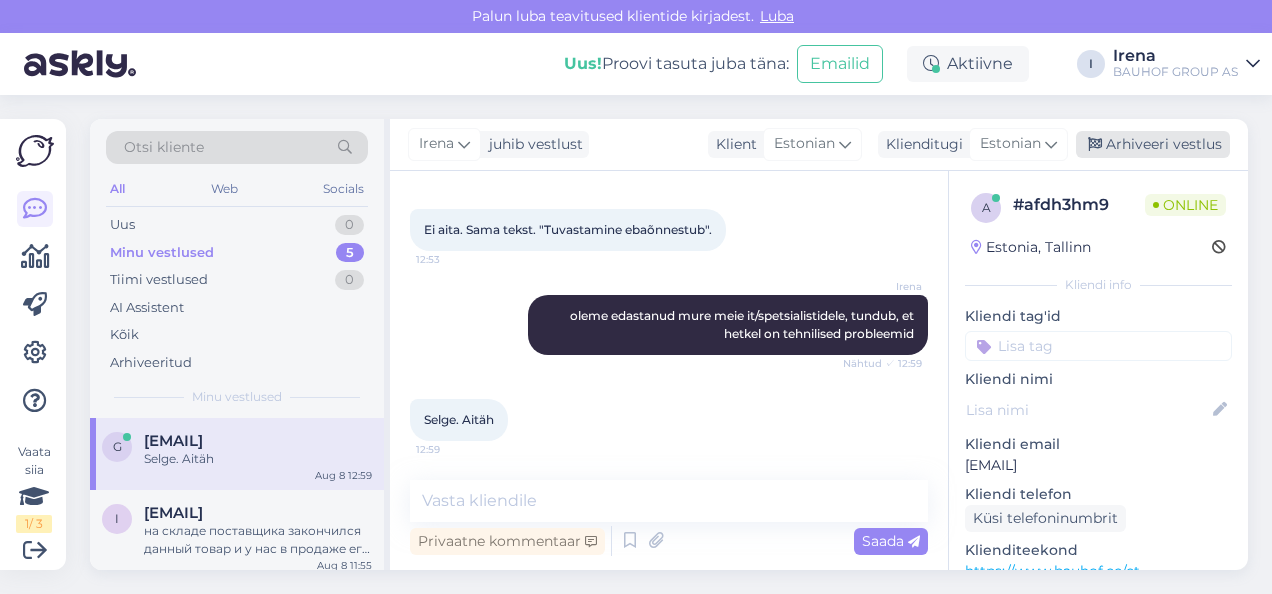 click on "Arhiveeri vestlus" at bounding box center (1153, 144) 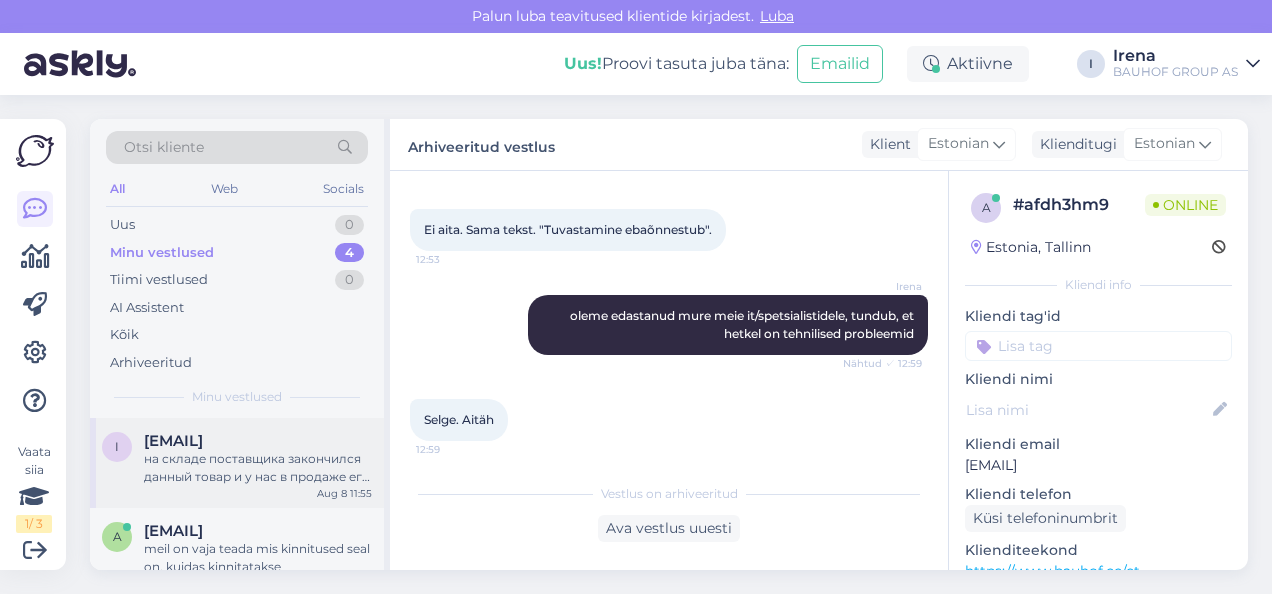 click on "на складе поставщика закончился данный товар и у нас в продаже его тоже больше нет. информация по возврату денег уже передана бухгалтеру, деньги будут возвращены на тот счет, с которого была сделана изначально оплата" at bounding box center [258, 468] 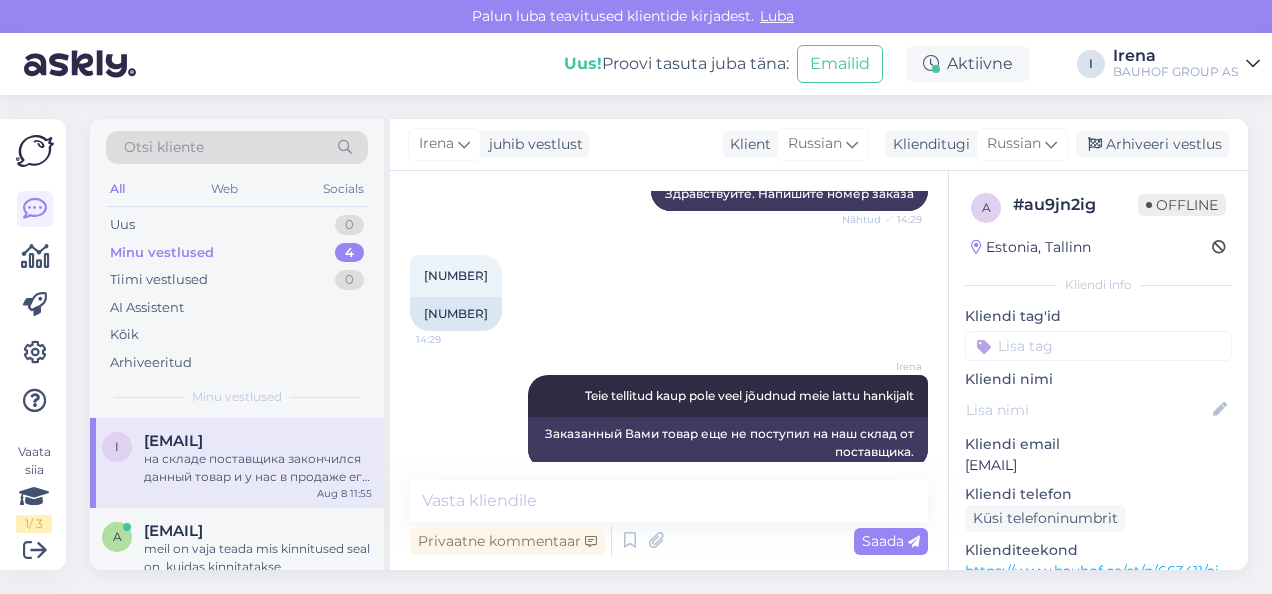 scroll, scrollTop: 8528, scrollLeft: 0, axis: vertical 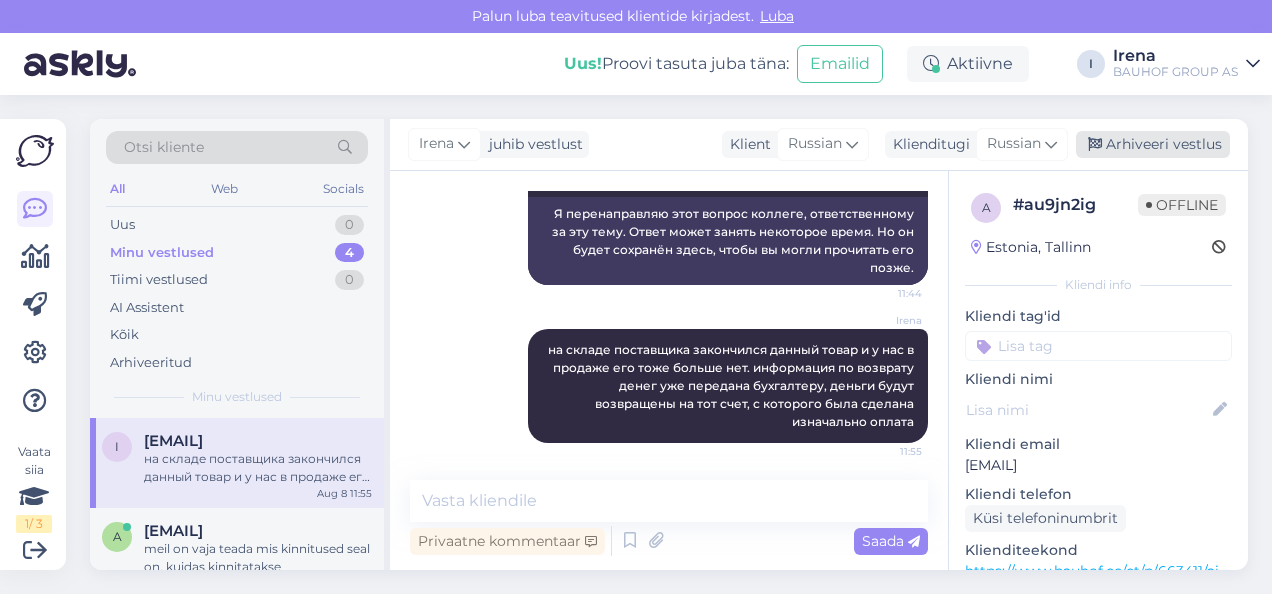 click on "Arhiveeri vestlus" at bounding box center (1153, 144) 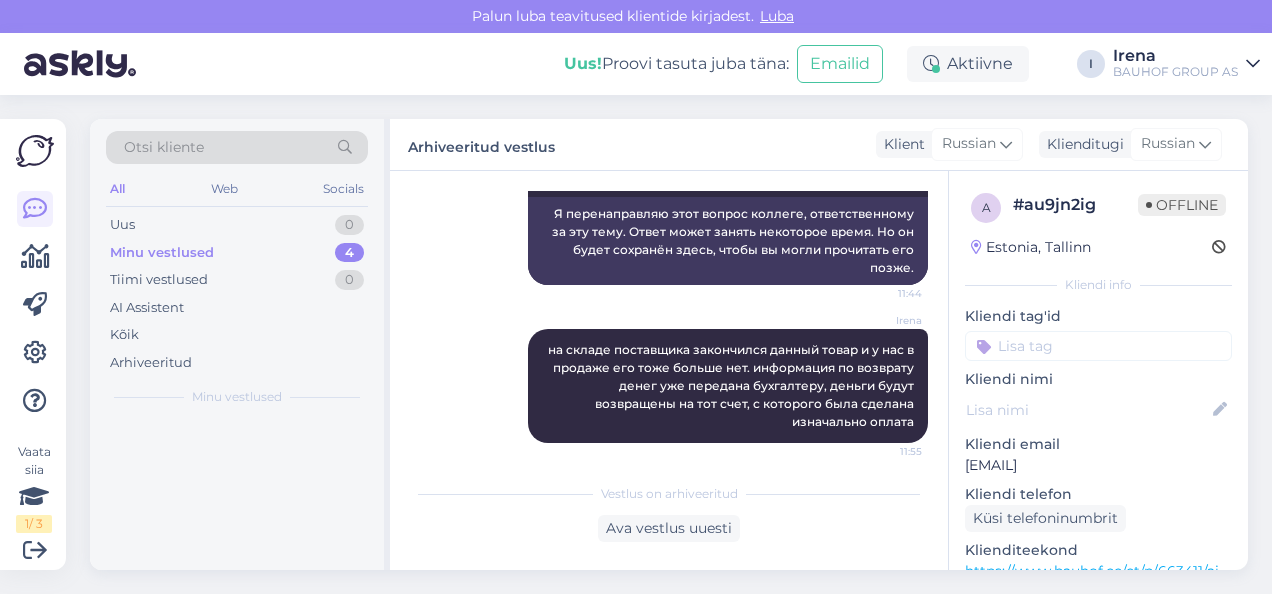 click on "Minu vestlused 4" at bounding box center [237, 253] 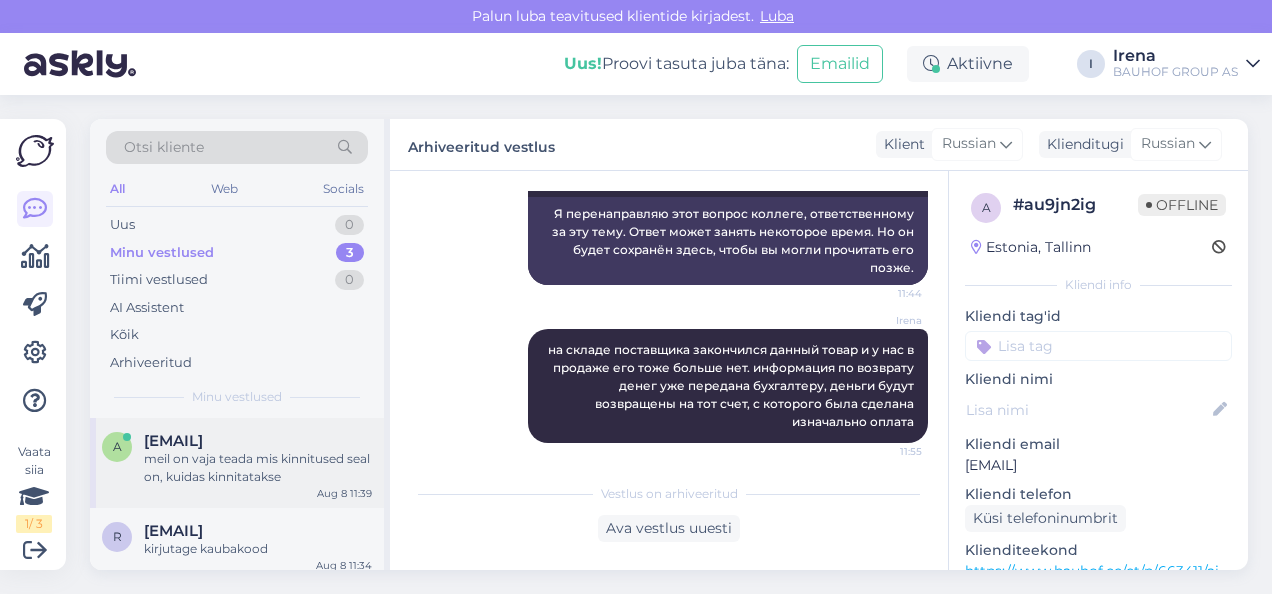 click on "meil on vaja teada mis kinnitused seal on, kuidas kinnitatakse" at bounding box center [258, 468] 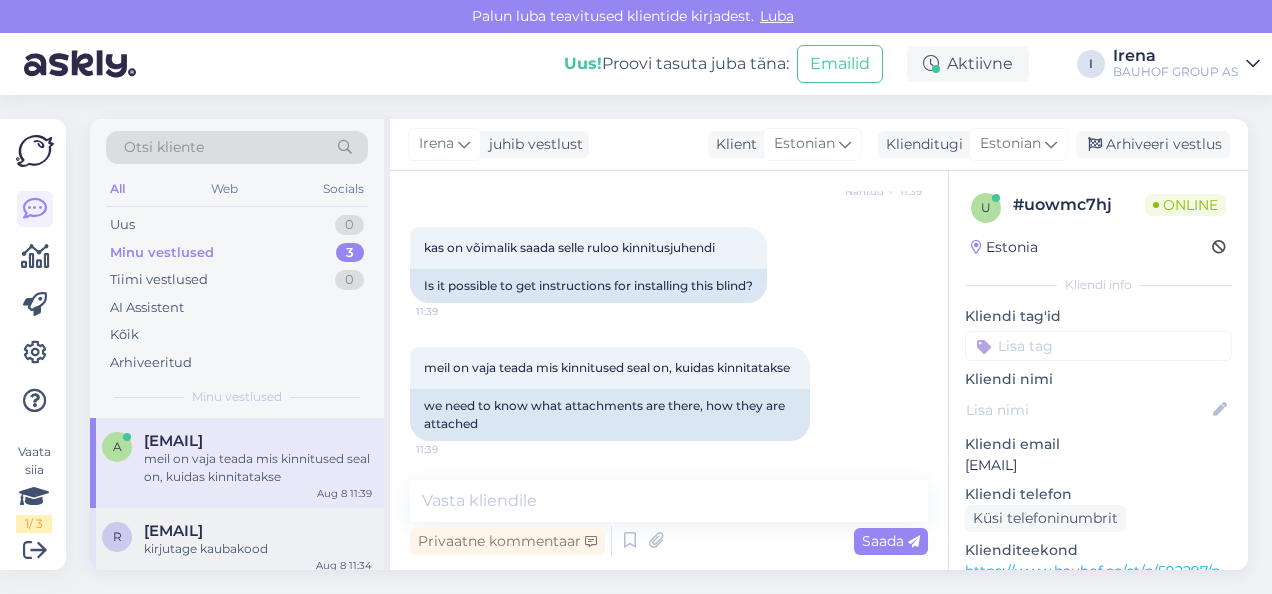 click on "r reinarengo@gmail.com kirjutage kaubakood Aug 8 11:34" at bounding box center [237, 544] 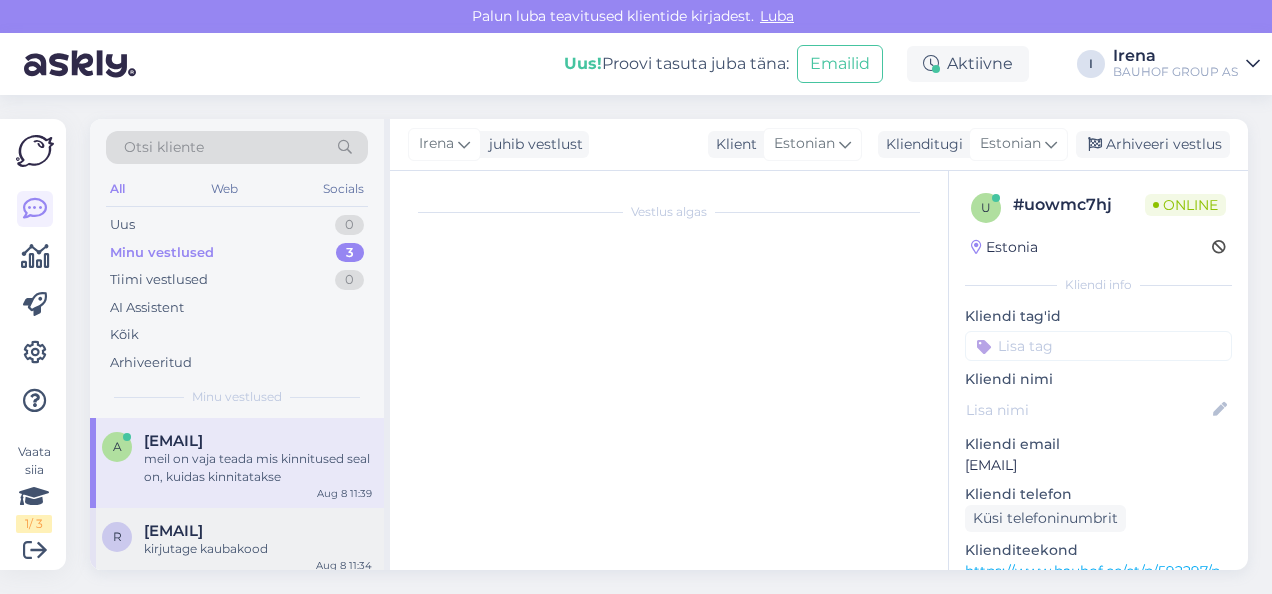 scroll, scrollTop: 450, scrollLeft: 0, axis: vertical 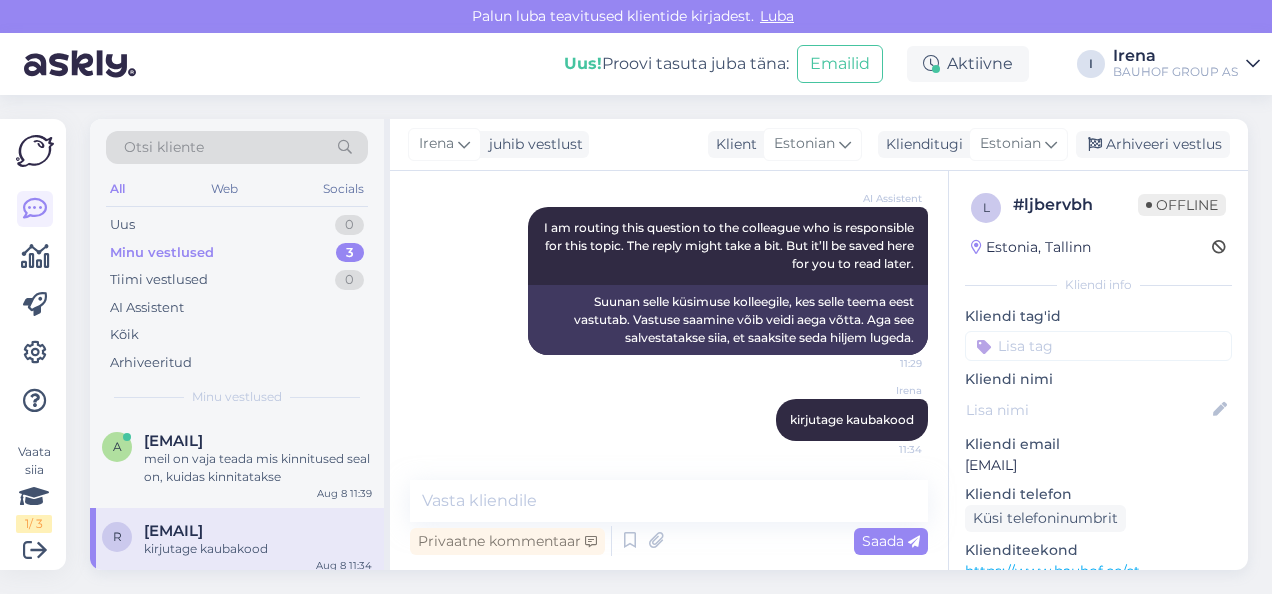 click on "Irena juhib vestlust Klient Estonian Klienditugi Estonian Arhiveeri vestlus" at bounding box center (819, 145) 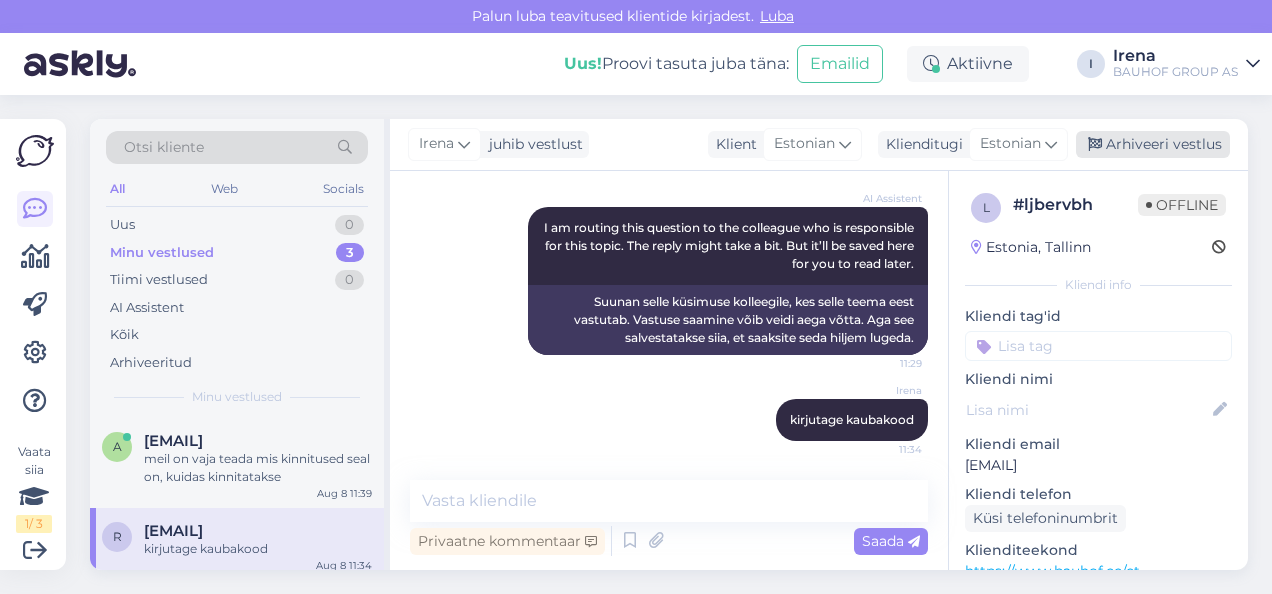 click on "Arhiveeri vestlus" at bounding box center [1153, 144] 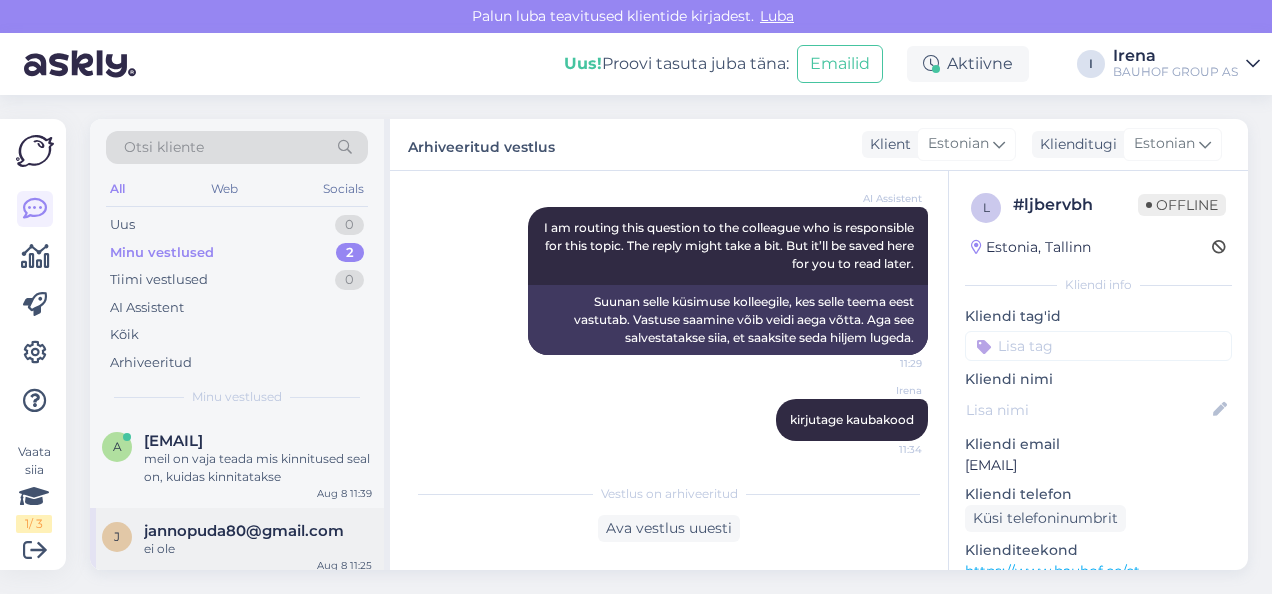 click on "ei ole" at bounding box center [258, 549] 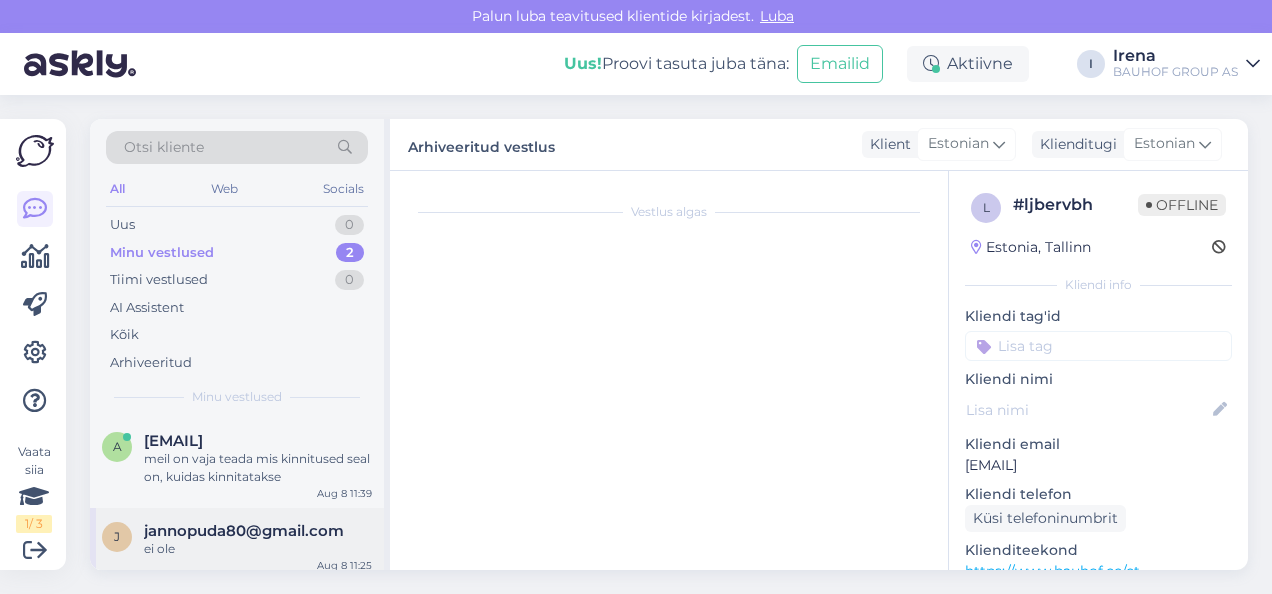 scroll, scrollTop: 486, scrollLeft: 0, axis: vertical 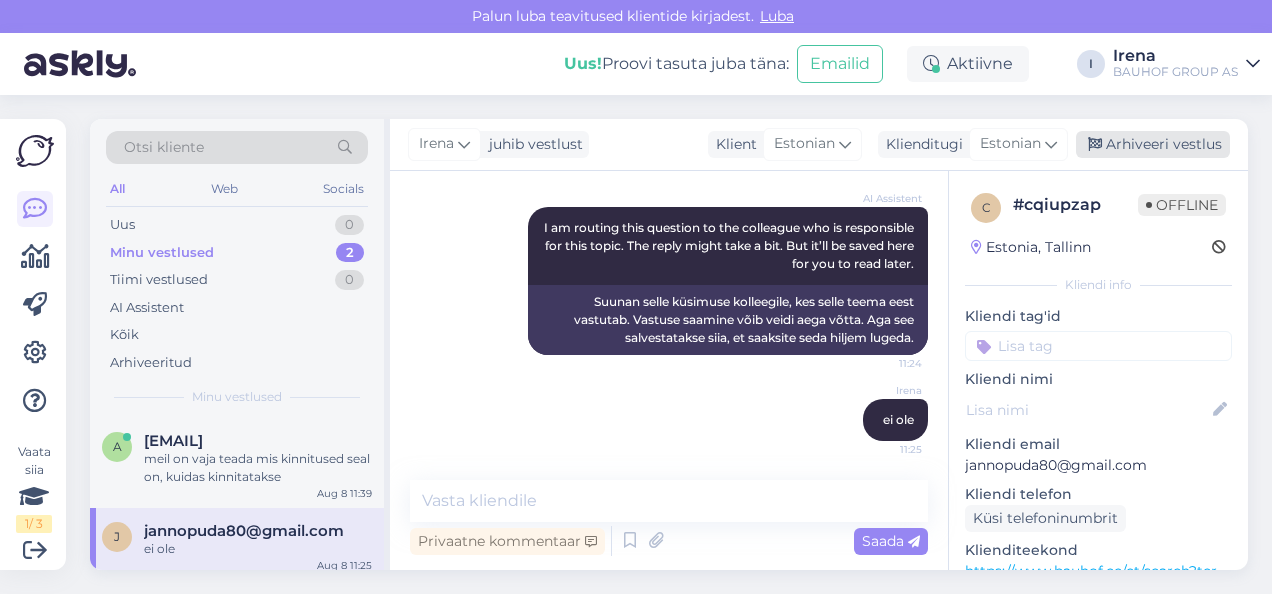 click on "Arhiveeri vestlus" at bounding box center [1153, 144] 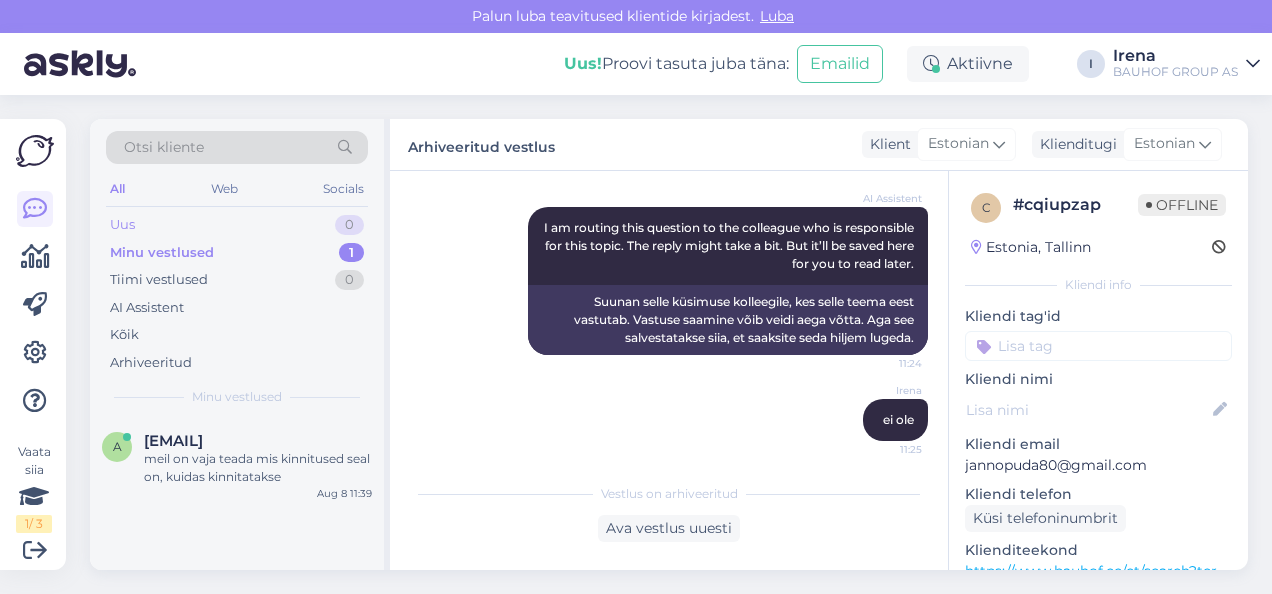 click on "Uus 0" at bounding box center [237, 225] 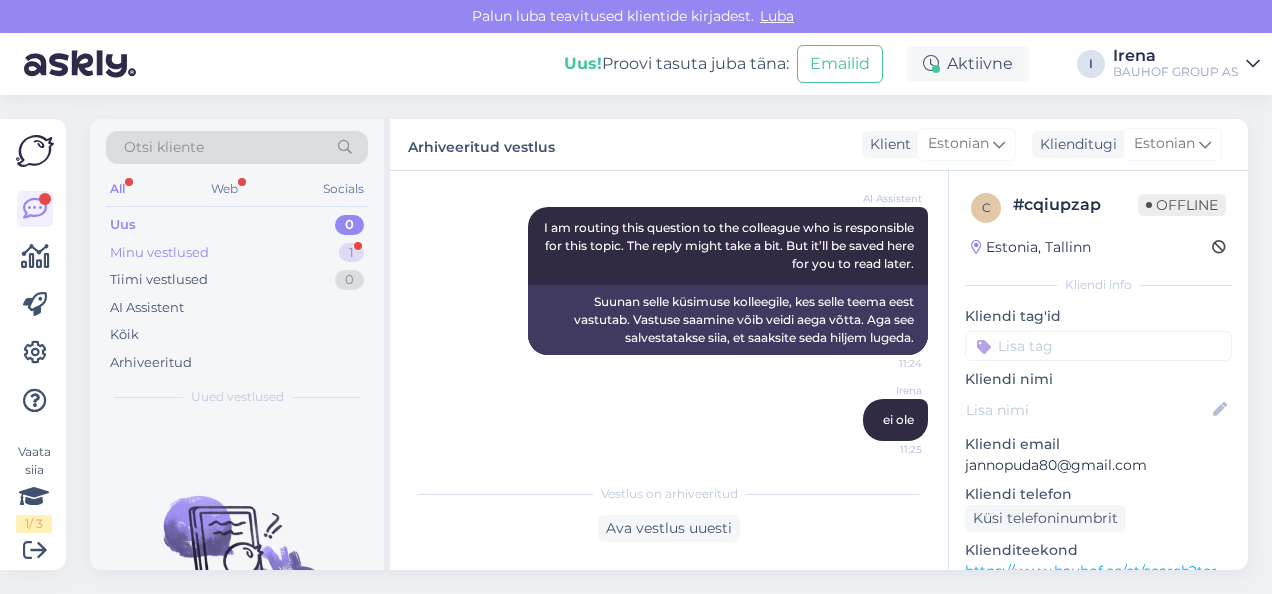 click on "Minu vestlused 1" at bounding box center [237, 253] 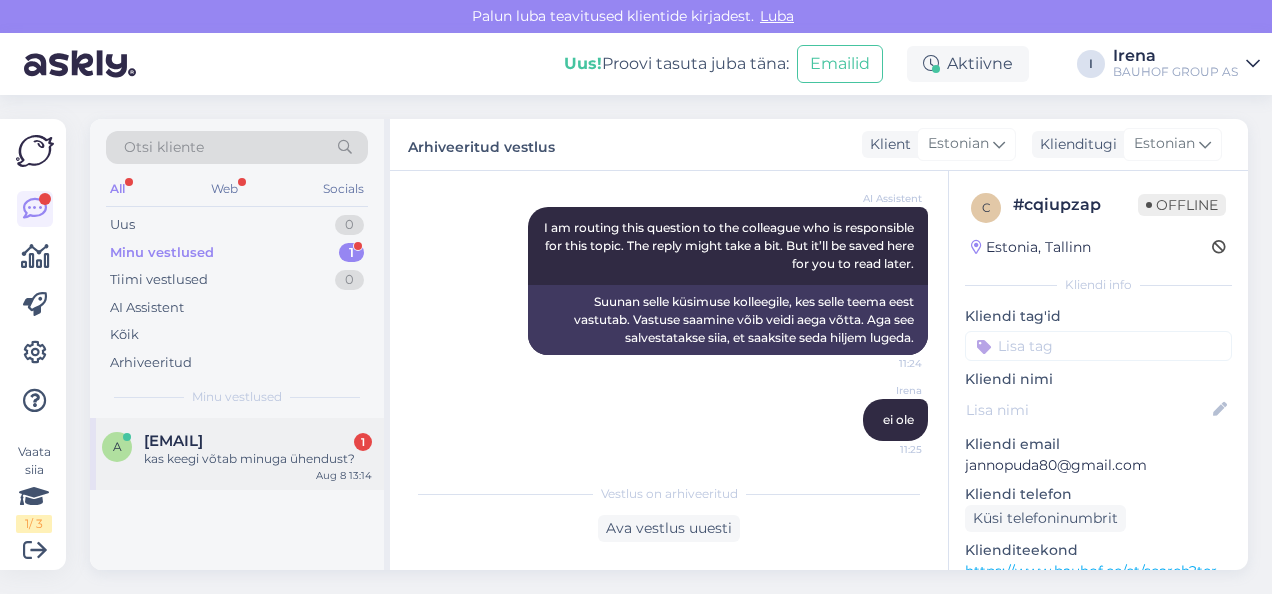 click on "askme3@[DOMAIN]" at bounding box center [173, 441] 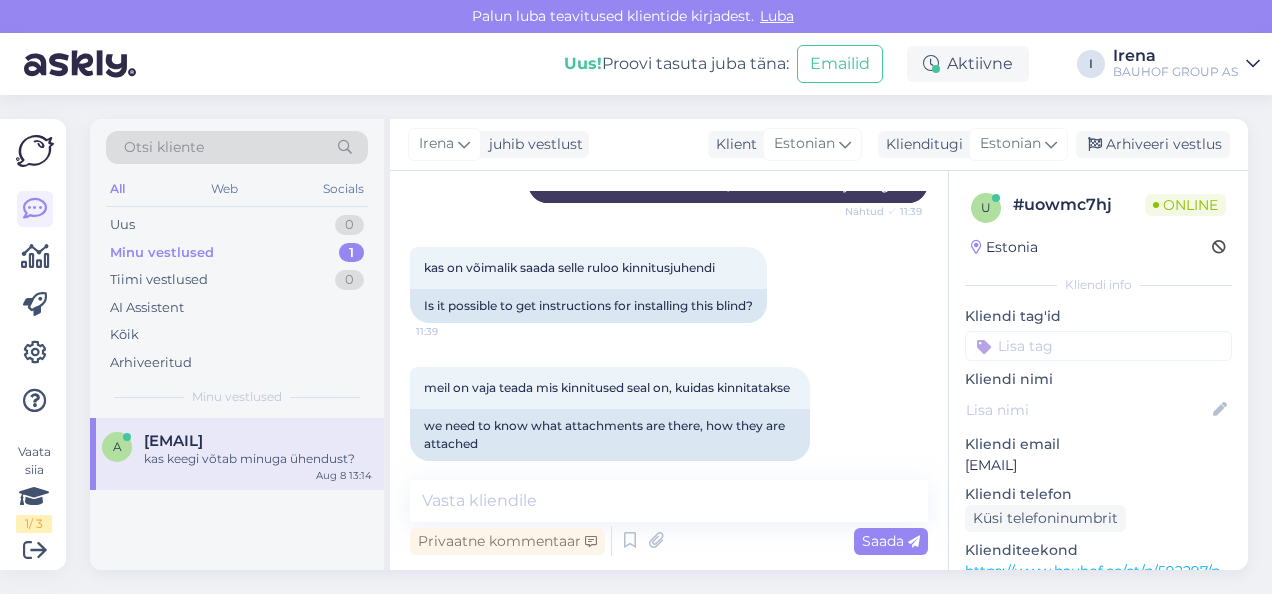 scroll, scrollTop: 744, scrollLeft: 0, axis: vertical 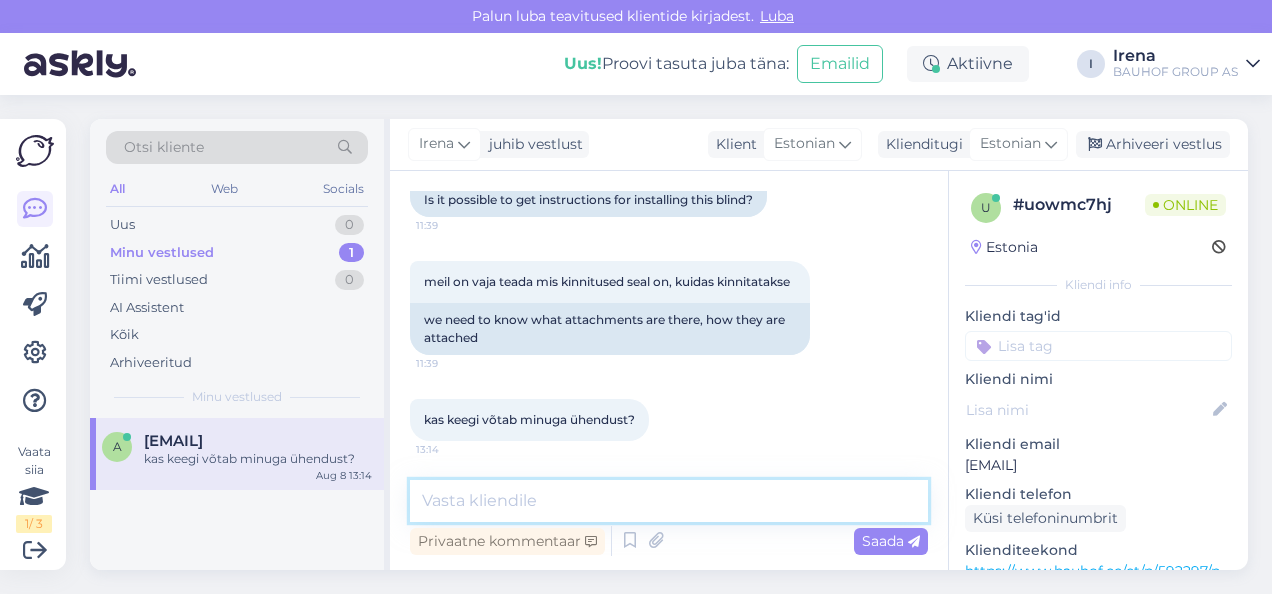 click at bounding box center (669, 501) 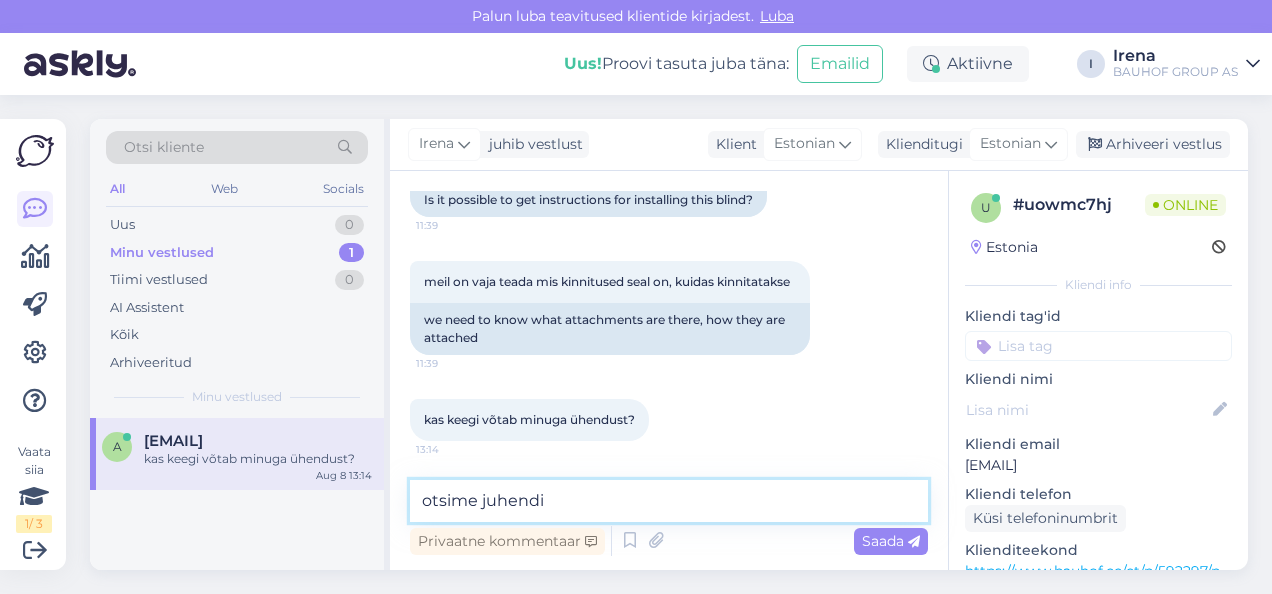 type on "otsime juhendit" 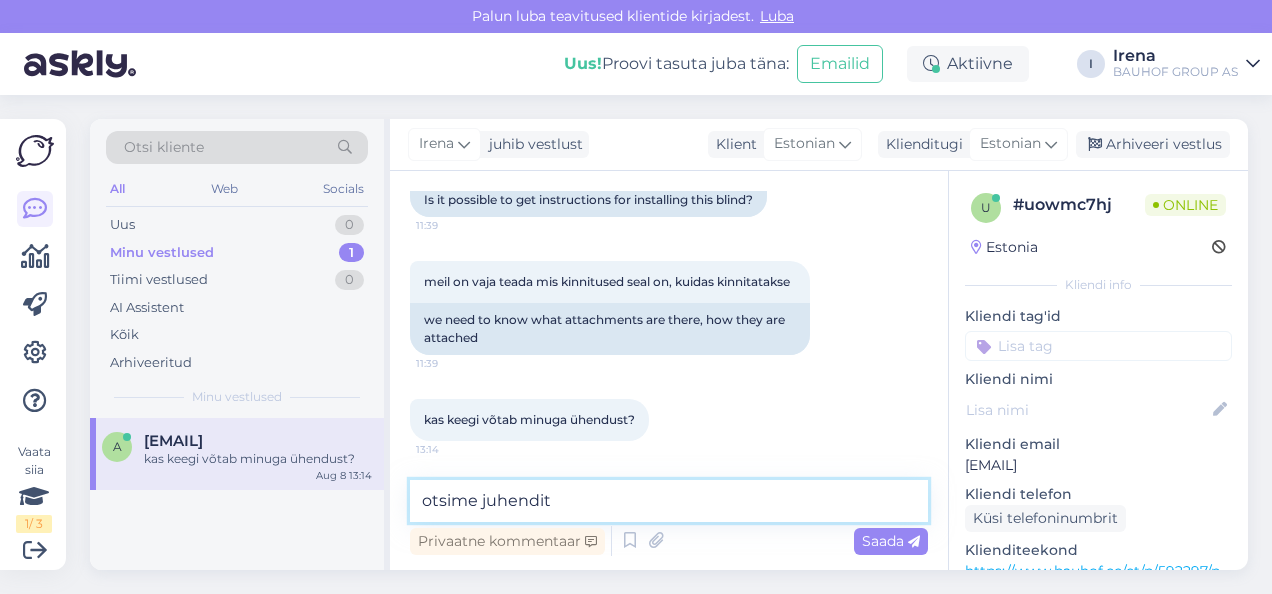 type 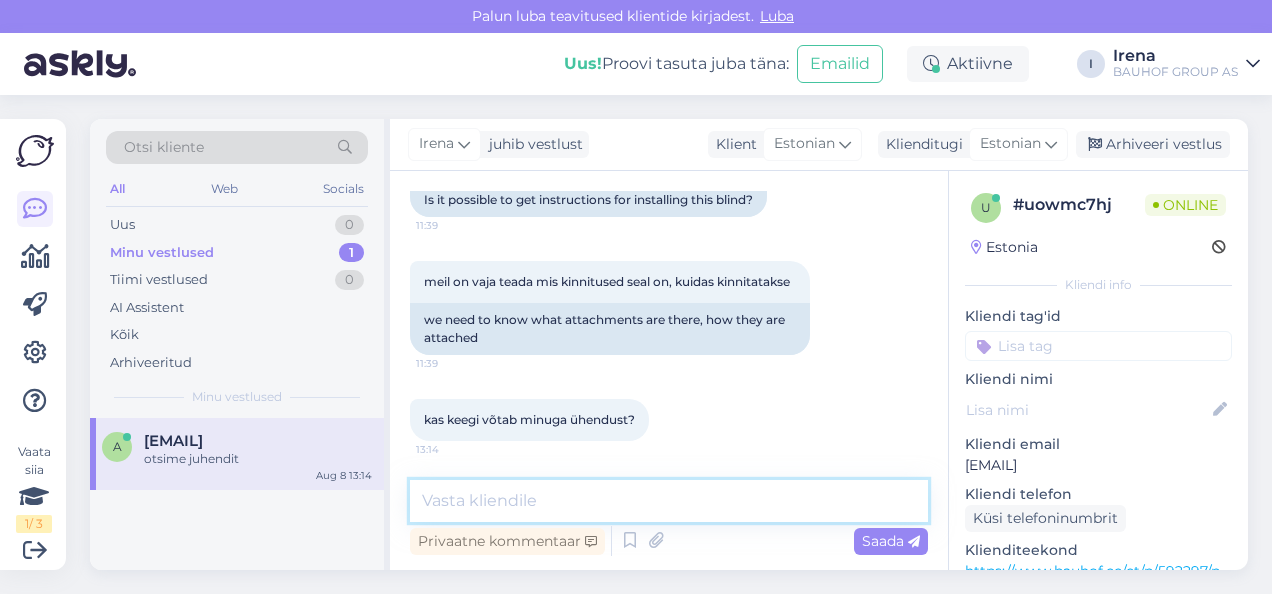 scroll, scrollTop: 830, scrollLeft: 0, axis: vertical 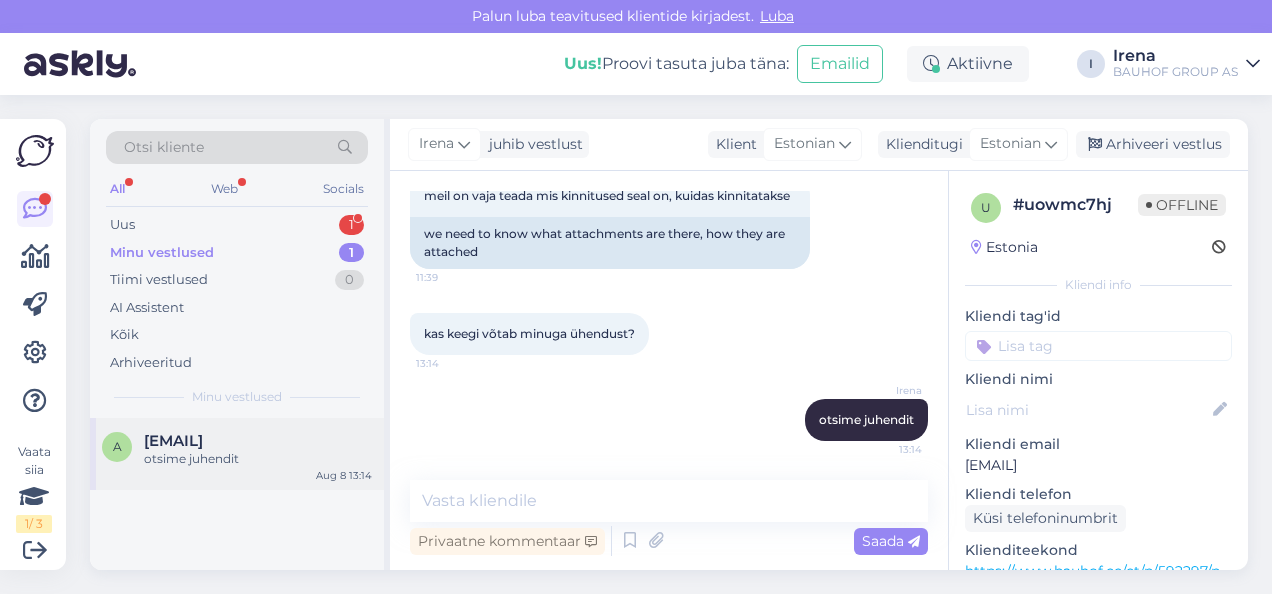 click on "otsime juhendit" at bounding box center (258, 459) 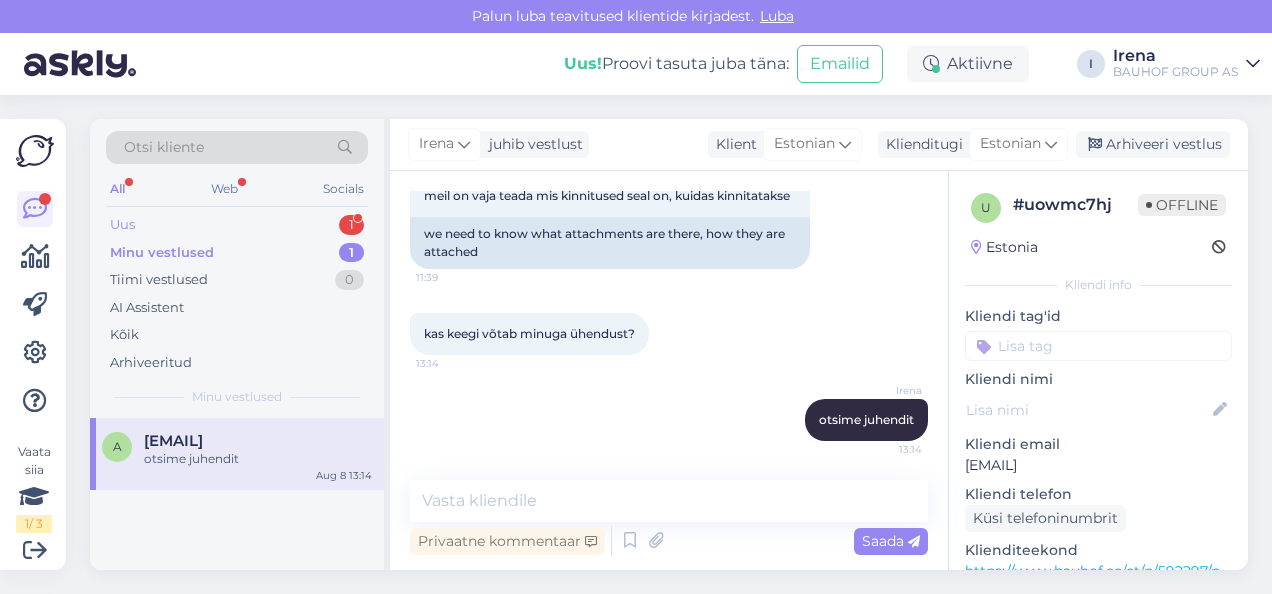 click on "Uus 1" at bounding box center (237, 225) 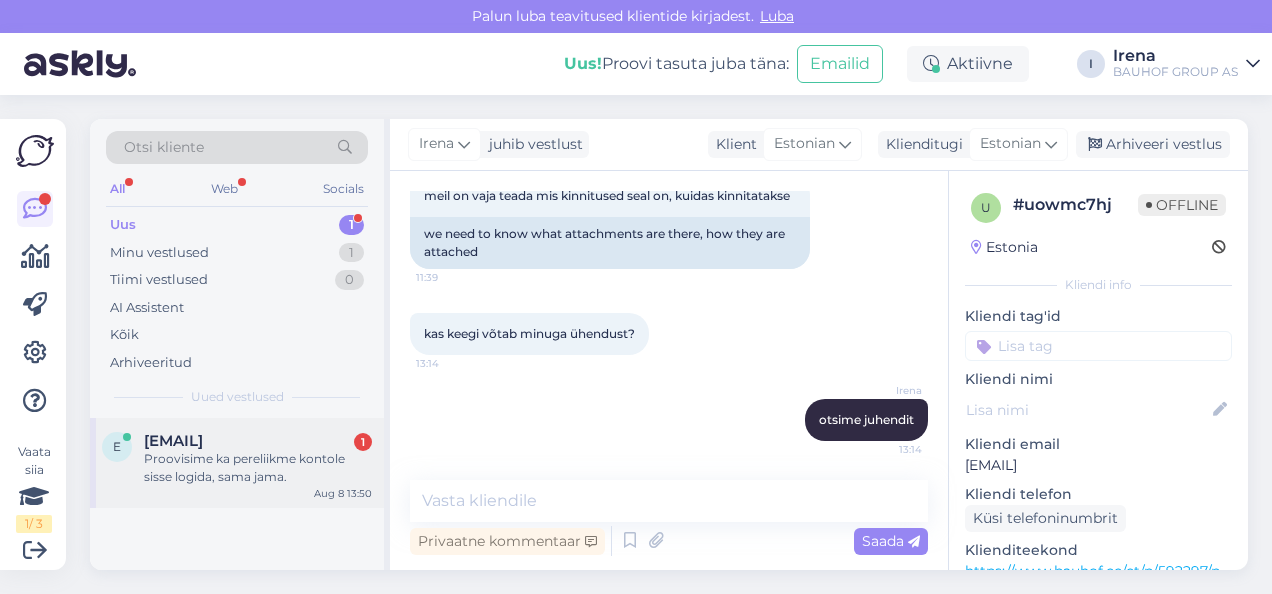 click on "Proovisime ka pereliikme kontole sisse logida, sama jama." at bounding box center [258, 468] 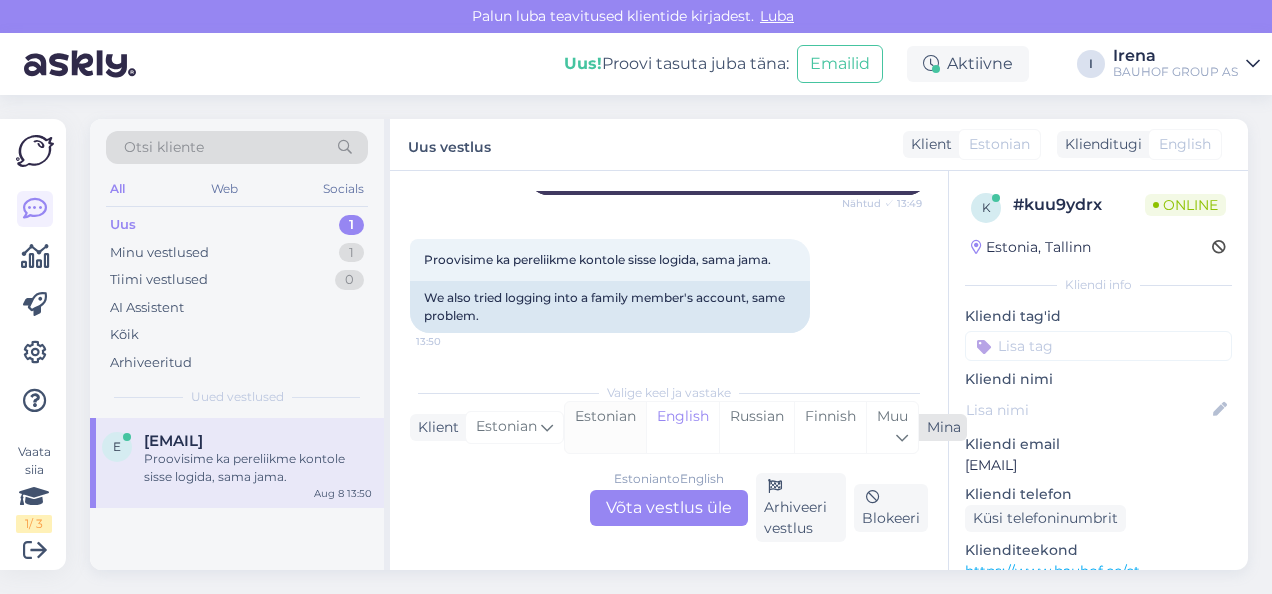 click on "Estonian" at bounding box center [605, 427] 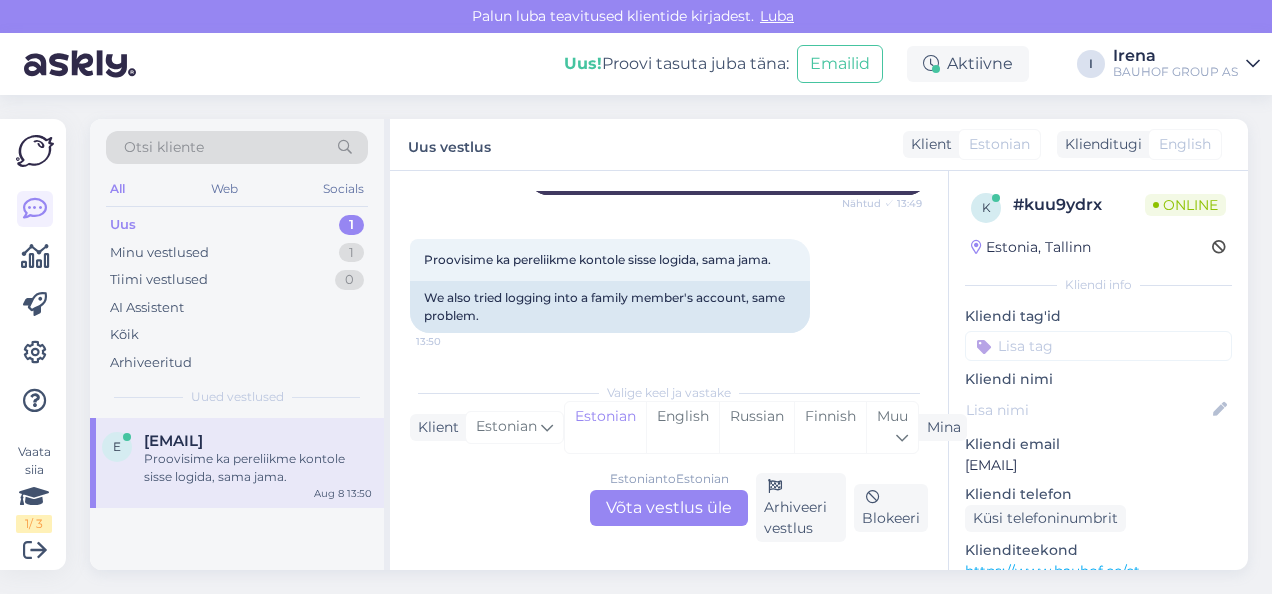 click on "Estonian  to  Estonian Võta vestlus üle" at bounding box center [669, 508] 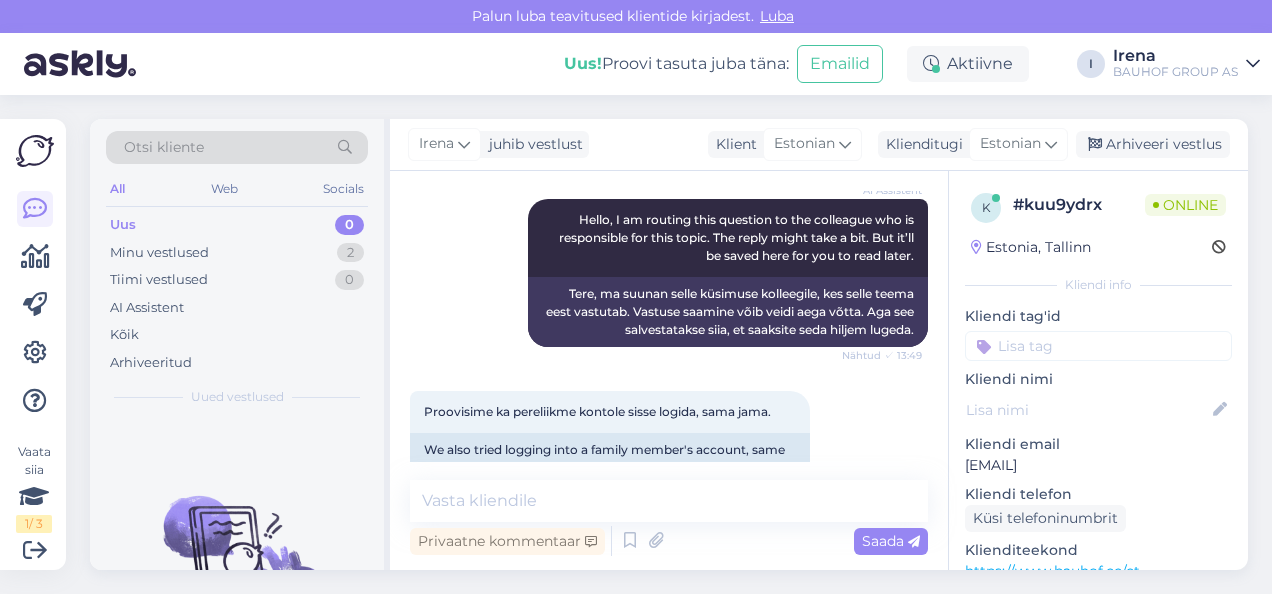 scroll, scrollTop: 334, scrollLeft: 0, axis: vertical 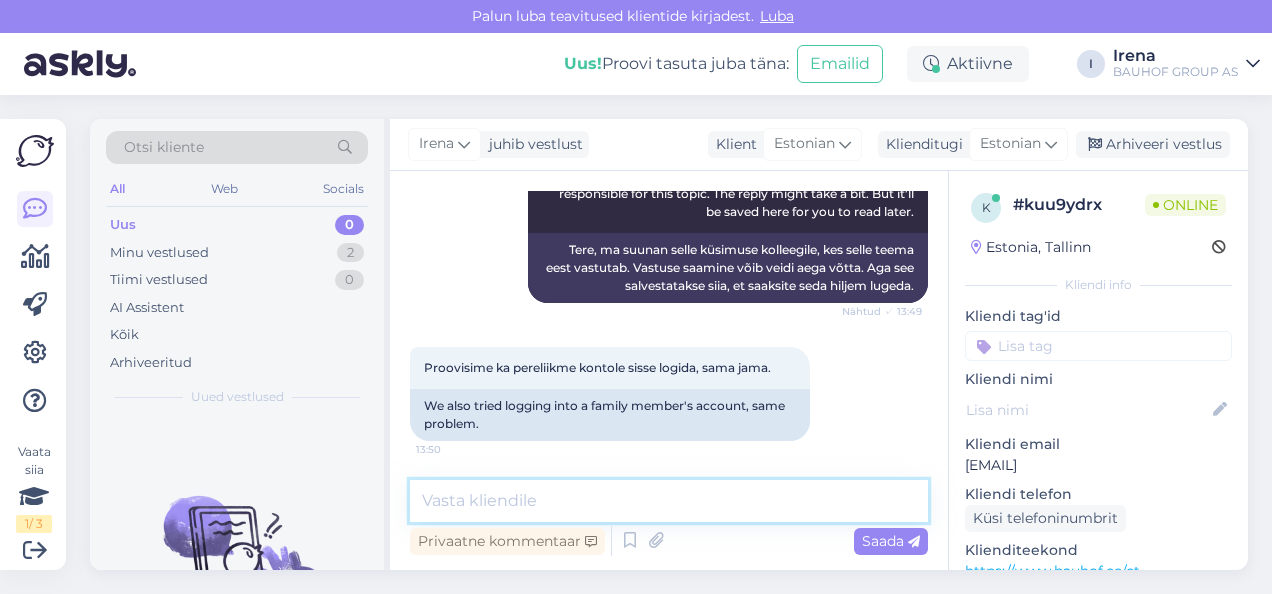 click at bounding box center (669, 501) 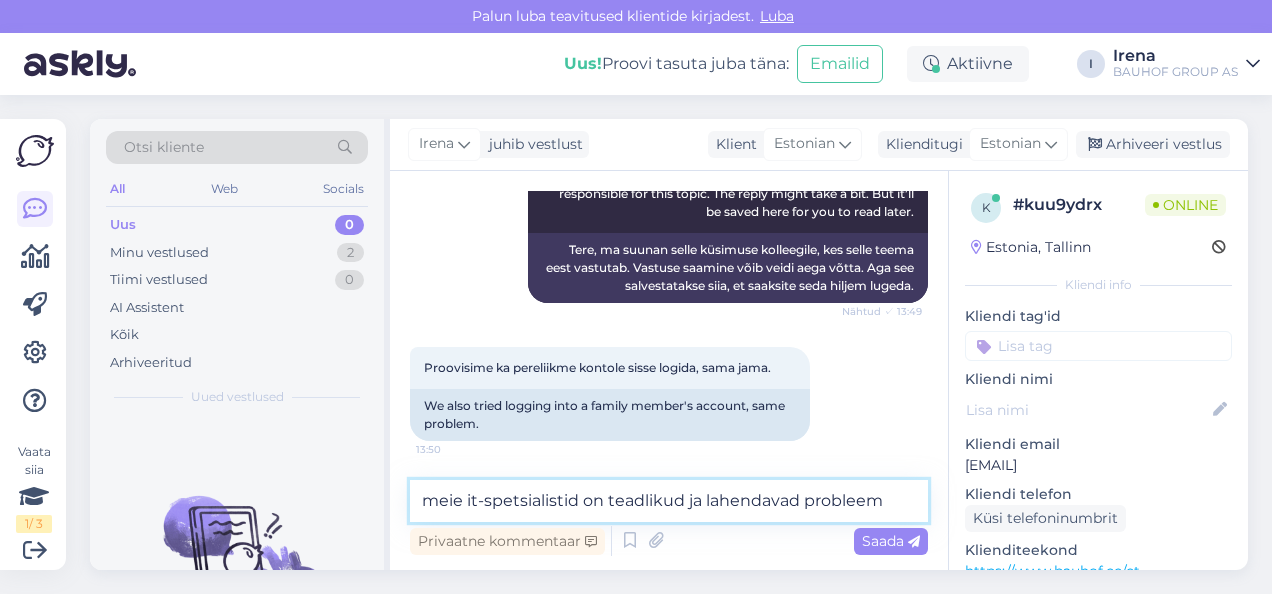 type on "meie it-spetsialistid on teadlikud ja lahendavad probleemi" 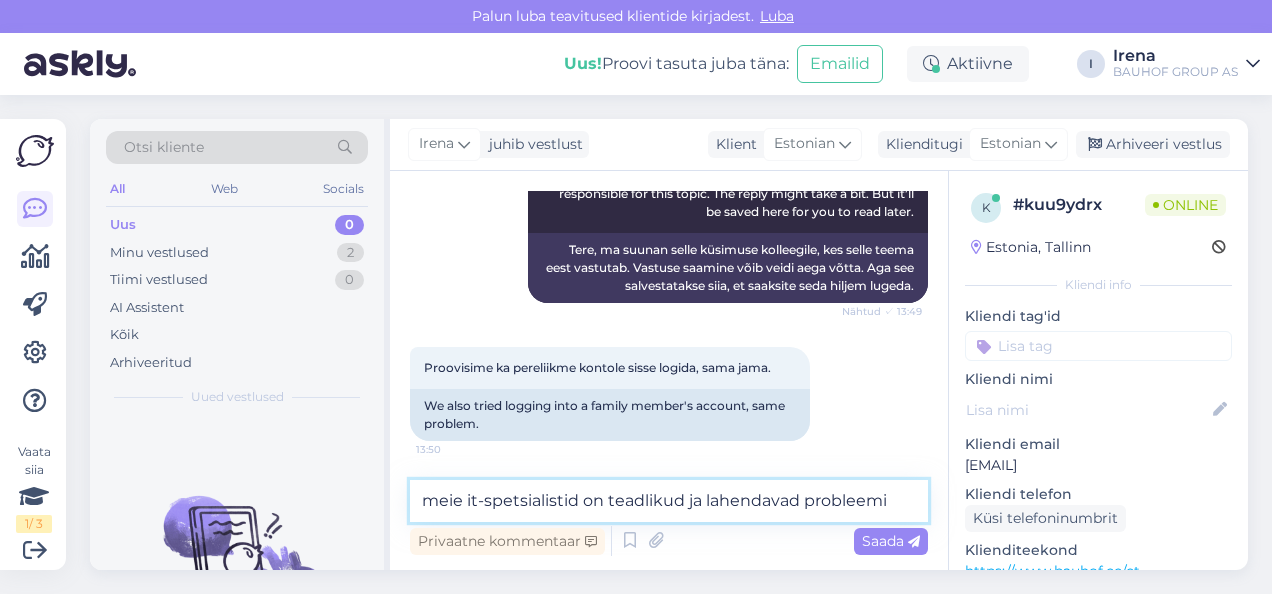 type 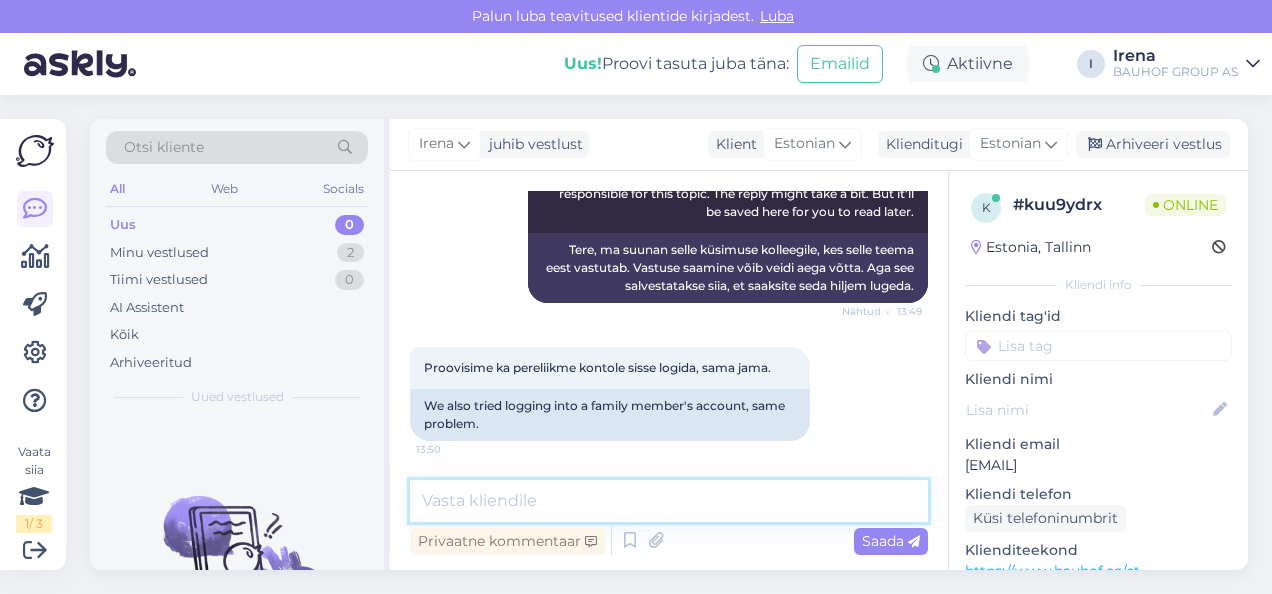 scroll, scrollTop: 420, scrollLeft: 0, axis: vertical 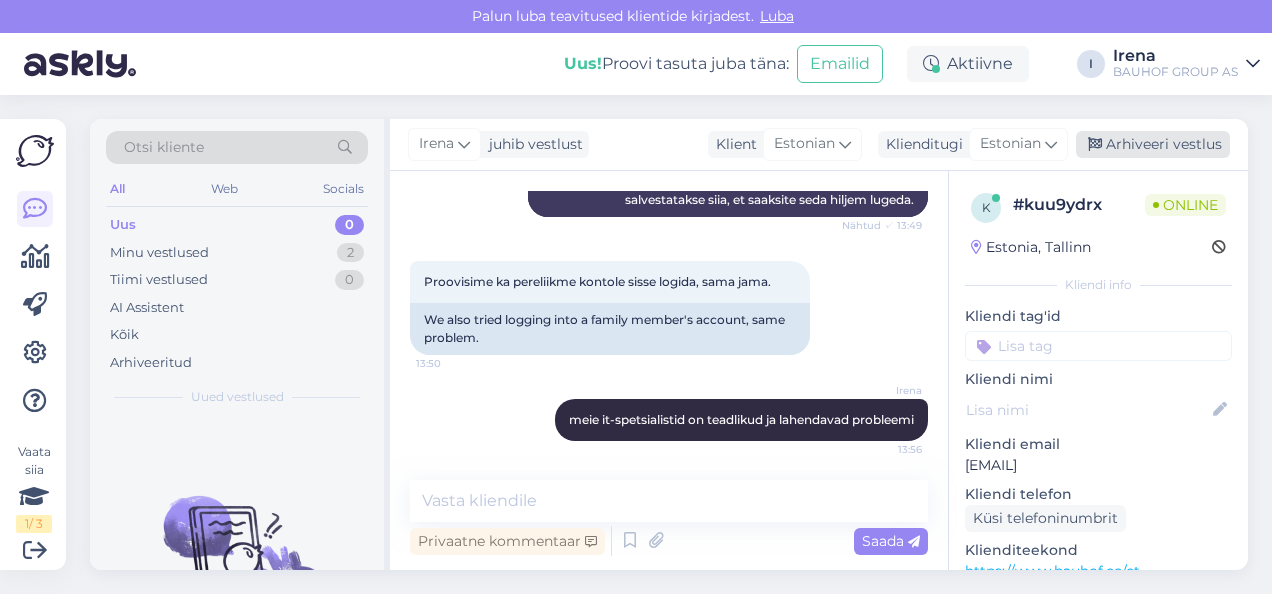 click on "Arhiveeri vestlus" at bounding box center [1153, 144] 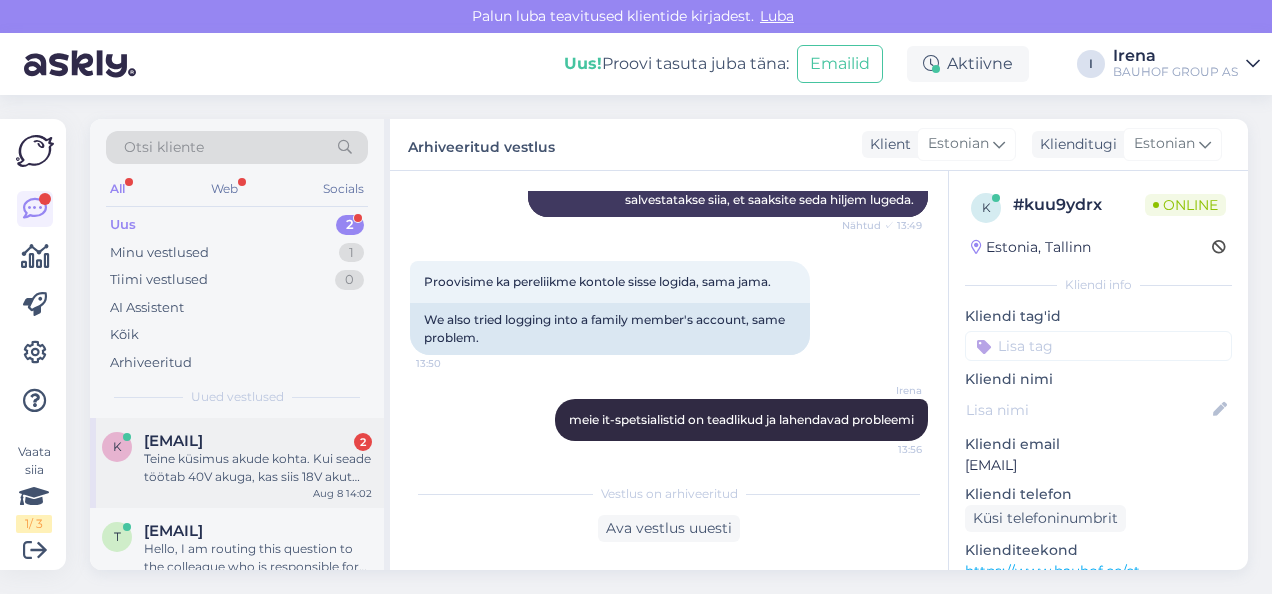 click on "Teine küsimus akude kohta. Kui seade töötab 40V akuga, kas siis 18V akut sellel seadmel kasutada ei saa/ei tohi?" at bounding box center [258, 468] 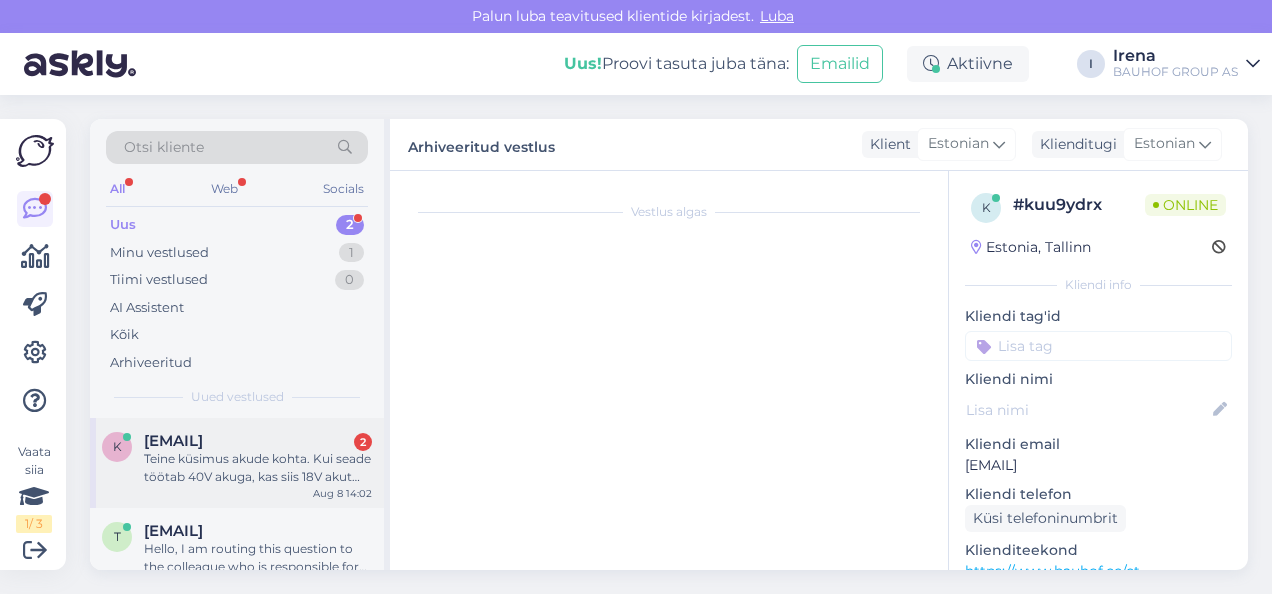 scroll, scrollTop: 324, scrollLeft: 0, axis: vertical 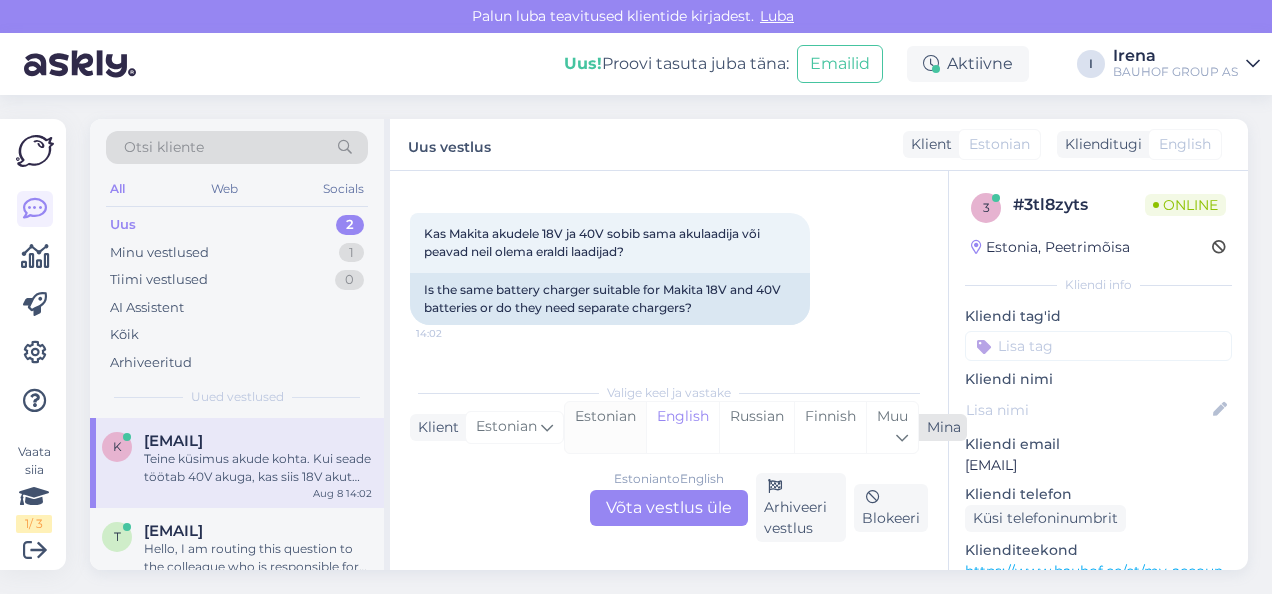 click on "Estonian" at bounding box center (605, 427) 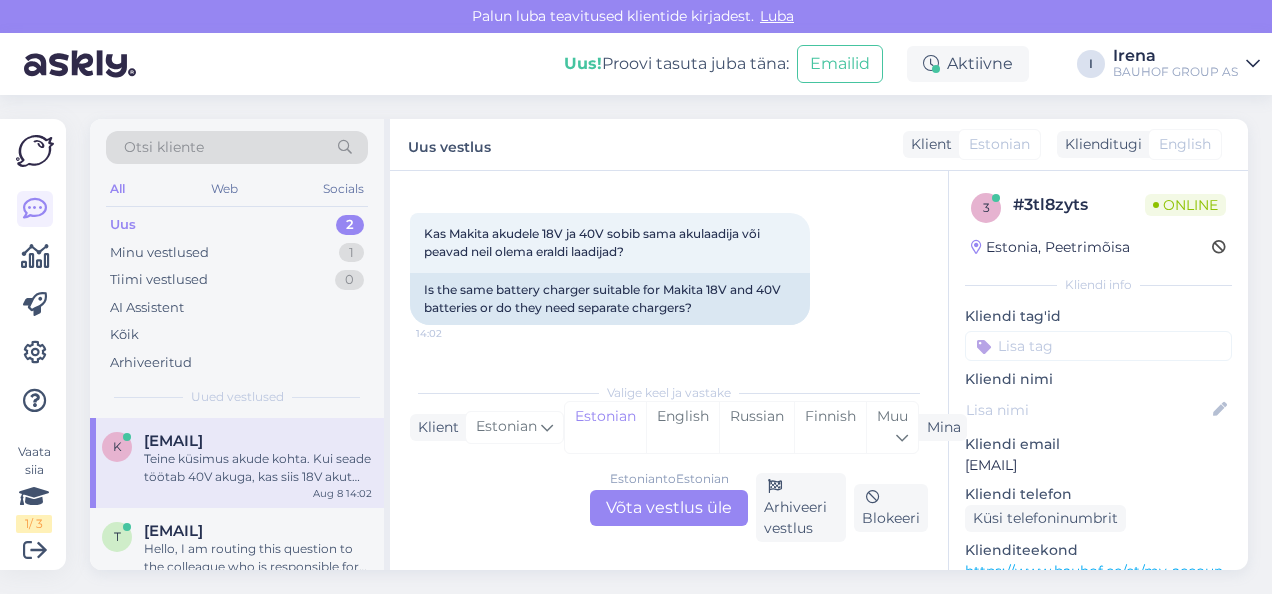 click on "Estonian  to  Estonian Võta vestlus üle" at bounding box center [669, 508] 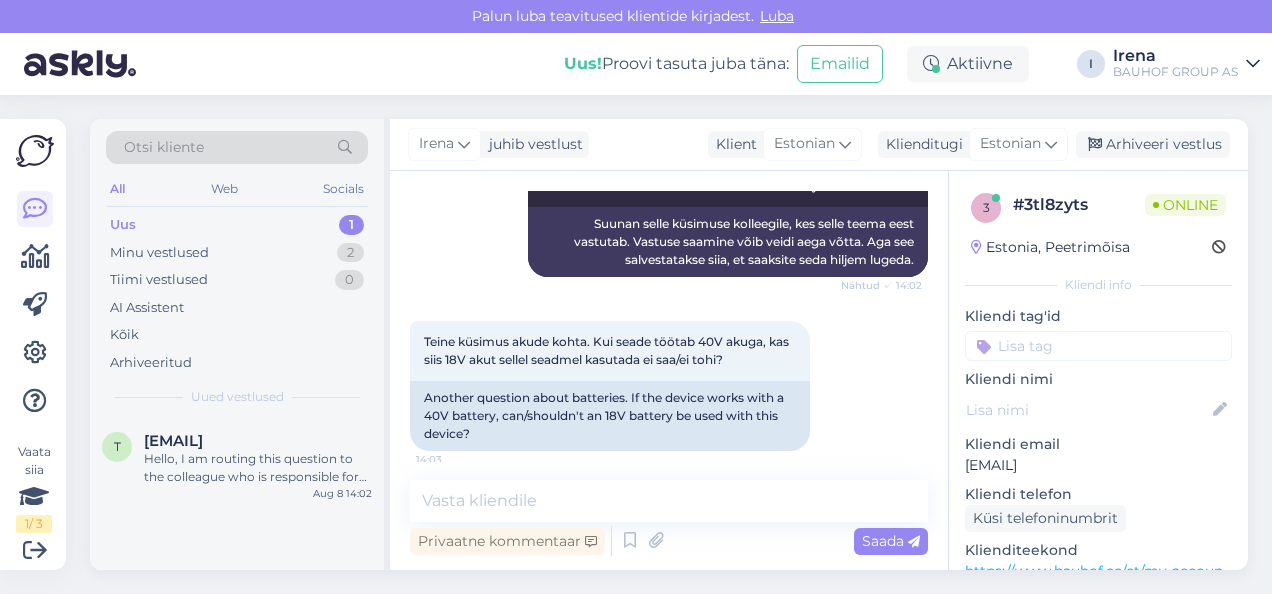 scroll, scrollTop: 574, scrollLeft: 0, axis: vertical 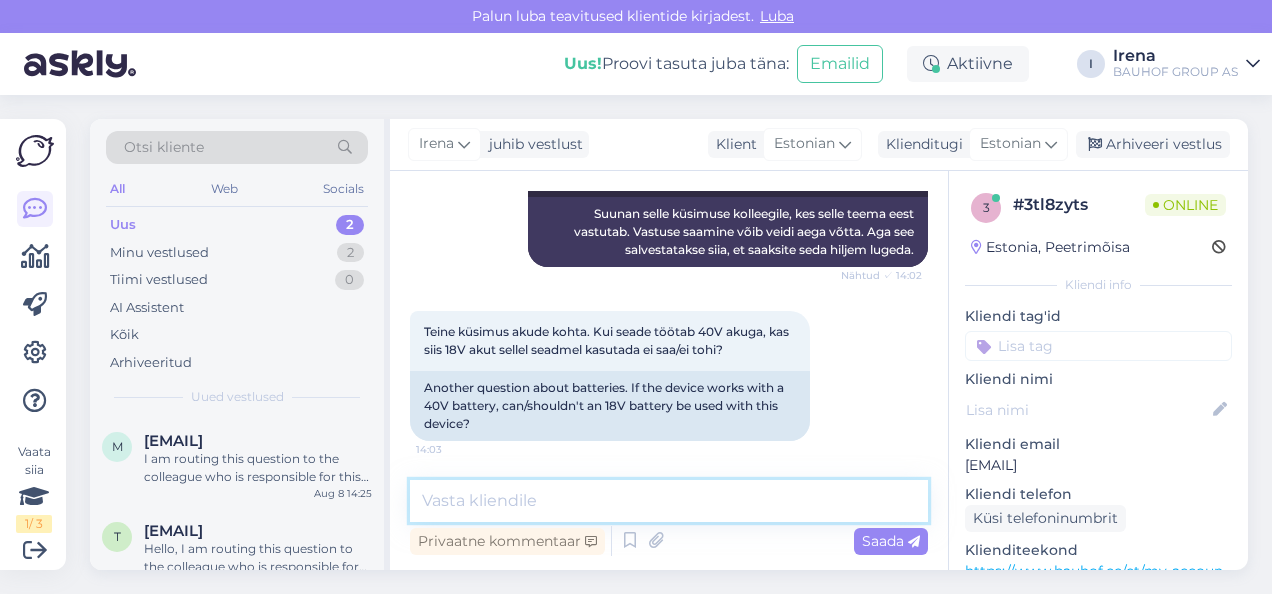 click at bounding box center (669, 501) 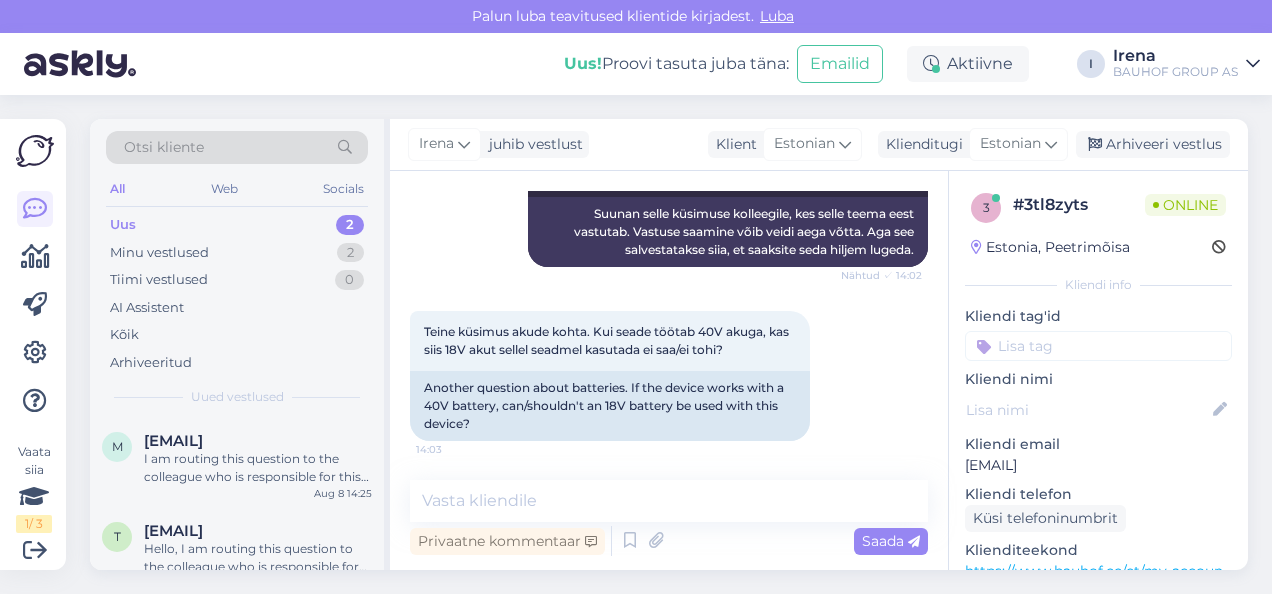 click on "Otsi kliente All Web Socials Uus 2 Minu vestlused 2 Tiimi vestlused 0 AI Assistent Kõik Arhiveeritud Uued vestlused" at bounding box center [237, 268] 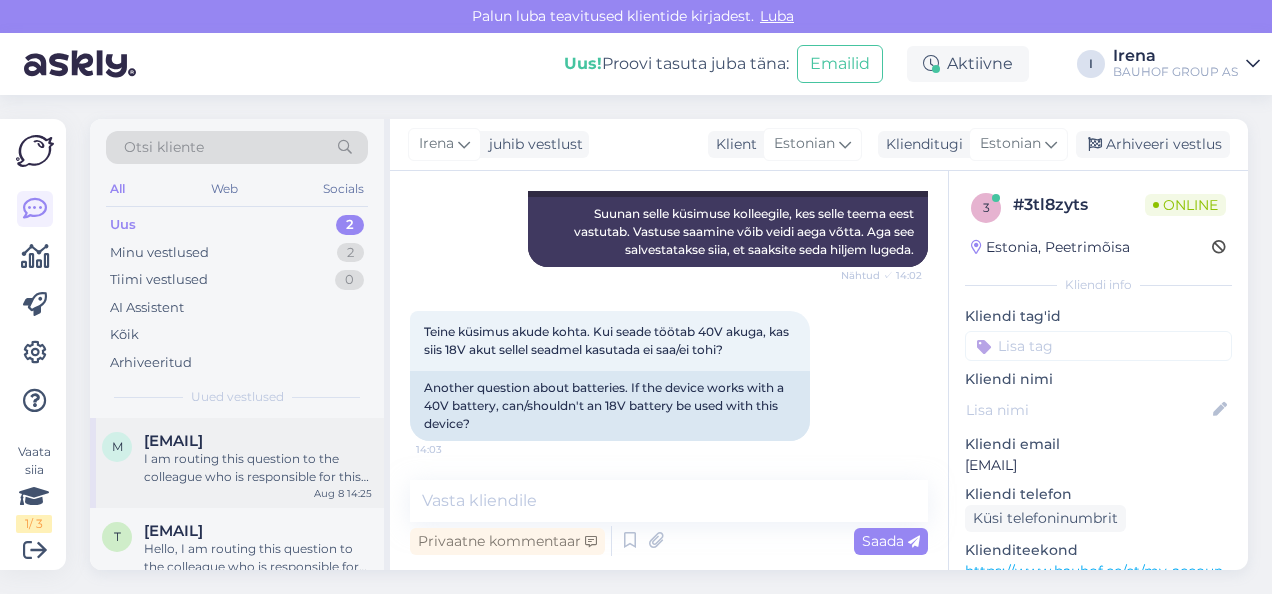 click on "I am routing this question to the colleague who is responsible for this topic. The reply might take a bit. But it’ll be saved here for you to read later." at bounding box center (258, 468) 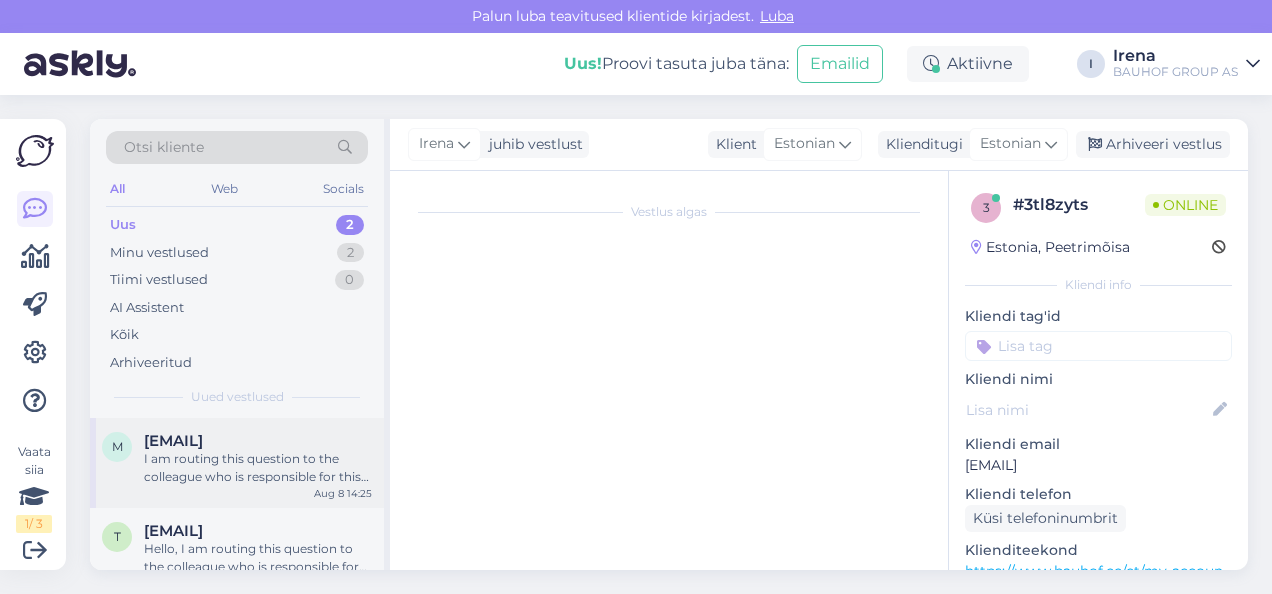 scroll, scrollTop: 1406, scrollLeft: 0, axis: vertical 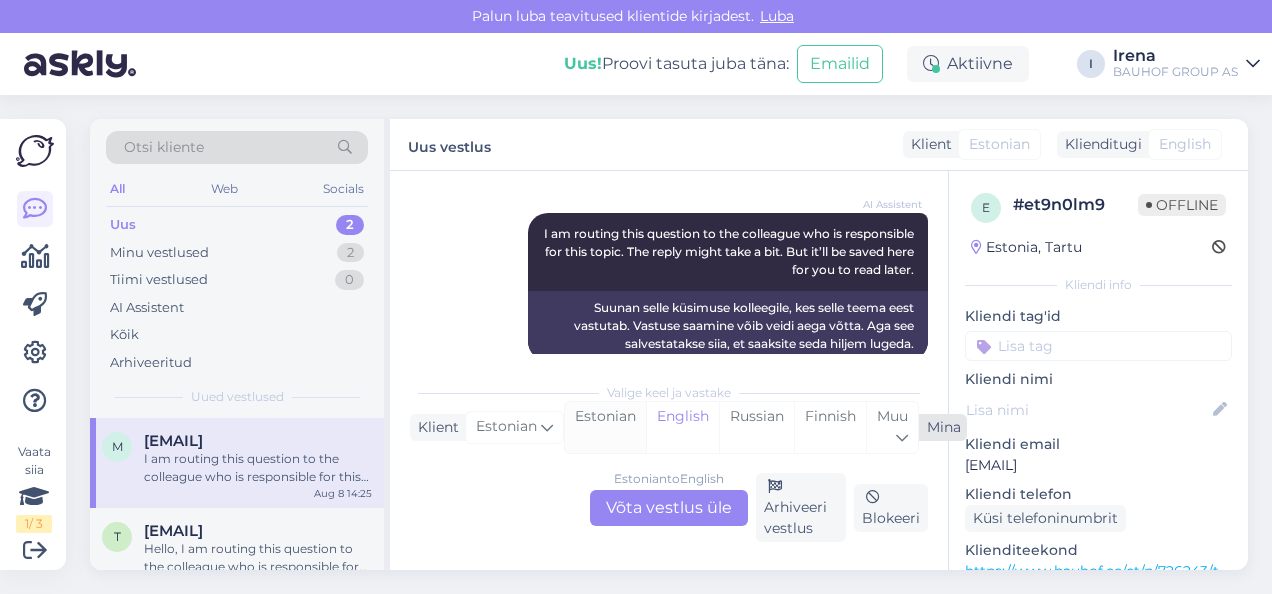 click on "Estonian" at bounding box center (605, 427) 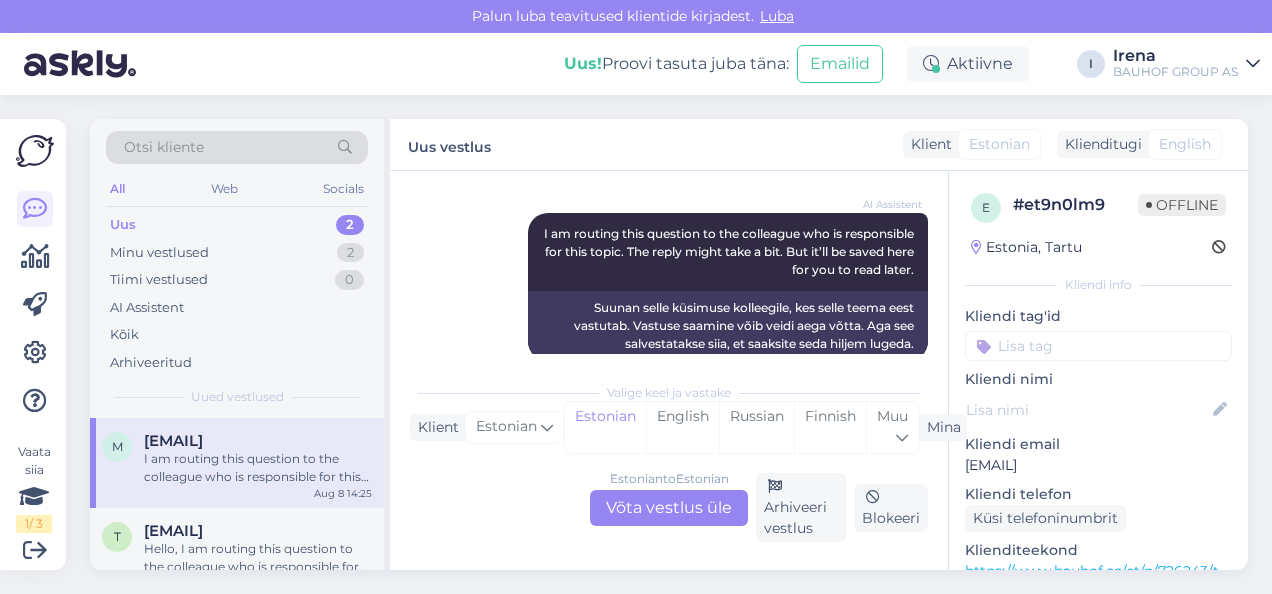 click on "Estonian  to  Estonian Võta vestlus üle" at bounding box center (669, 508) 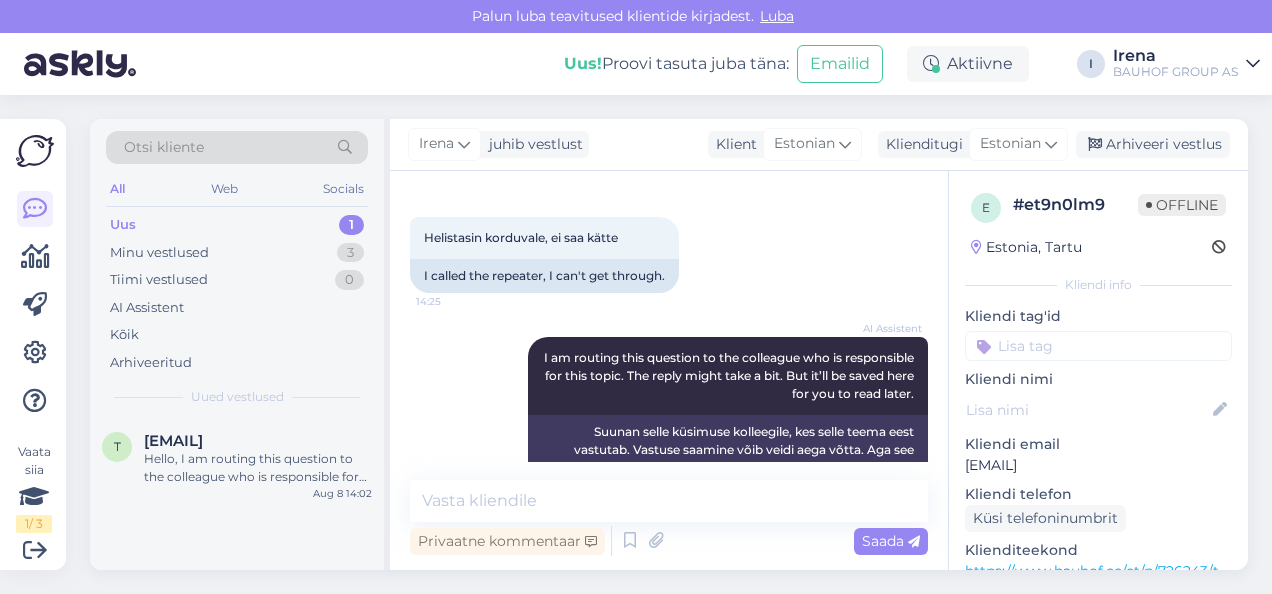 scroll, scrollTop: 1326, scrollLeft: 0, axis: vertical 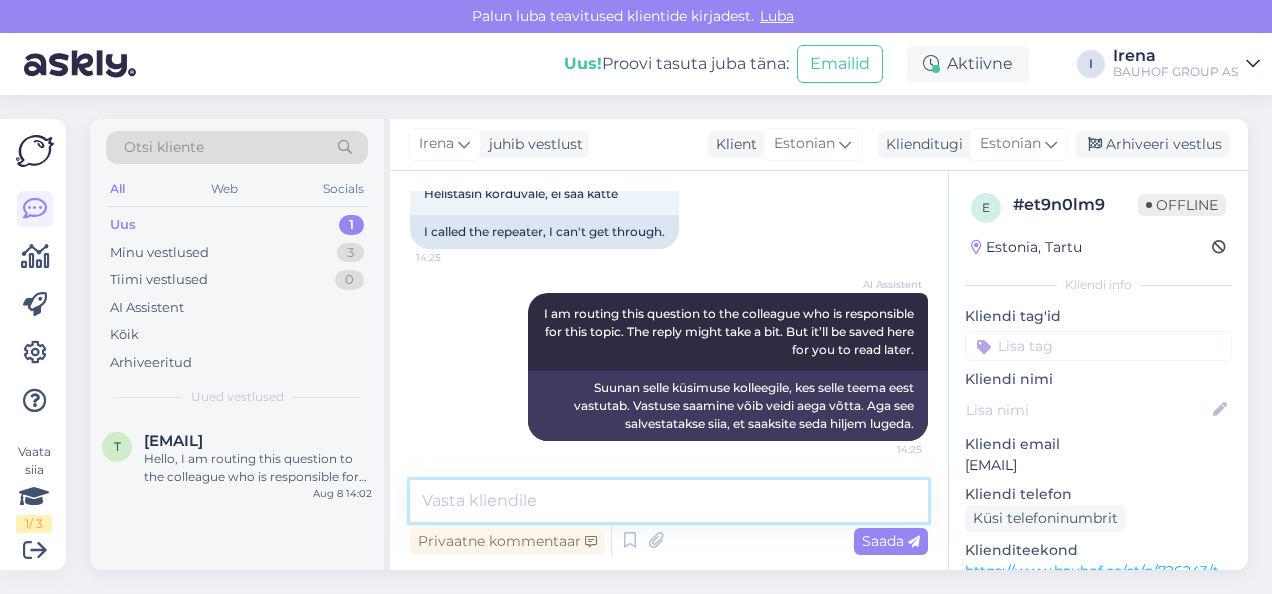 click at bounding box center [669, 501] 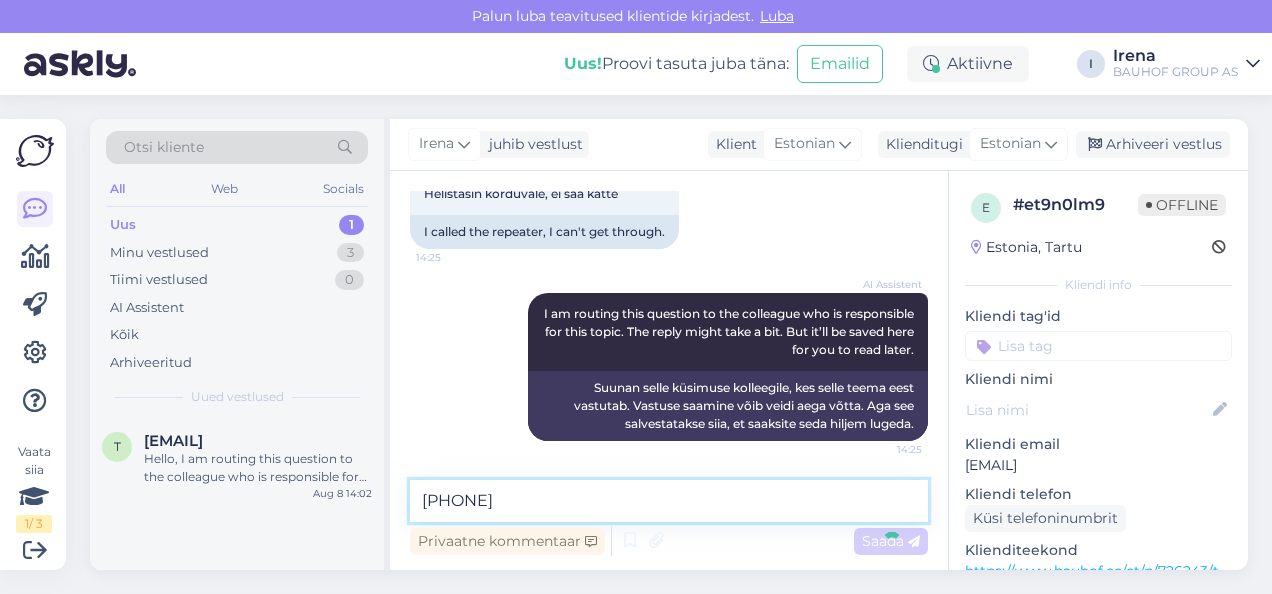 type 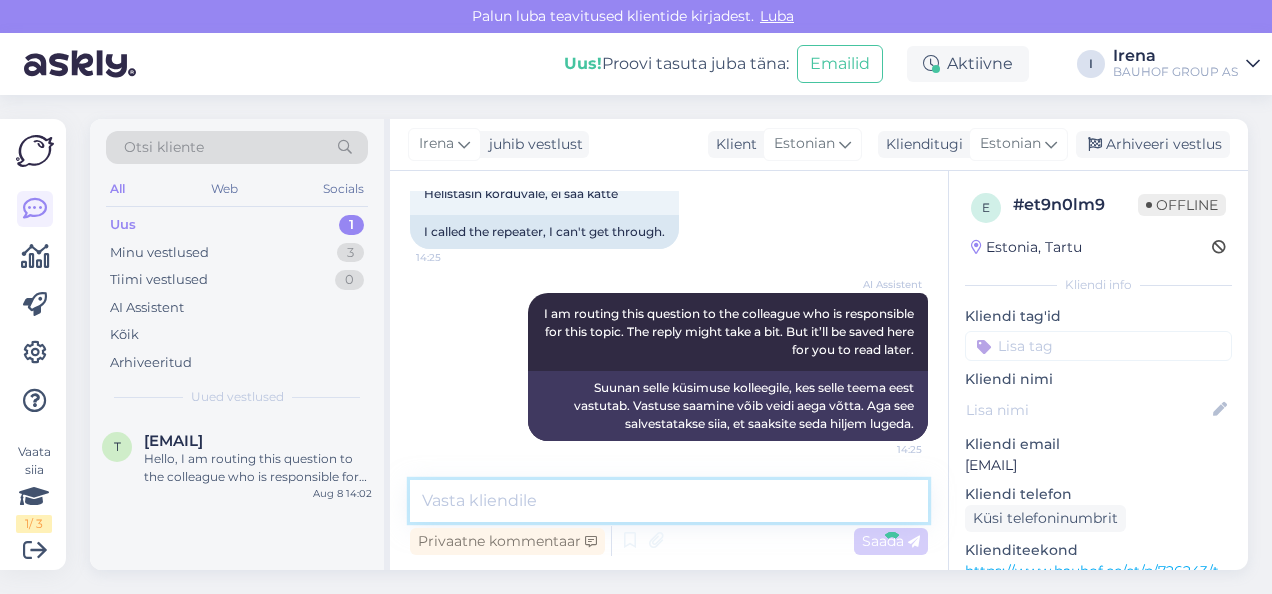 scroll, scrollTop: 1412, scrollLeft: 0, axis: vertical 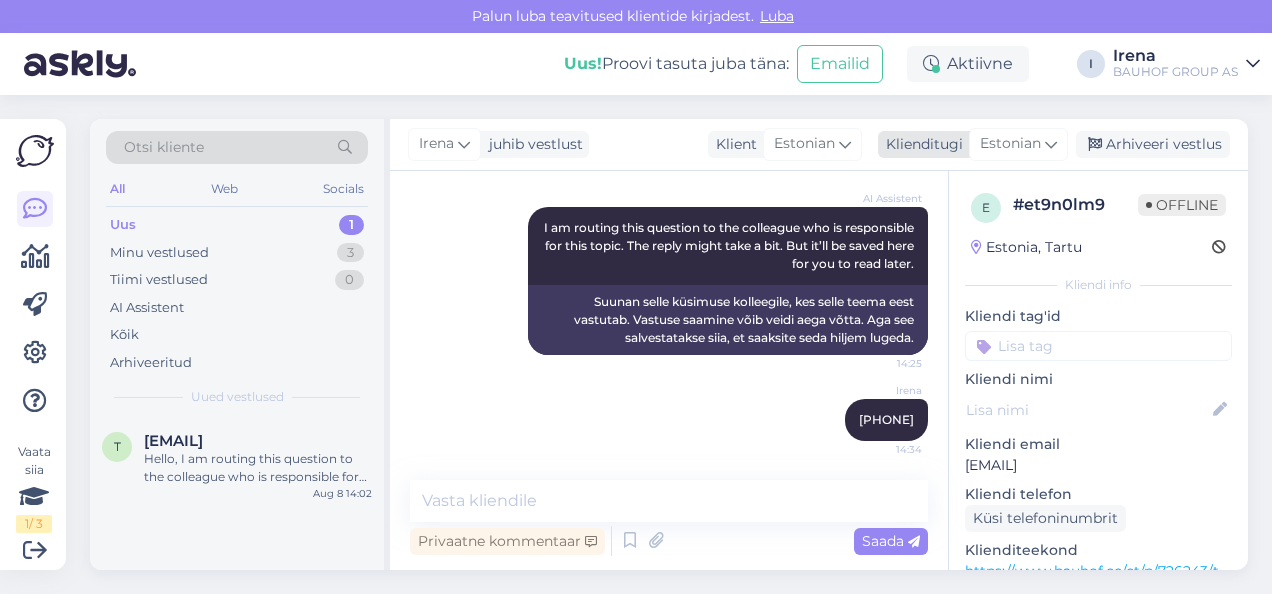 drag, startPoint x: 1119, startPoint y: 148, endPoint x: 1071, endPoint y: 157, distance: 48.83646 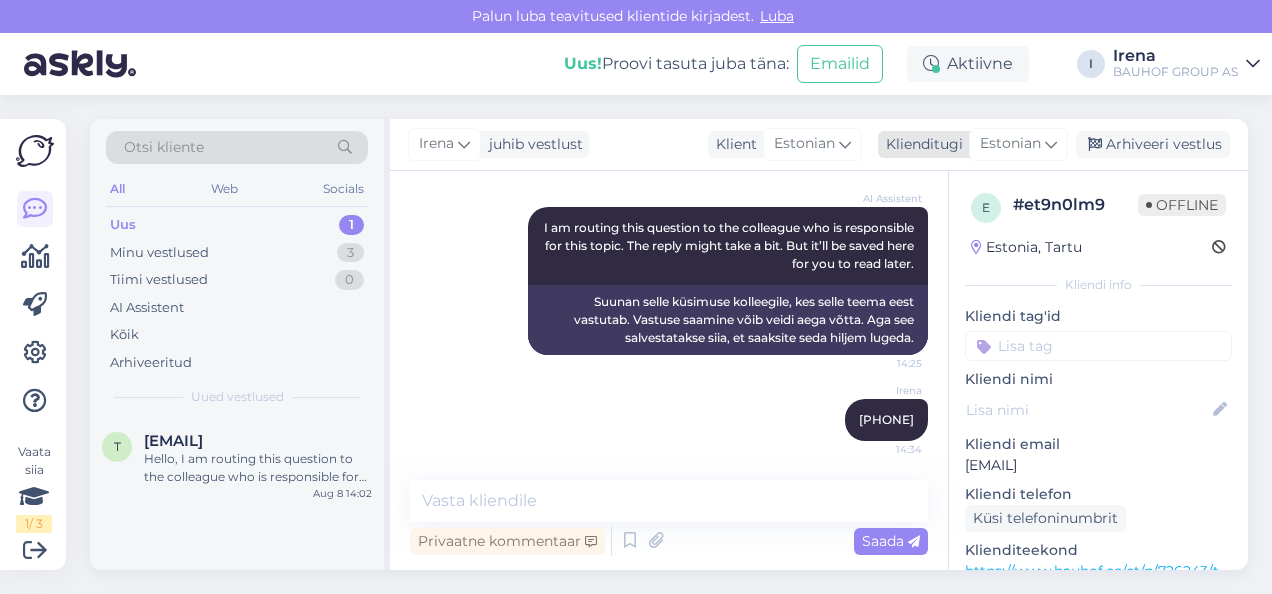click on "Arhiveeri vestlus" at bounding box center [1153, 144] 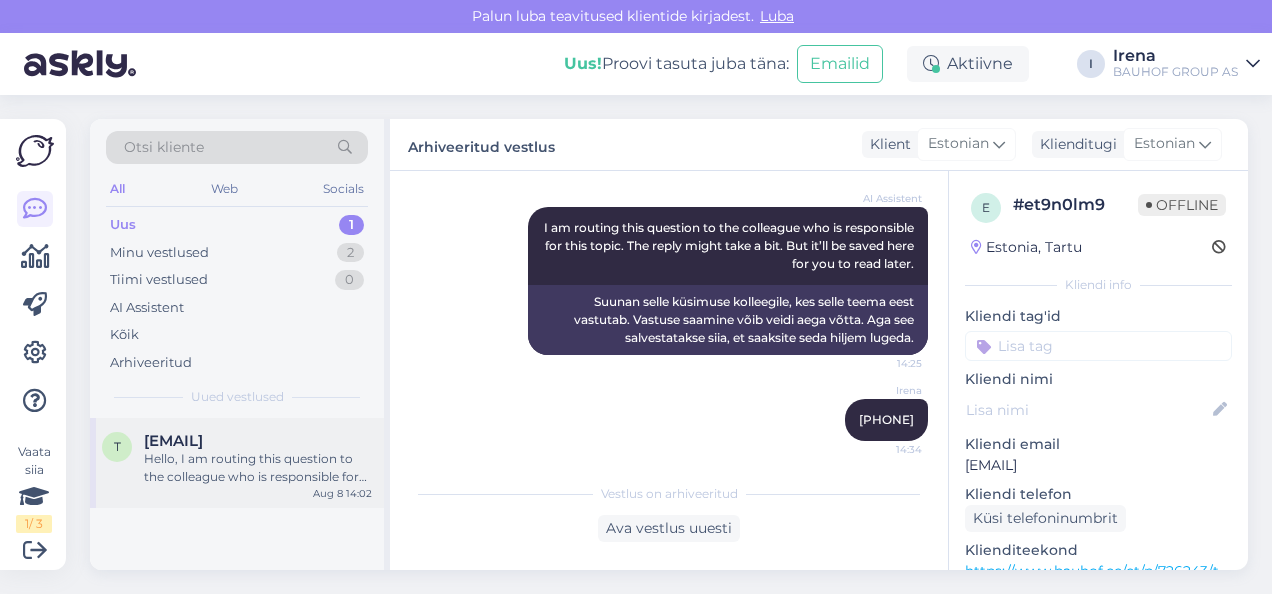click on "Hello, I am routing this question to the colleague who is responsible for this topic. The reply might take a bit. But it’ll be saved here for you to read later." at bounding box center [258, 468] 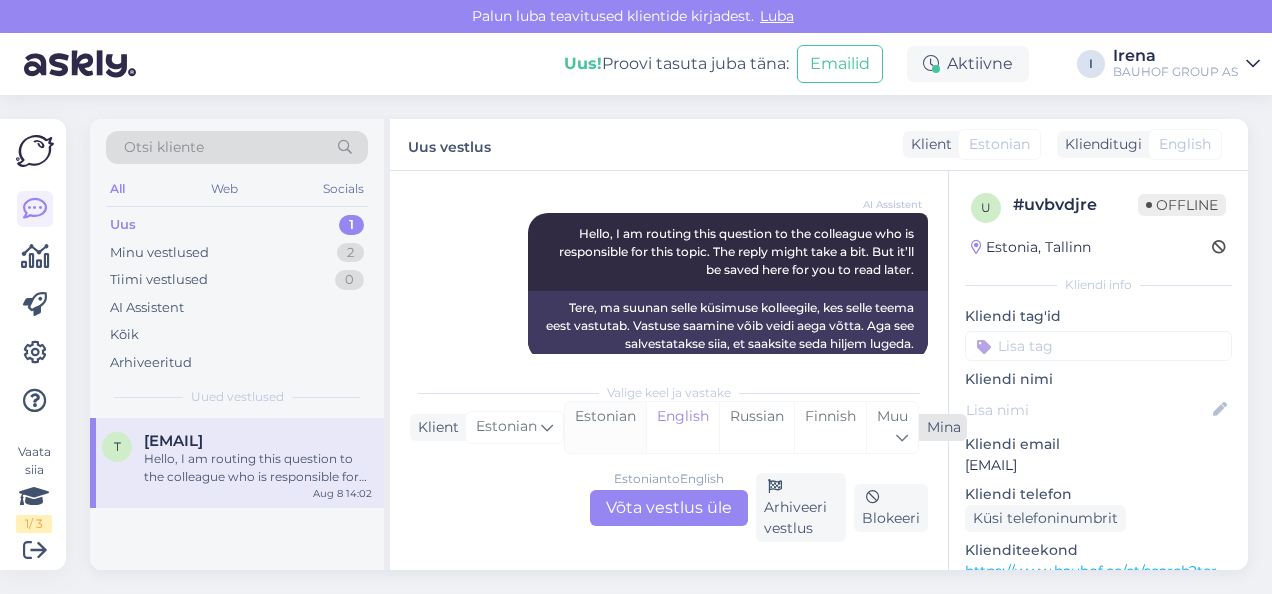 click on "Estonian" at bounding box center (605, 427) 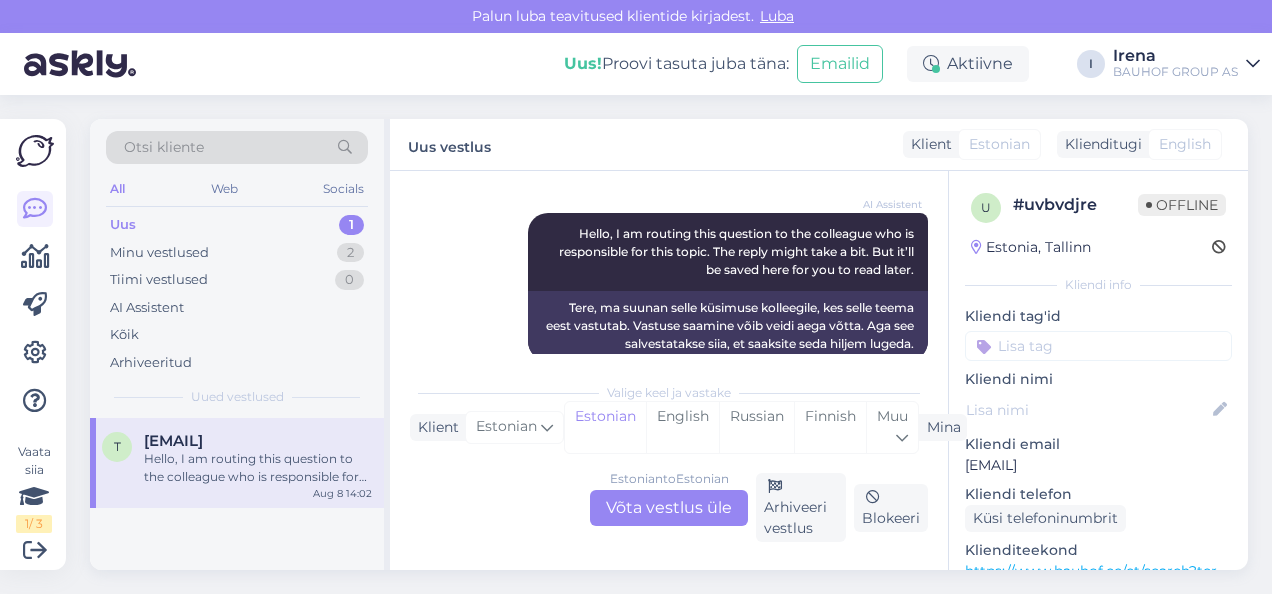 click on "Estonian  to  Estonian Võta vestlus üle" at bounding box center (669, 508) 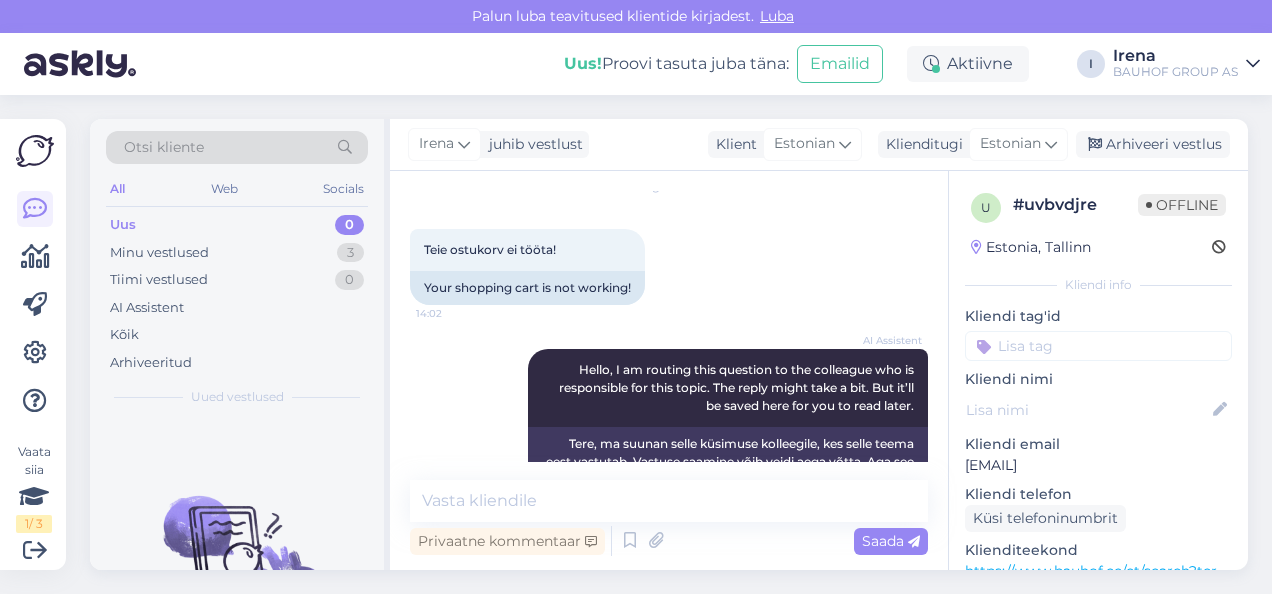 scroll, scrollTop: 124, scrollLeft: 0, axis: vertical 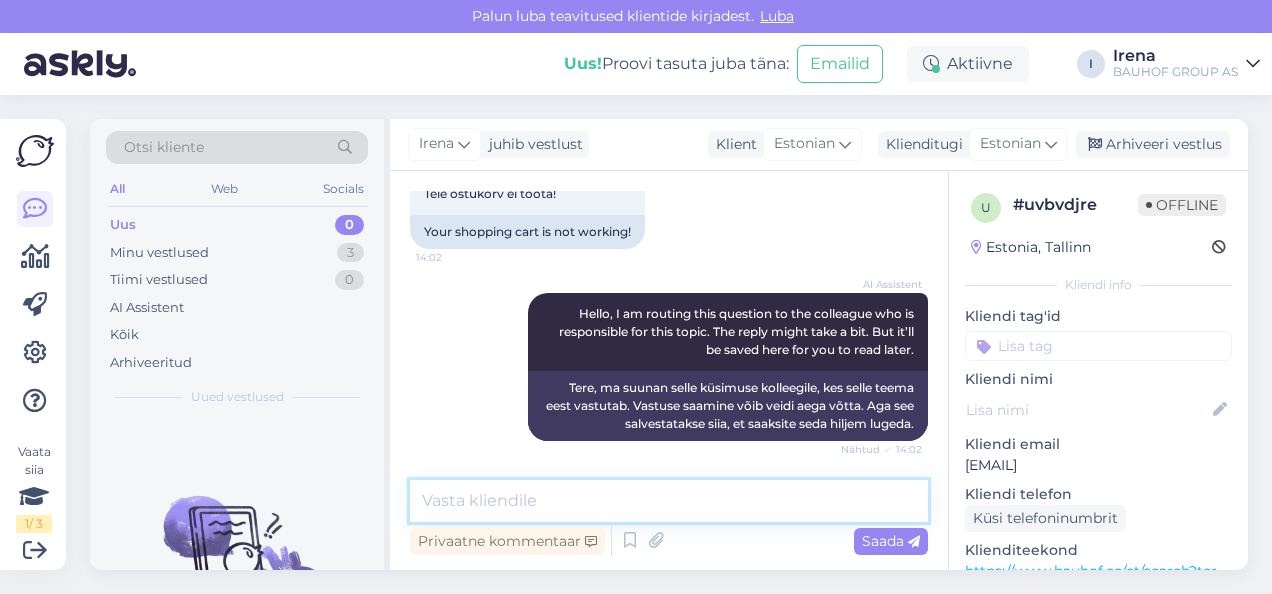 click at bounding box center (669, 501) 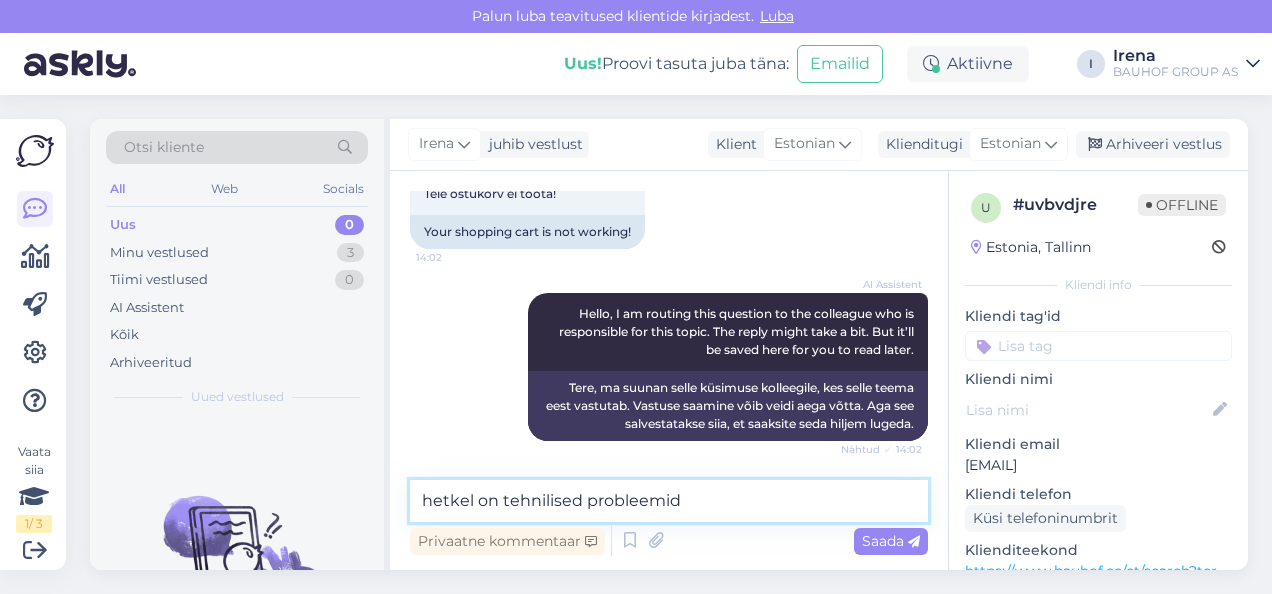 type on "hetkel on tehnilised probleemid" 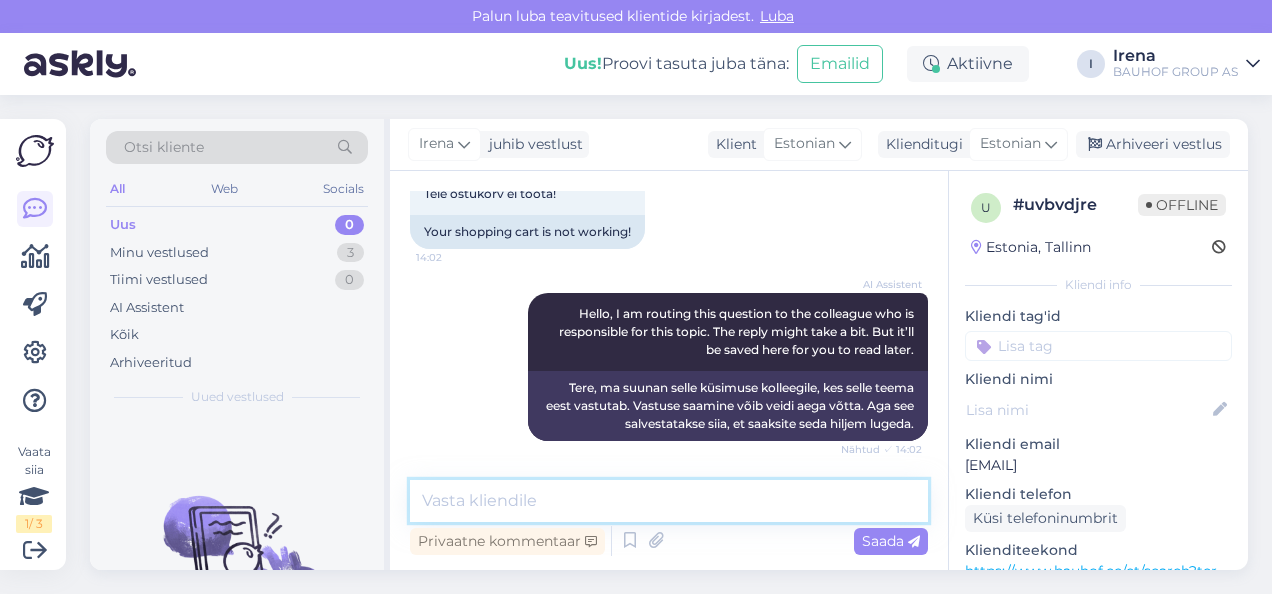 scroll, scrollTop: 210, scrollLeft: 0, axis: vertical 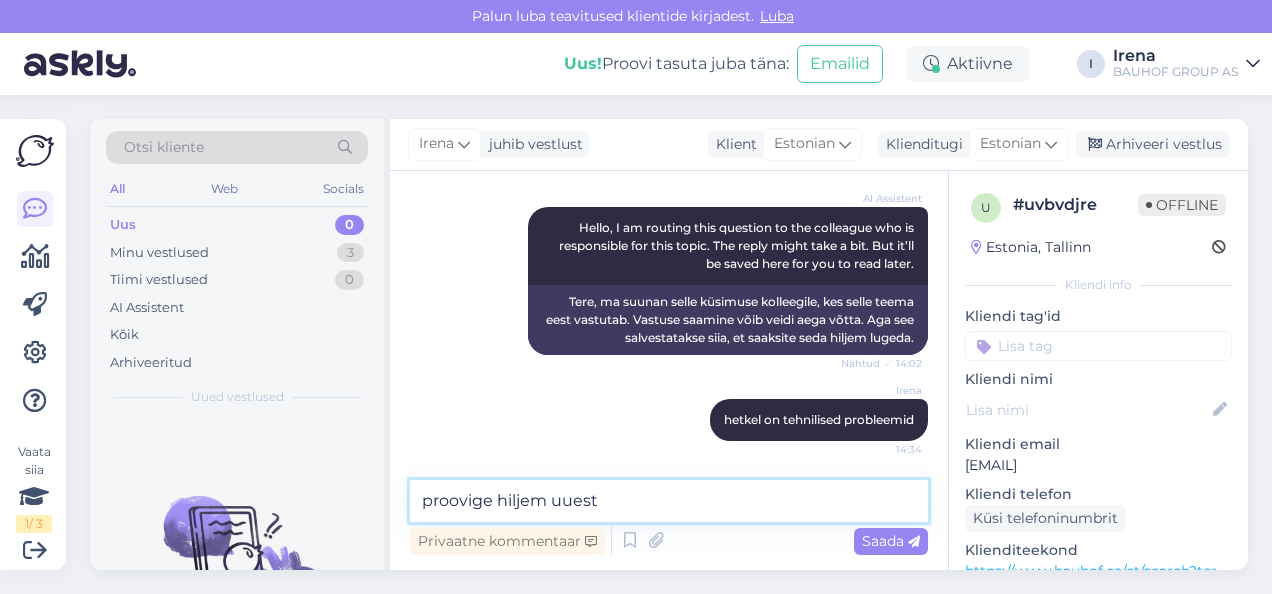type on "proovige hiljem uuesti" 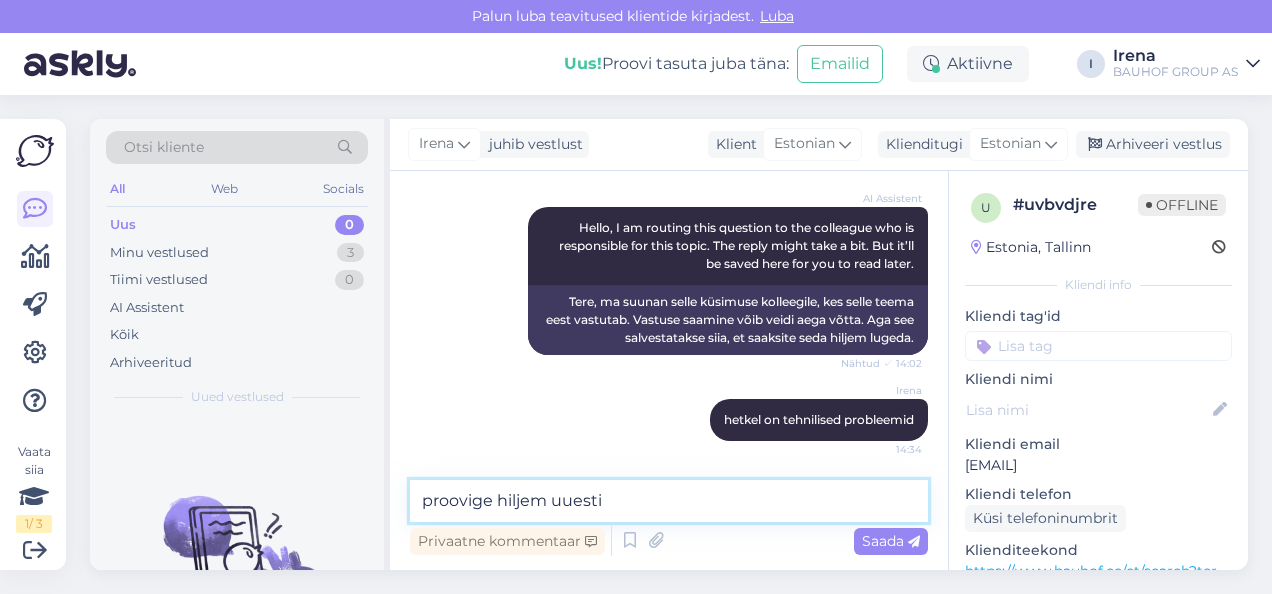 type 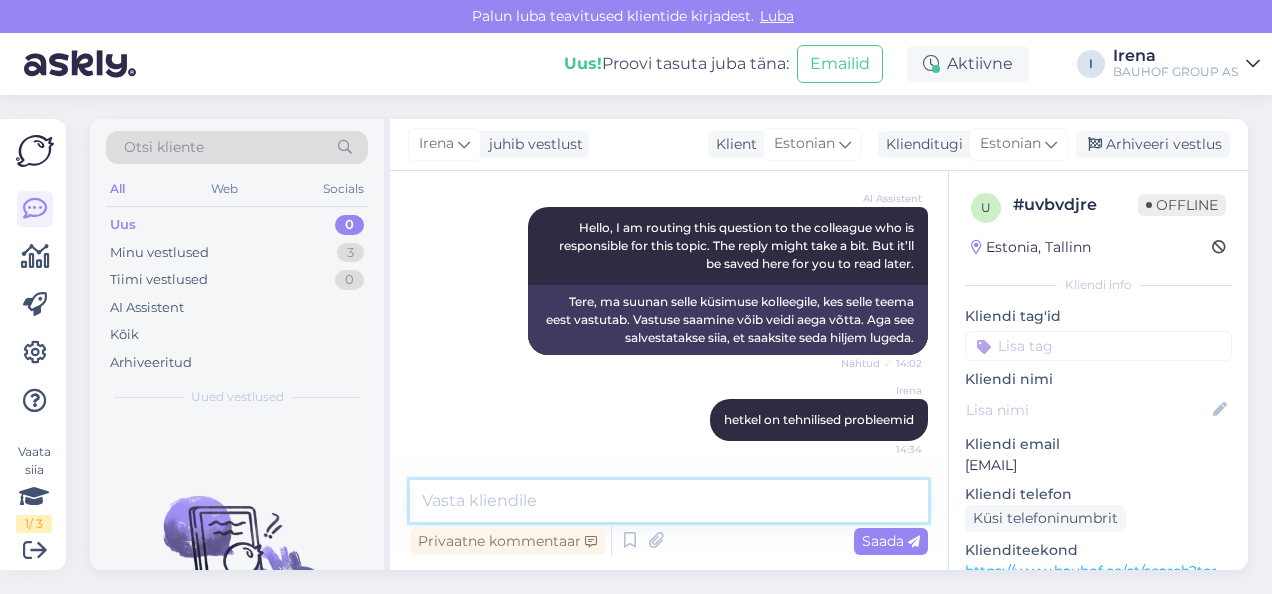 scroll, scrollTop: 296, scrollLeft: 0, axis: vertical 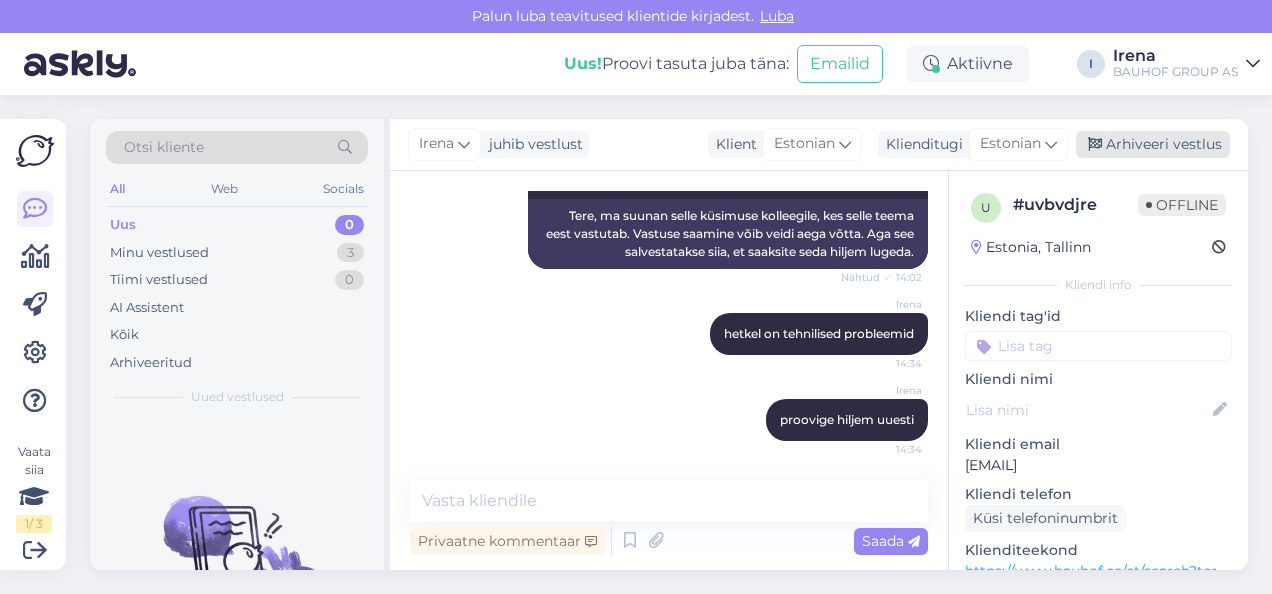 click on "Arhiveeri vestlus" at bounding box center [1153, 144] 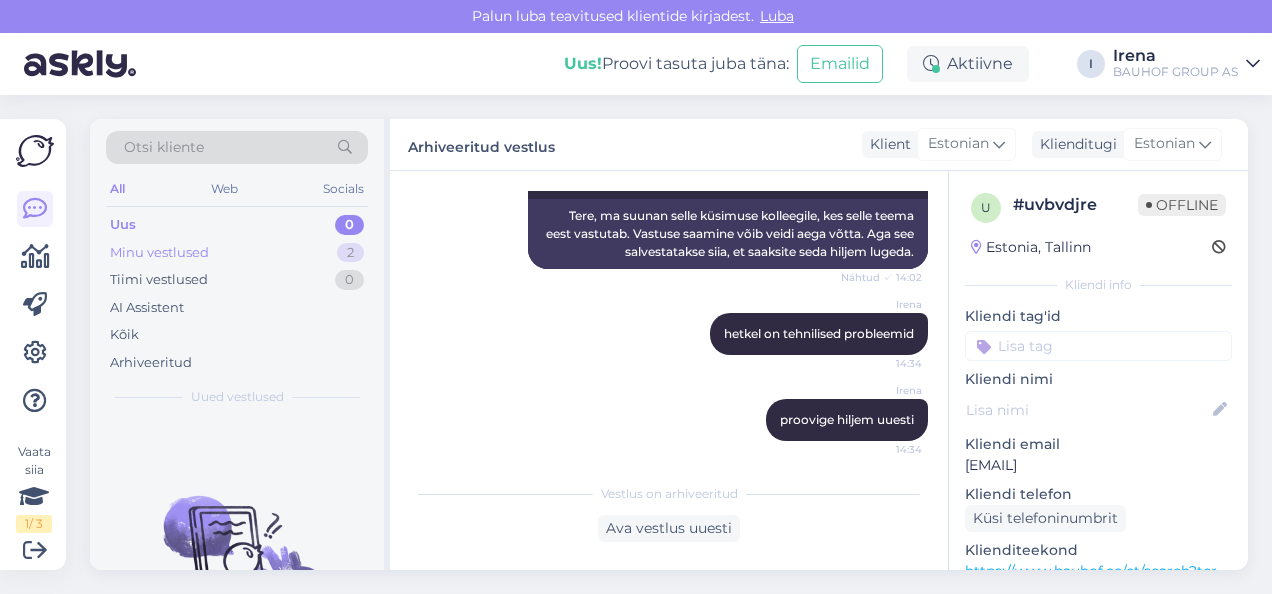 click on "Minu vestlused 2" at bounding box center [237, 253] 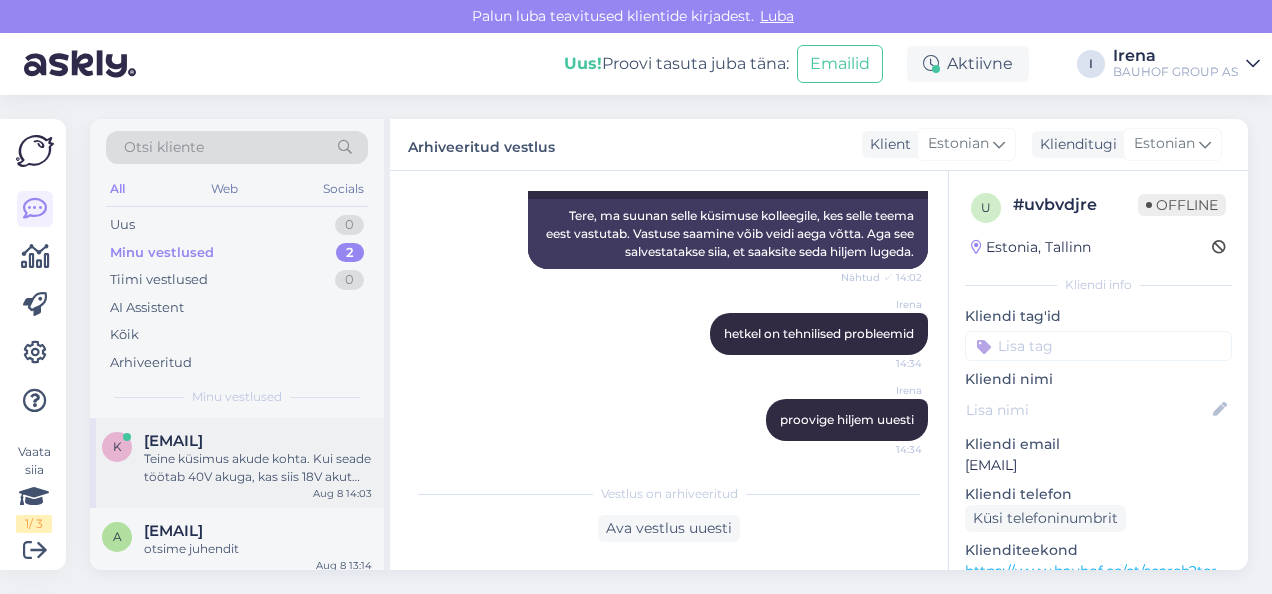 click on "Teine küsimus akude kohta. Kui seade töötab 40V akuga, kas siis 18V akut sellel seadmel kasutada ei saa/ei tohi?" at bounding box center [258, 468] 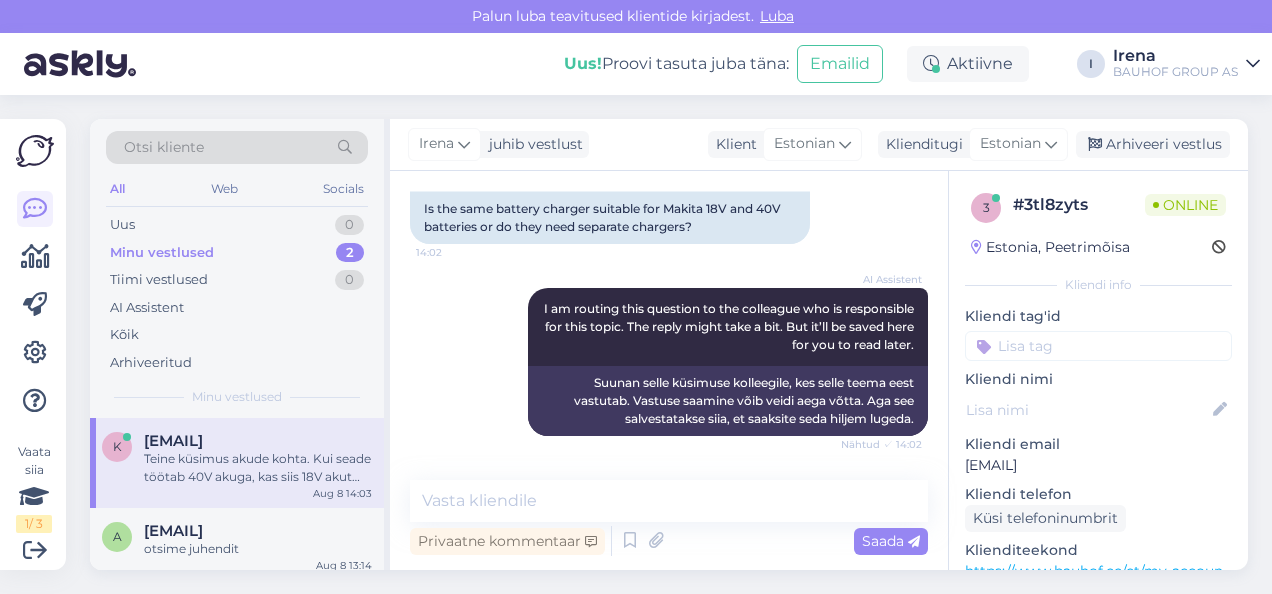scroll, scrollTop: 574, scrollLeft: 0, axis: vertical 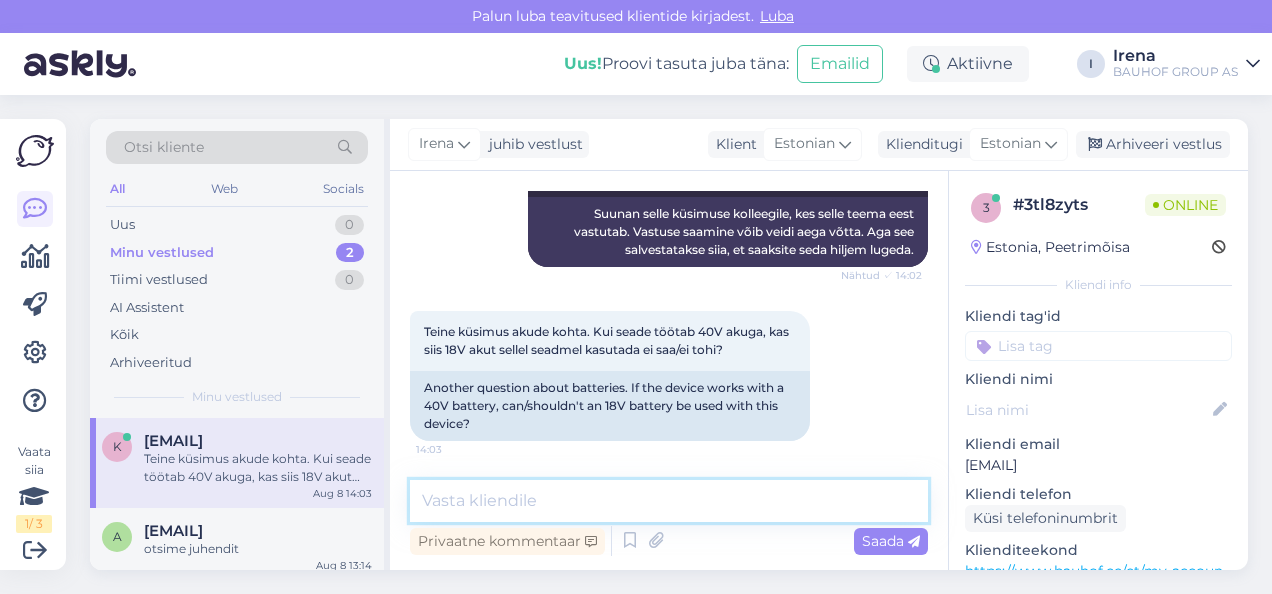 click at bounding box center (669, 501) 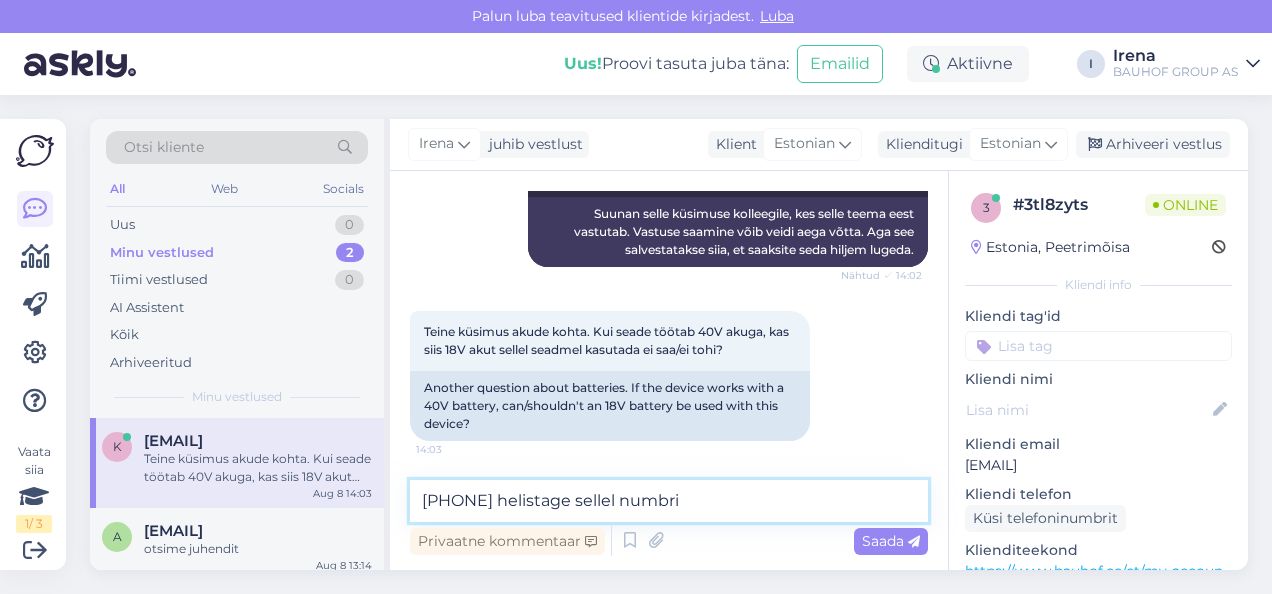 type on "59193990 helistage sellel numbril" 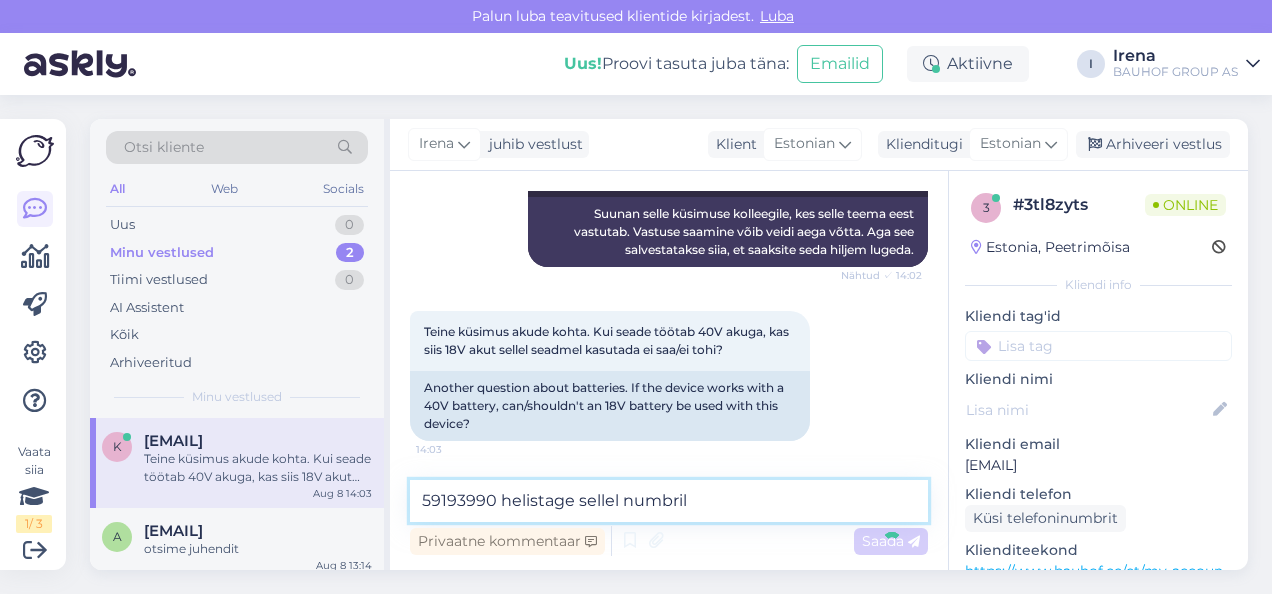 type 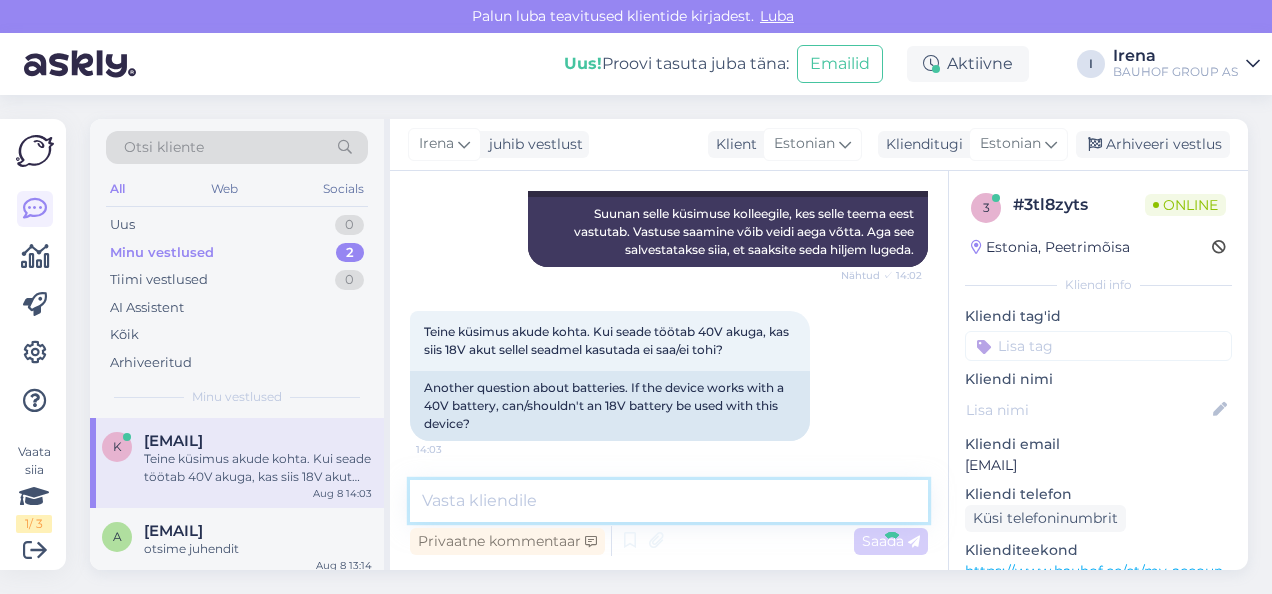 scroll, scrollTop: 660, scrollLeft: 0, axis: vertical 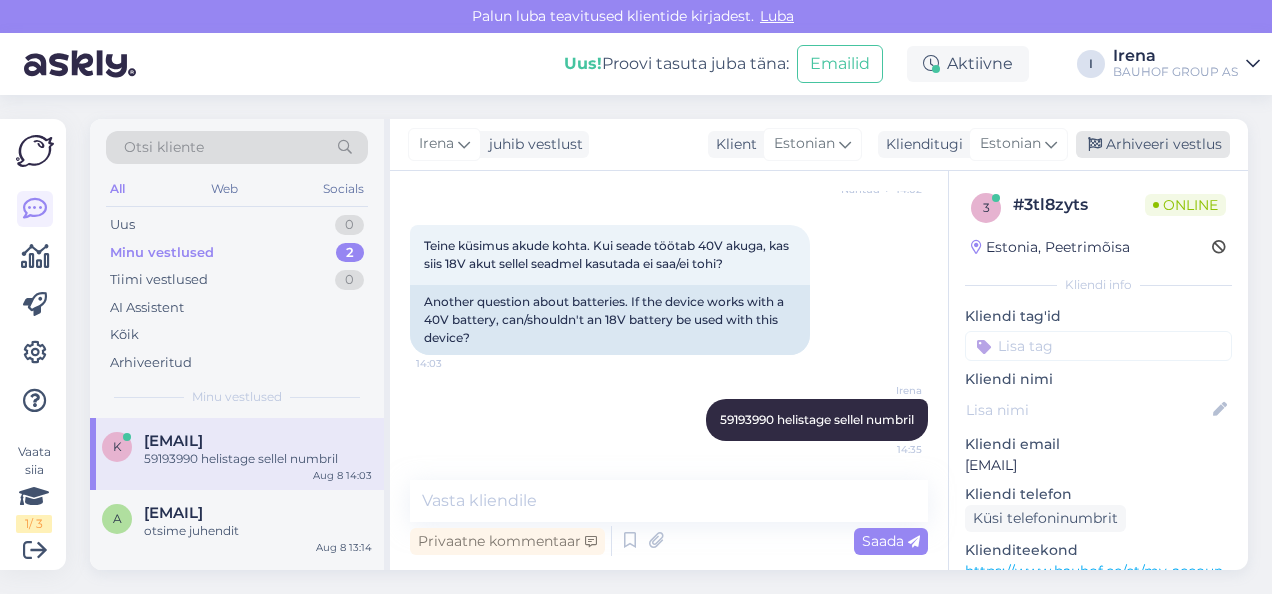 click on "Arhiveeri vestlus" at bounding box center (1153, 144) 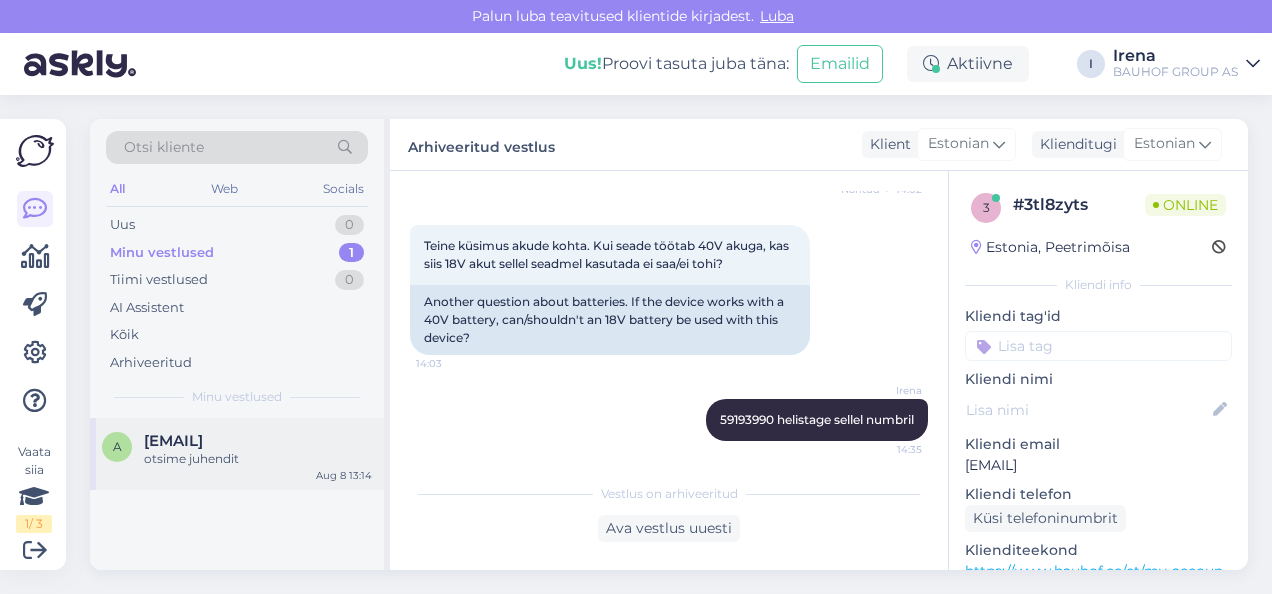 click on "askme3@[DOMAIN]" at bounding box center [173, 441] 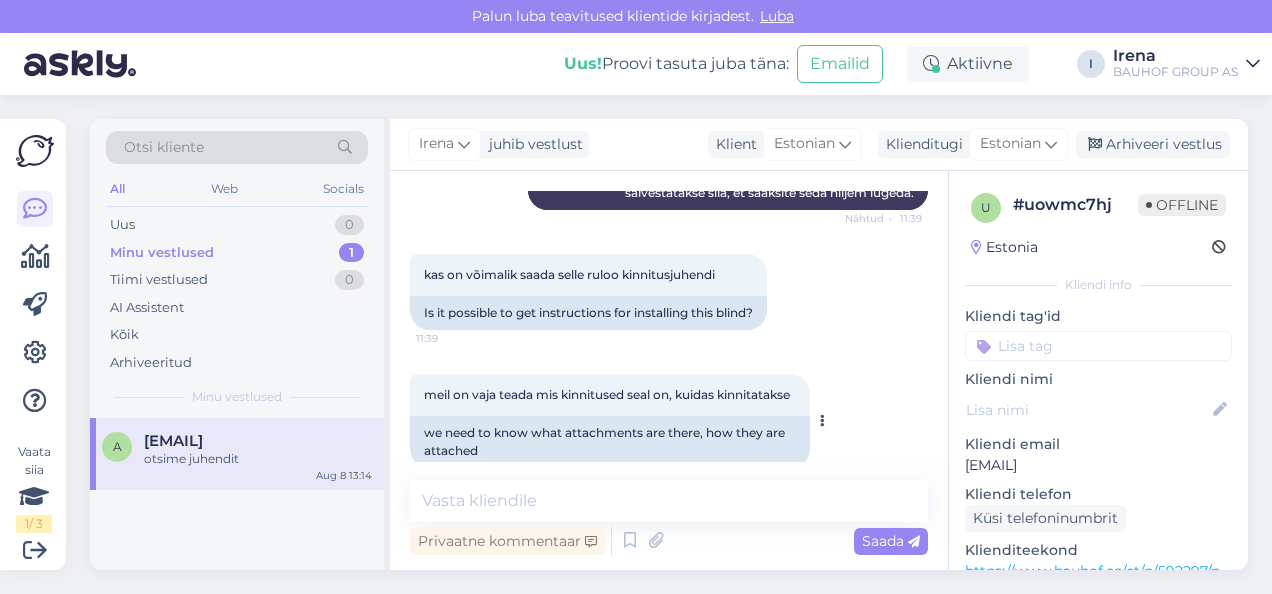 scroll, scrollTop: 830, scrollLeft: 0, axis: vertical 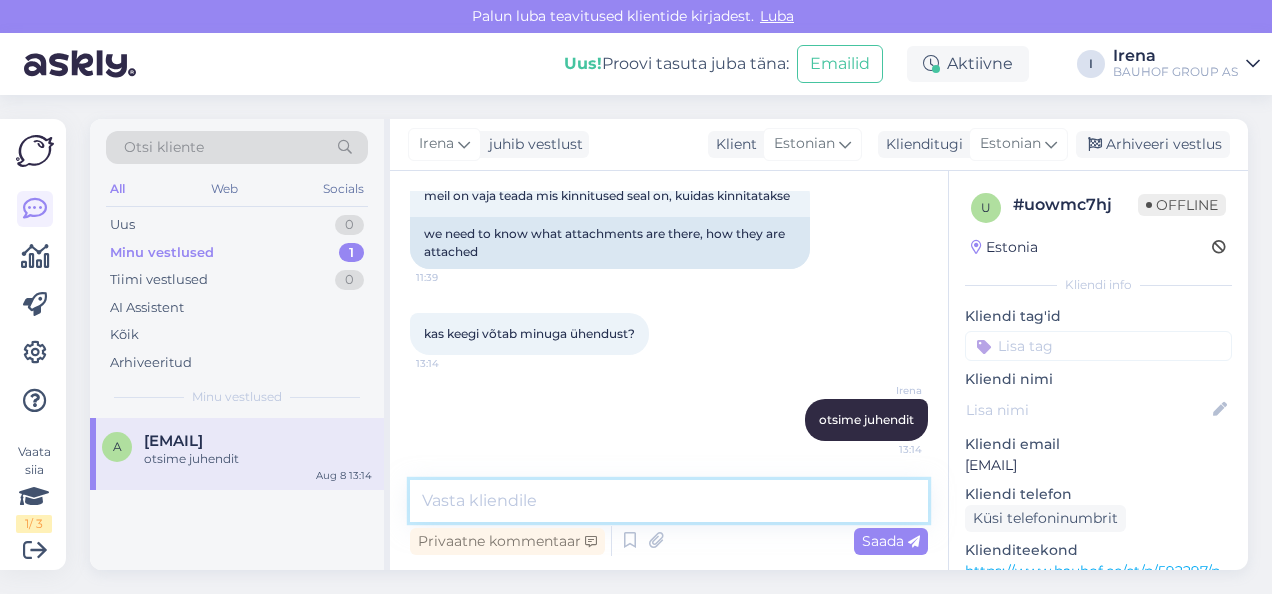 click at bounding box center (669, 501) 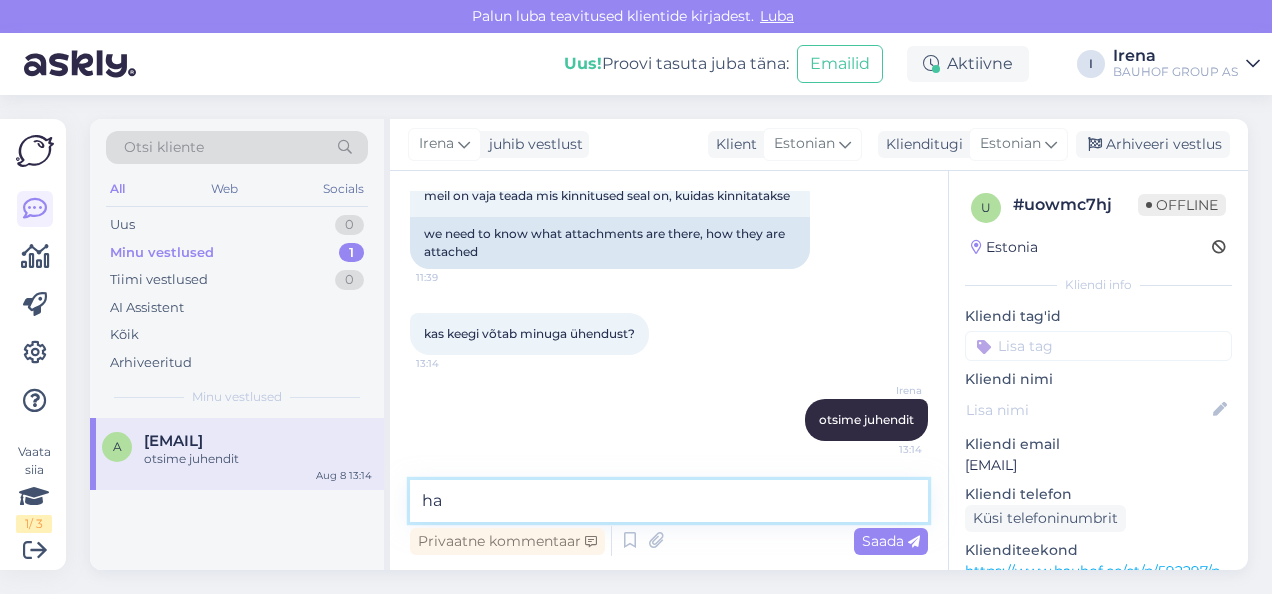 type on "h" 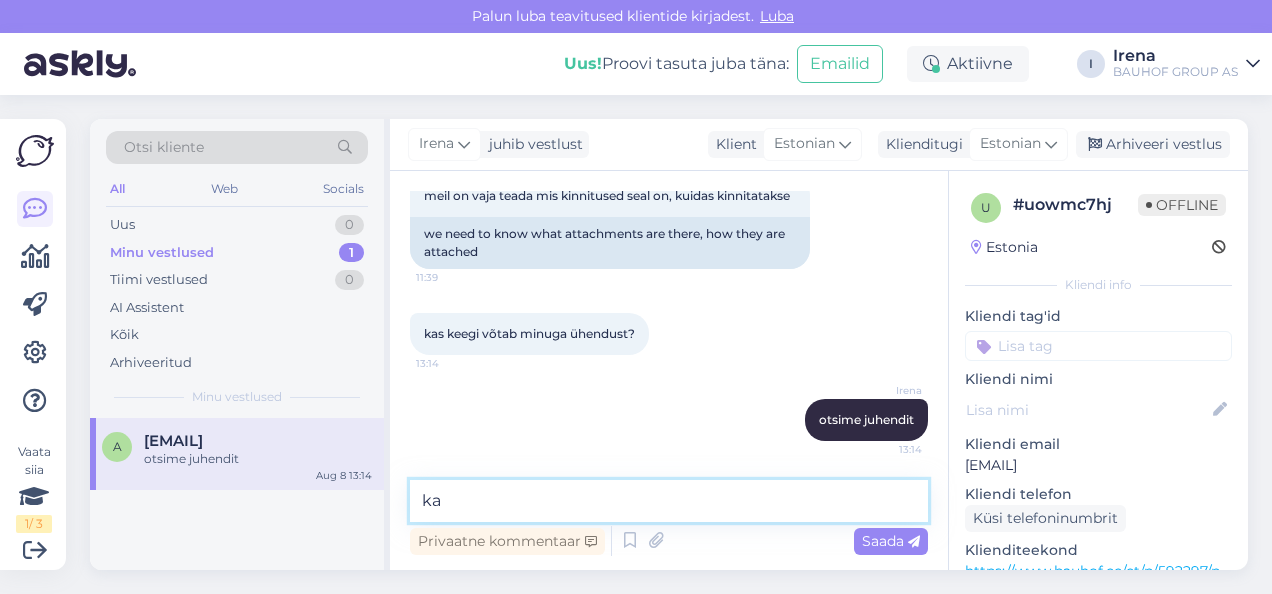 type on "k" 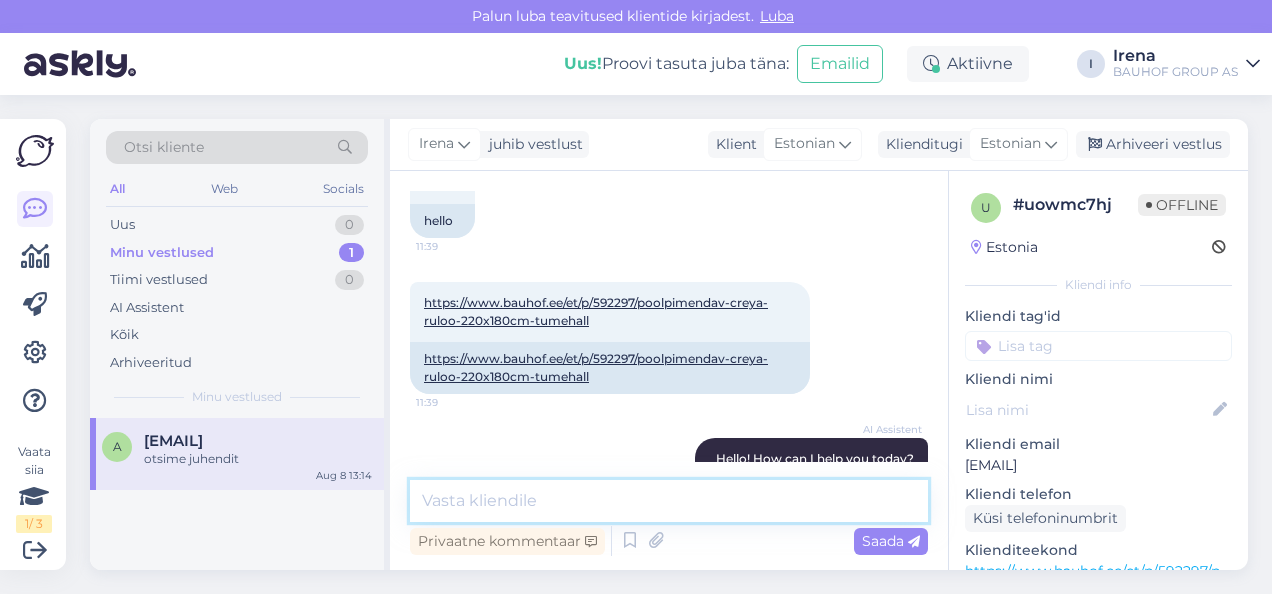 scroll, scrollTop: 130, scrollLeft: 0, axis: vertical 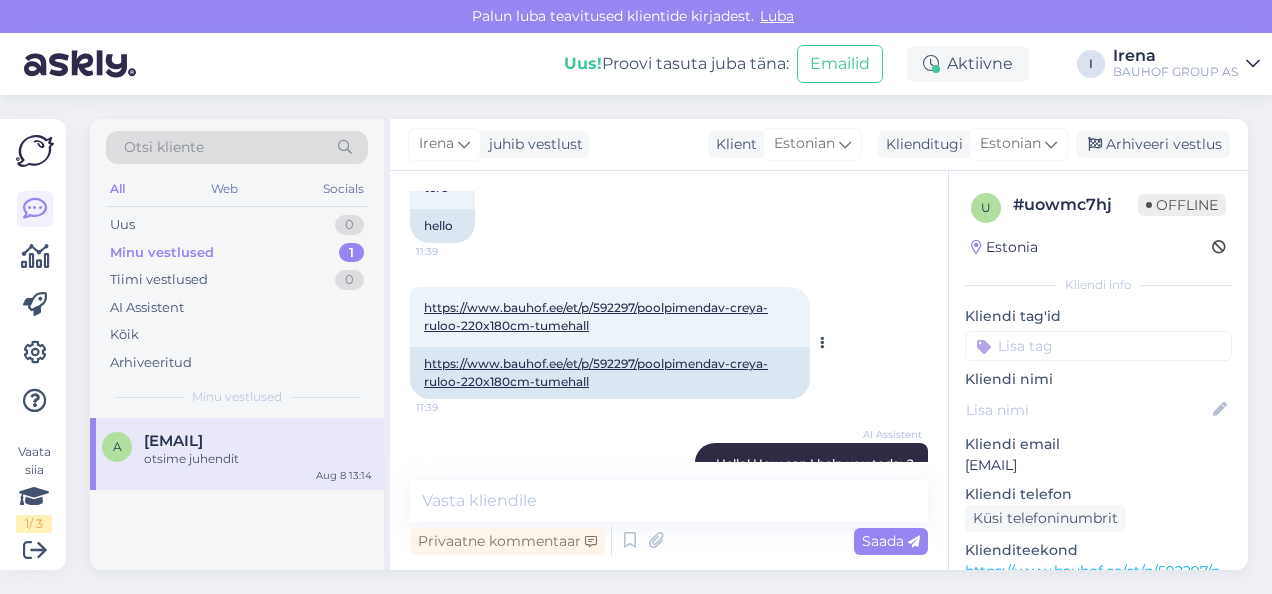 click on "https://www.bauhof.ee/et/p/592297/poolpimendav-creya-ruloo-220x180cm-tumehall 11:39" at bounding box center [610, 317] 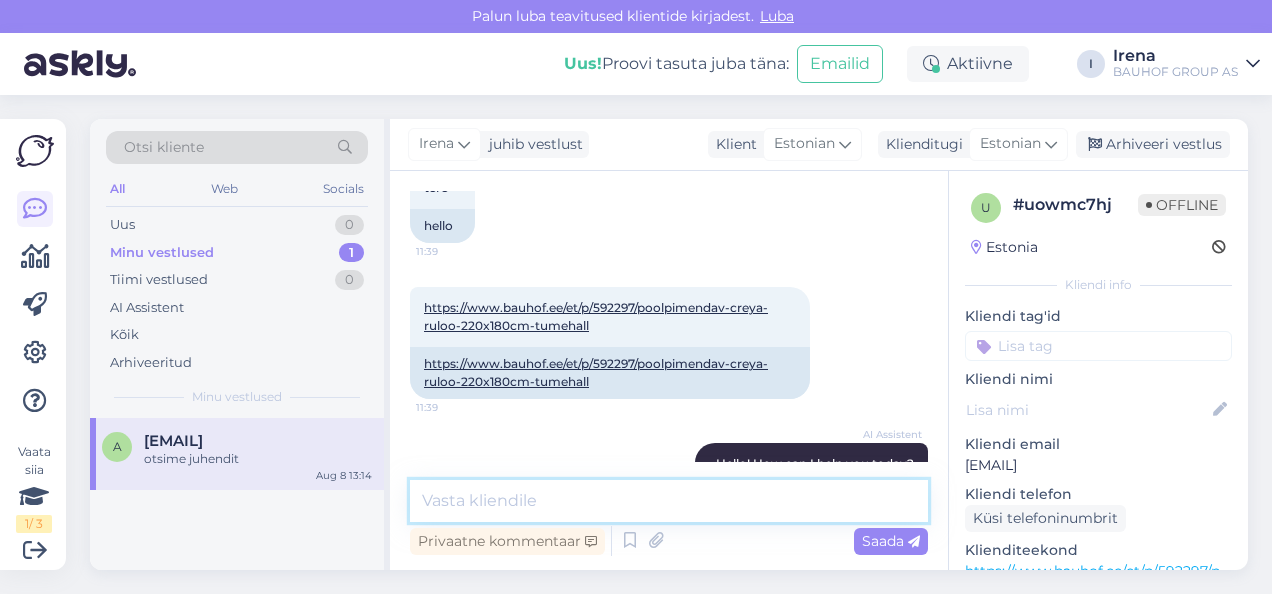 click at bounding box center [669, 501] 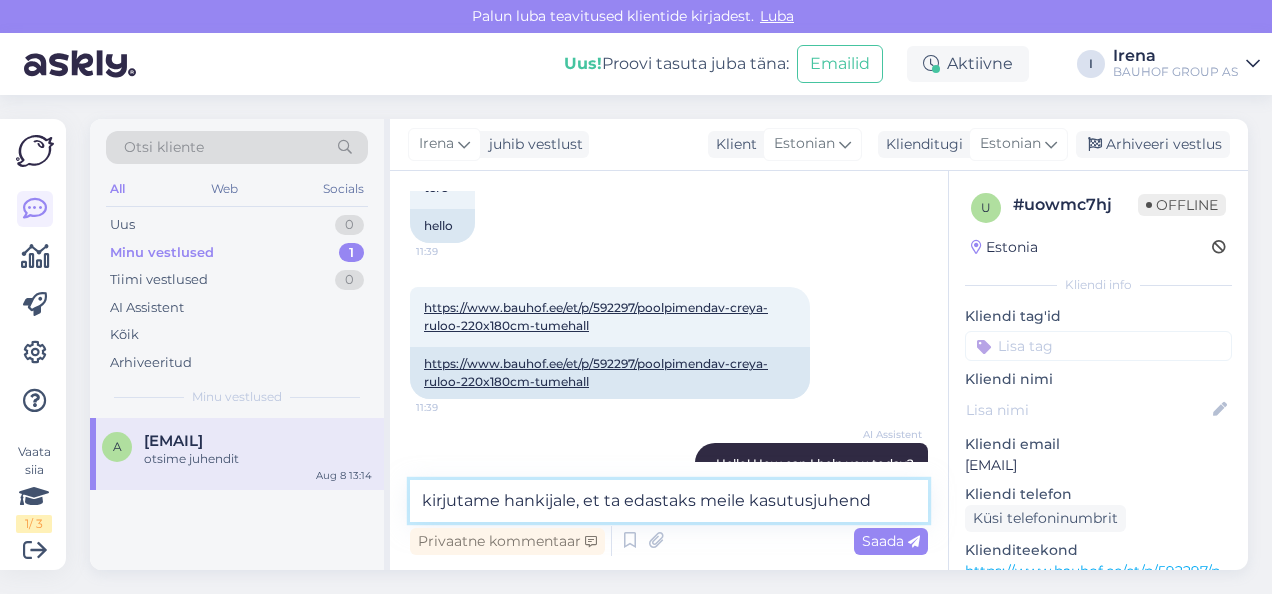 type on "kirjutame hankijale, et ta edastaks meile kasutusjuhendi" 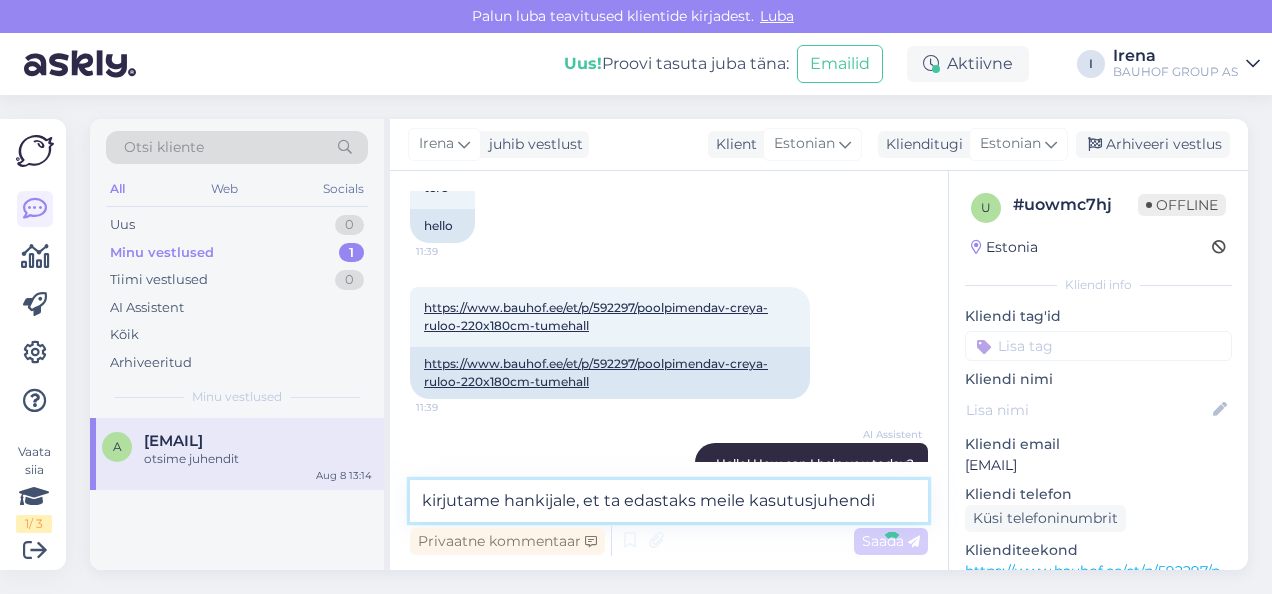 type 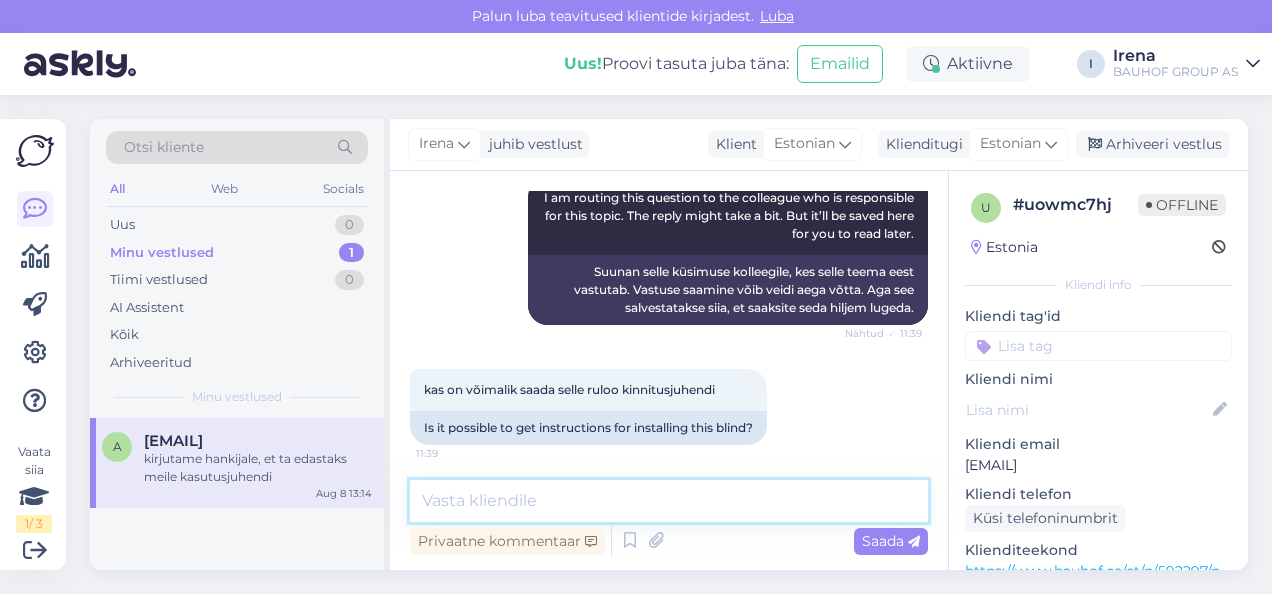 scroll, scrollTop: 916, scrollLeft: 0, axis: vertical 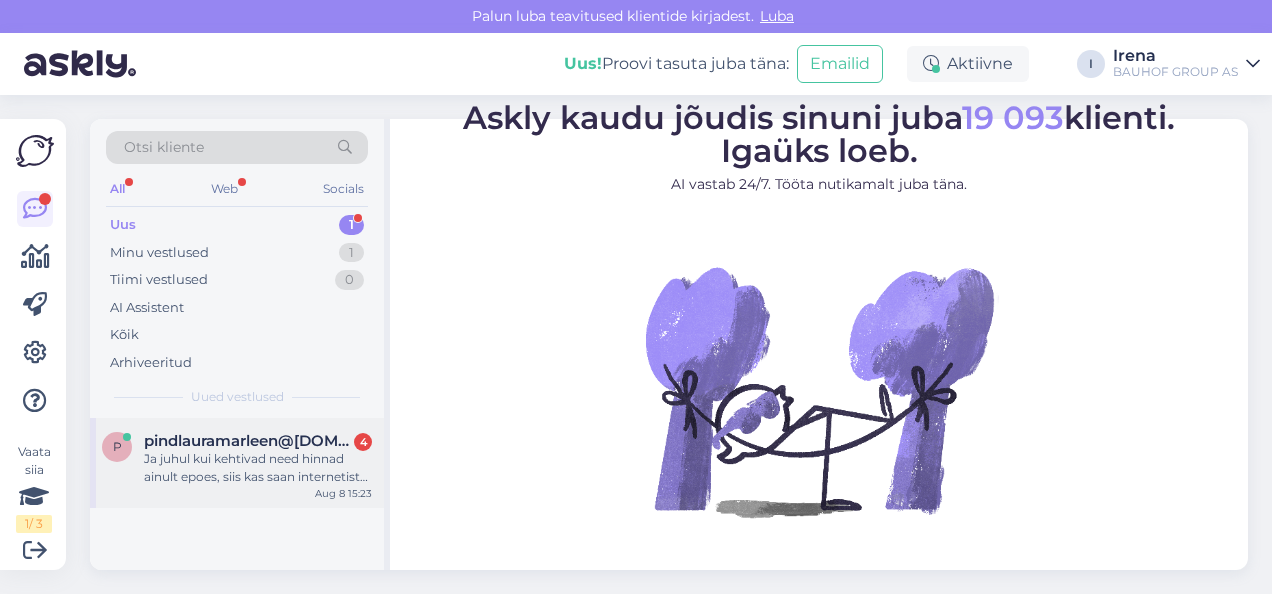 click on "pindlauramarleen@[DOMAIN]" at bounding box center (248, 441) 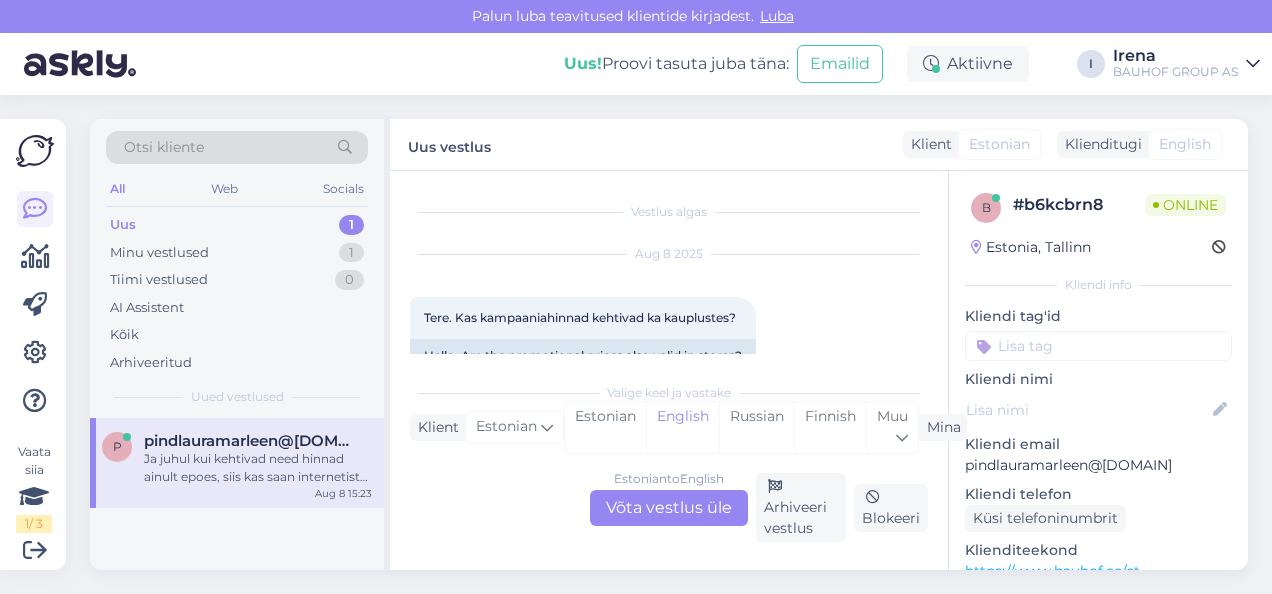 scroll, scrollTop: 690, scrollLeft: 0, axis: vertical 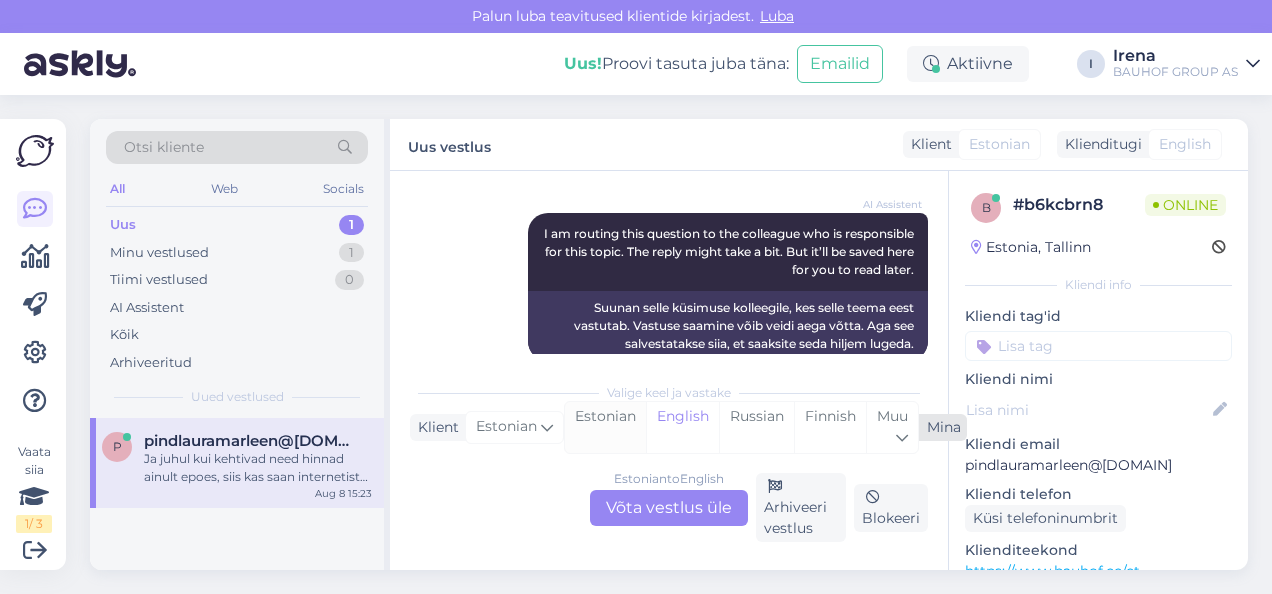 click on "Estonian" at bounding box center [605, 427] 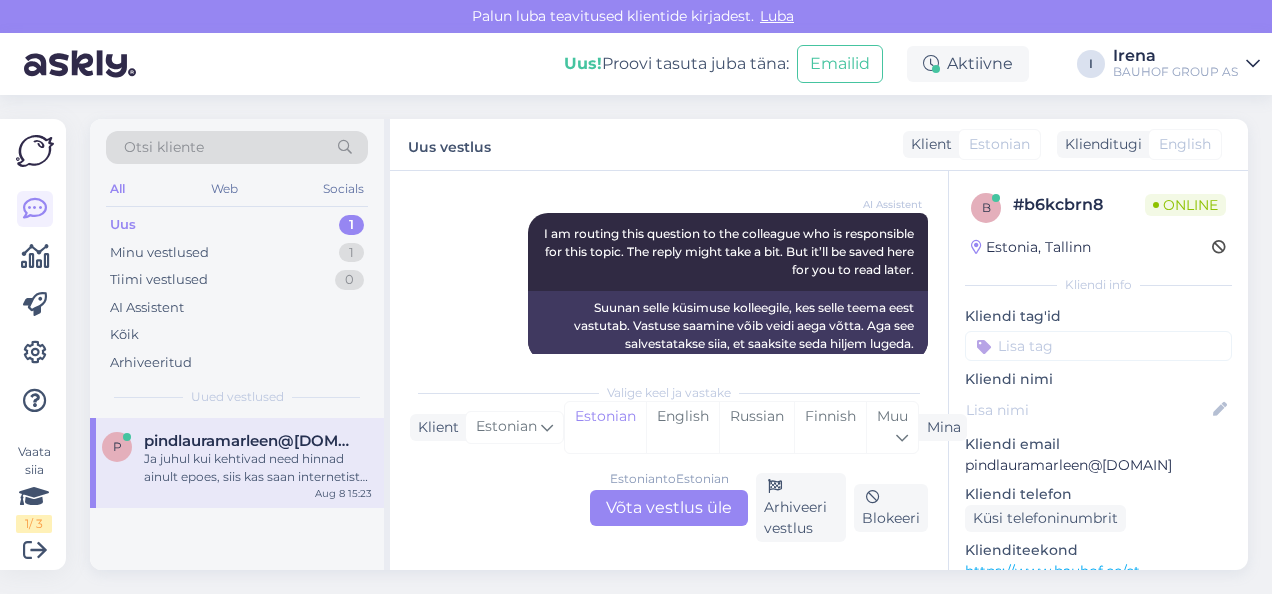 click on "Estonian  to  Estonian Võta vestlus üle" at bounding box center (669, 508) 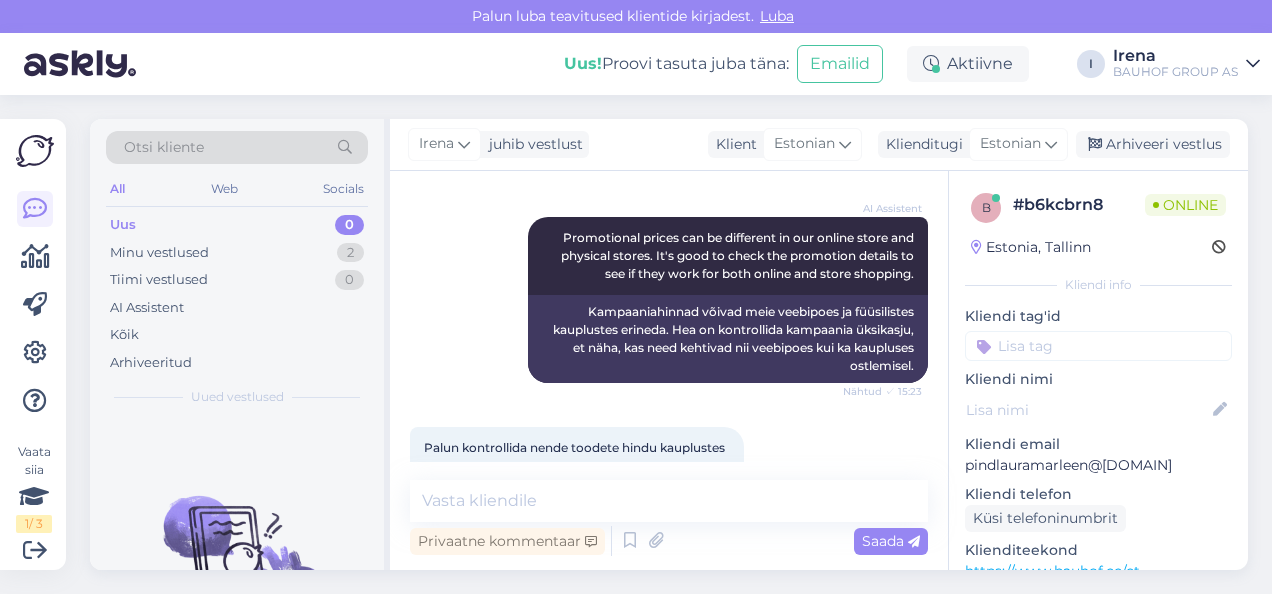 scroll, scrollTop: 400, scrollLeft: 0, axis: vertical 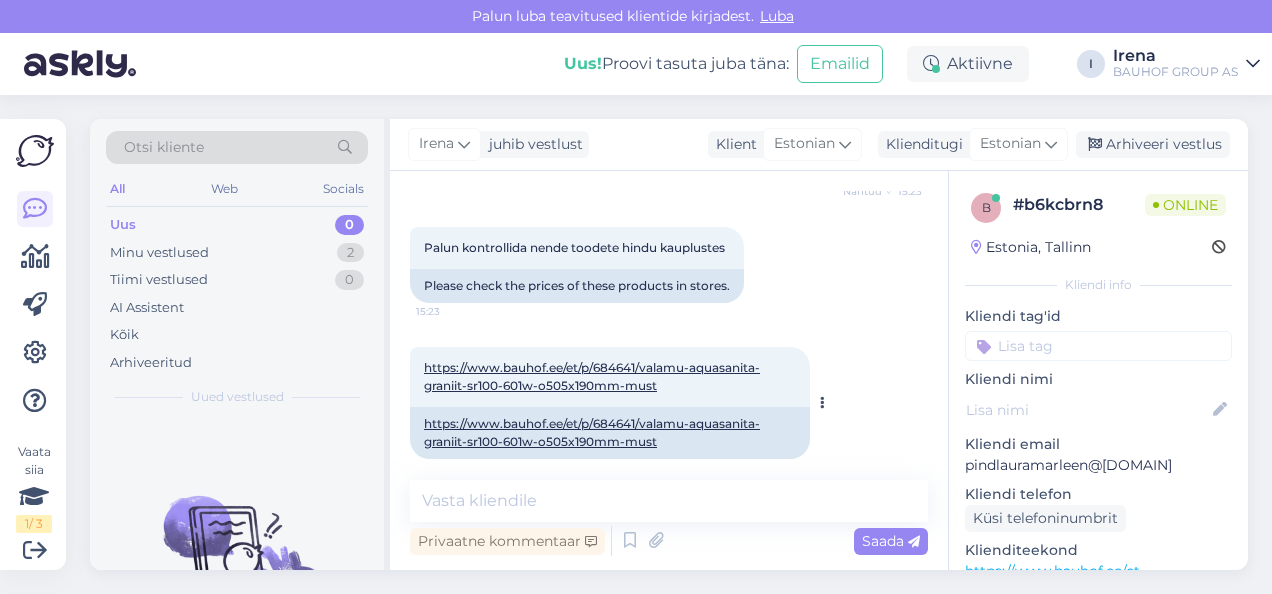 click on "https://www.bauhof.ee/et/p/684641/valamu-aquasanita-graniit-sr100-601w-o505x190mm-must" at bounding box center (592, 376) 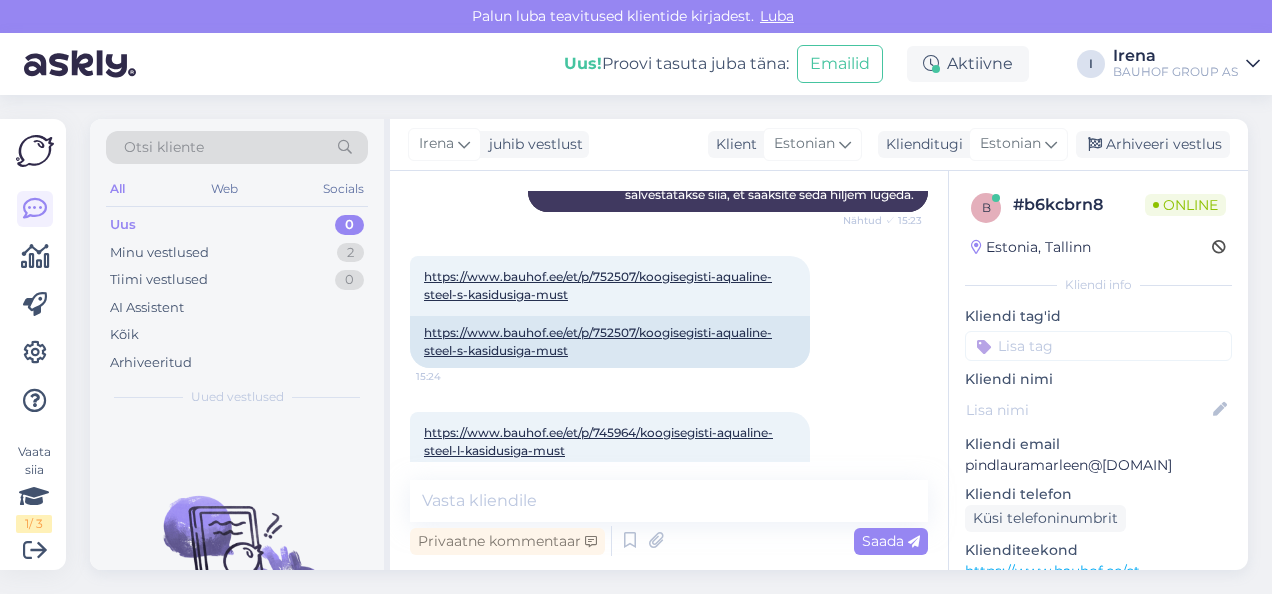 scroll, scrollTop: 1000, scrollLeft: 0, axis: vertical 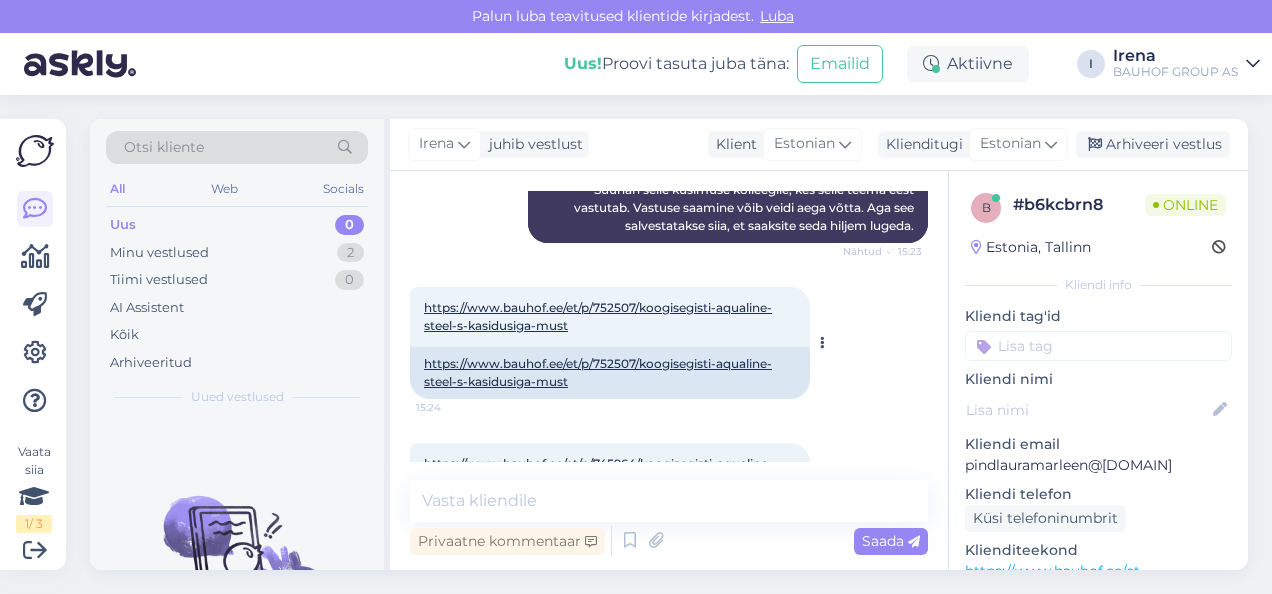 click on "https://www.bauhof.ee/et/p/752507/koogisegisti-aqualine-steel-s-kasidusiga-must" at bounding box center [598, 316] 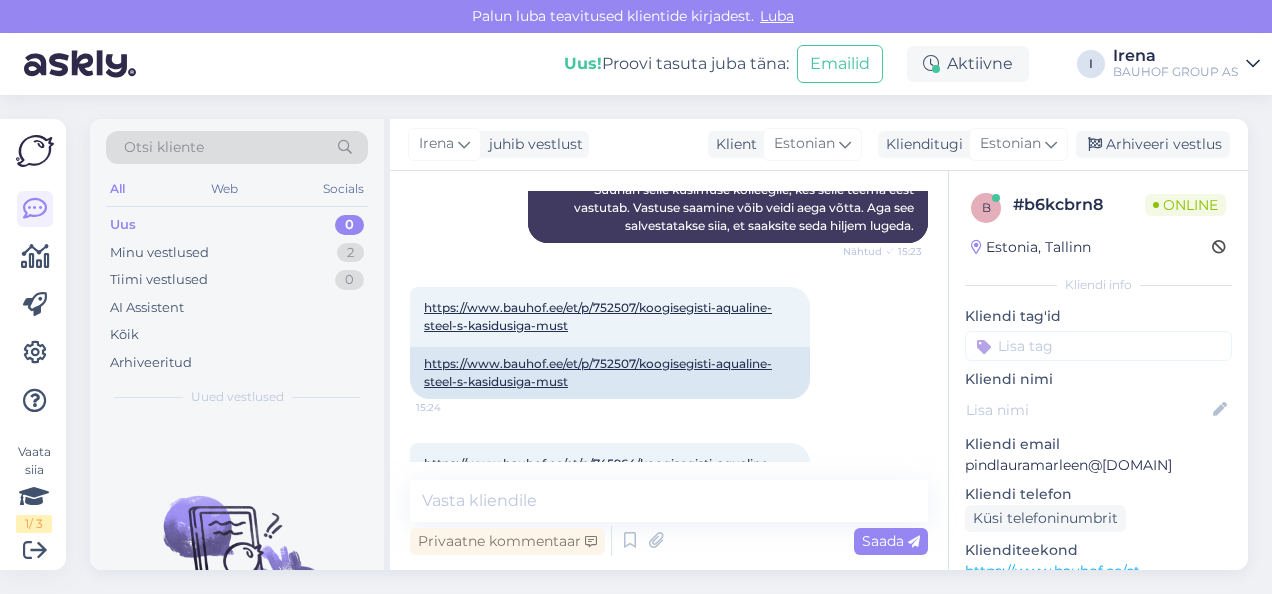 scroll, scrollTop: 1100, scrollLeft: 0, axis: vertical 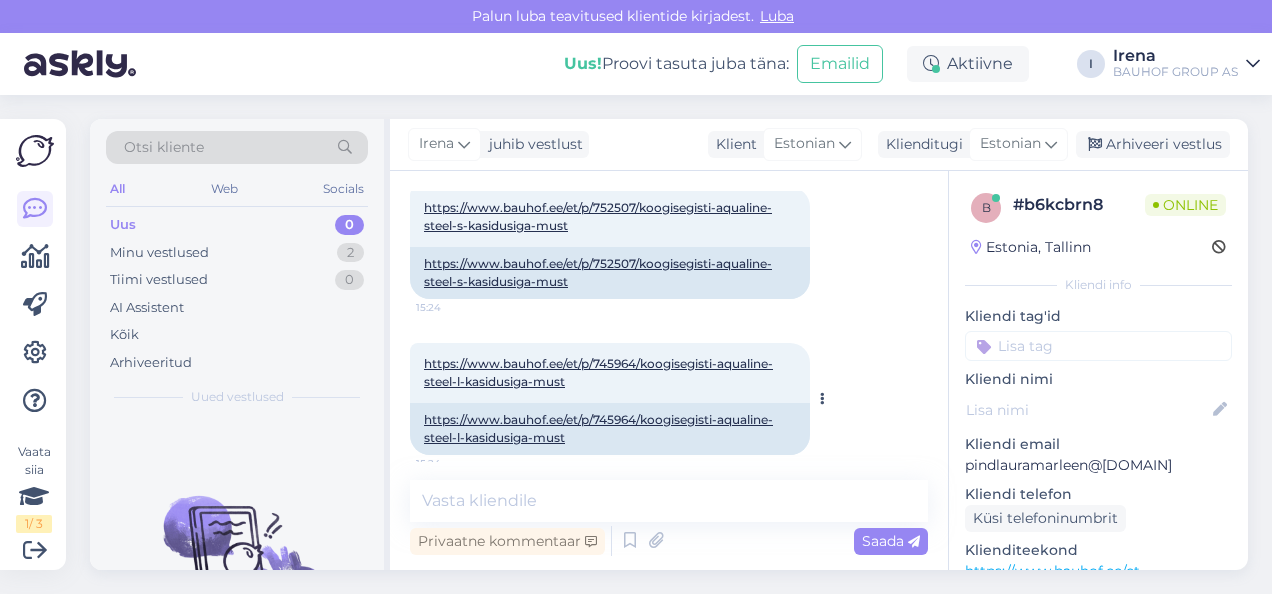 click on "https://www.bauhof.ee/et/p/745964/koogisegisti-aqualine-steel-l-kasidusiga-must" at bounding box center [598, 372] 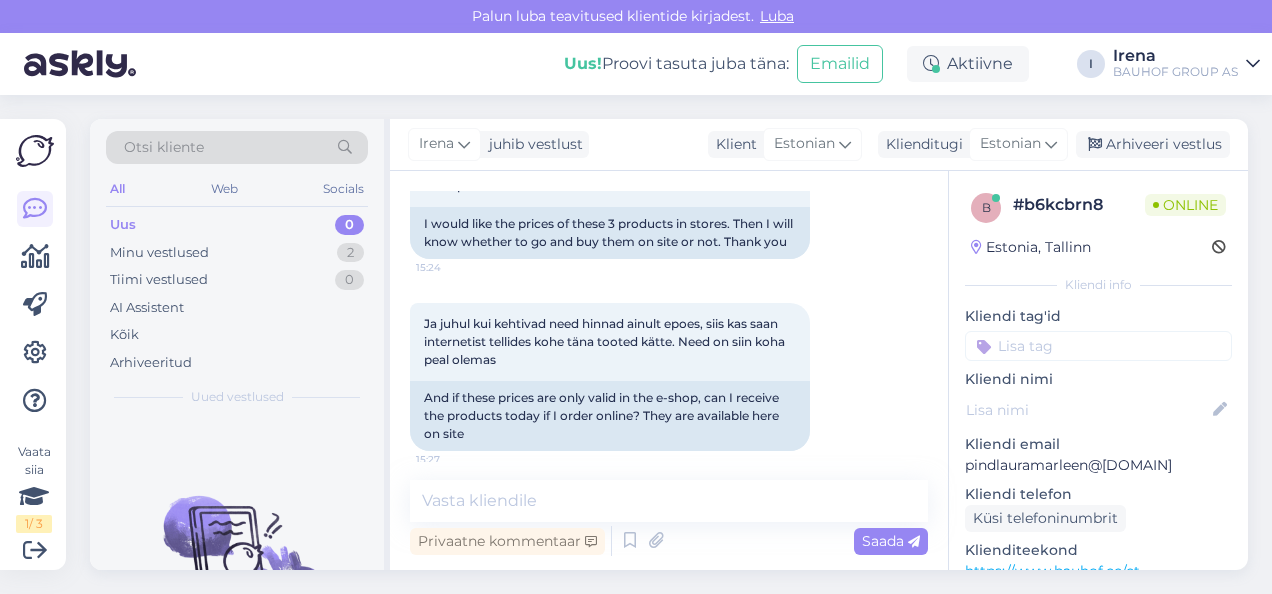 scroll, scrollTop: 1480, scrollLeft: 0, axis: vertical 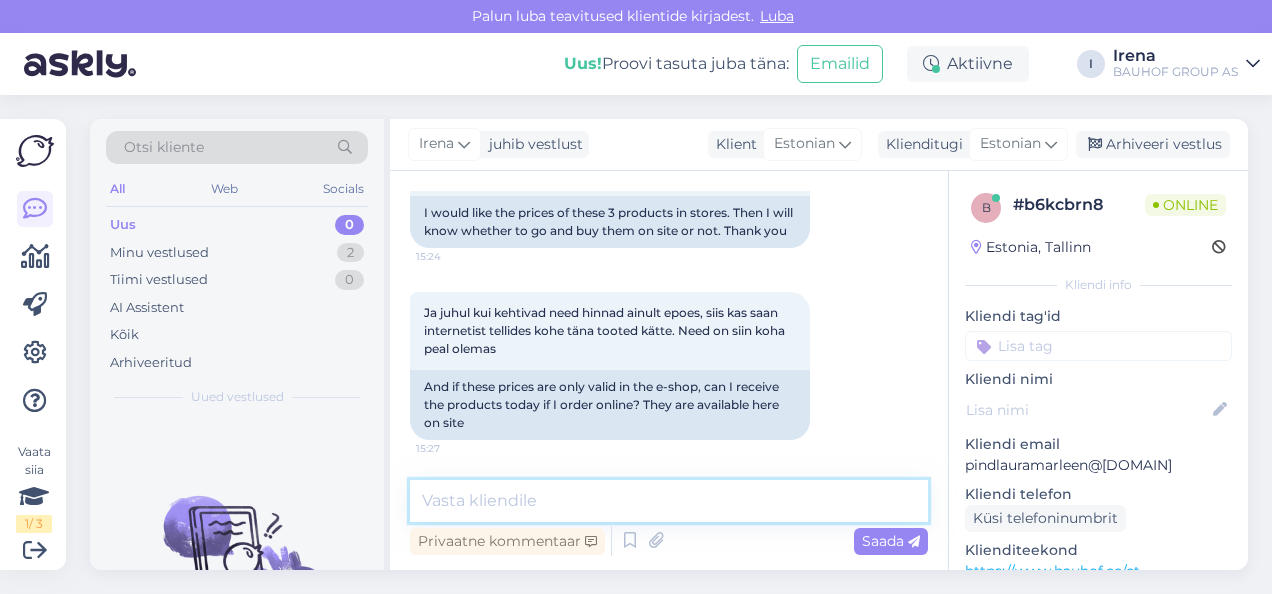 click at bounding box center [669, 501] 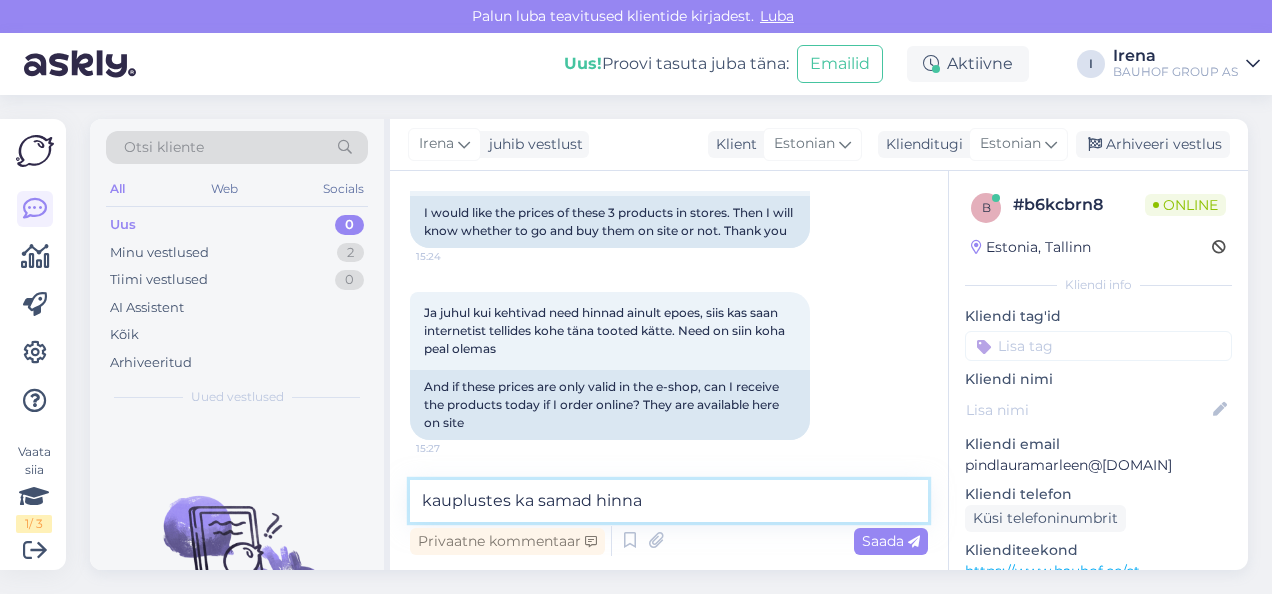 type on "kauplustes ka samad hinnad" 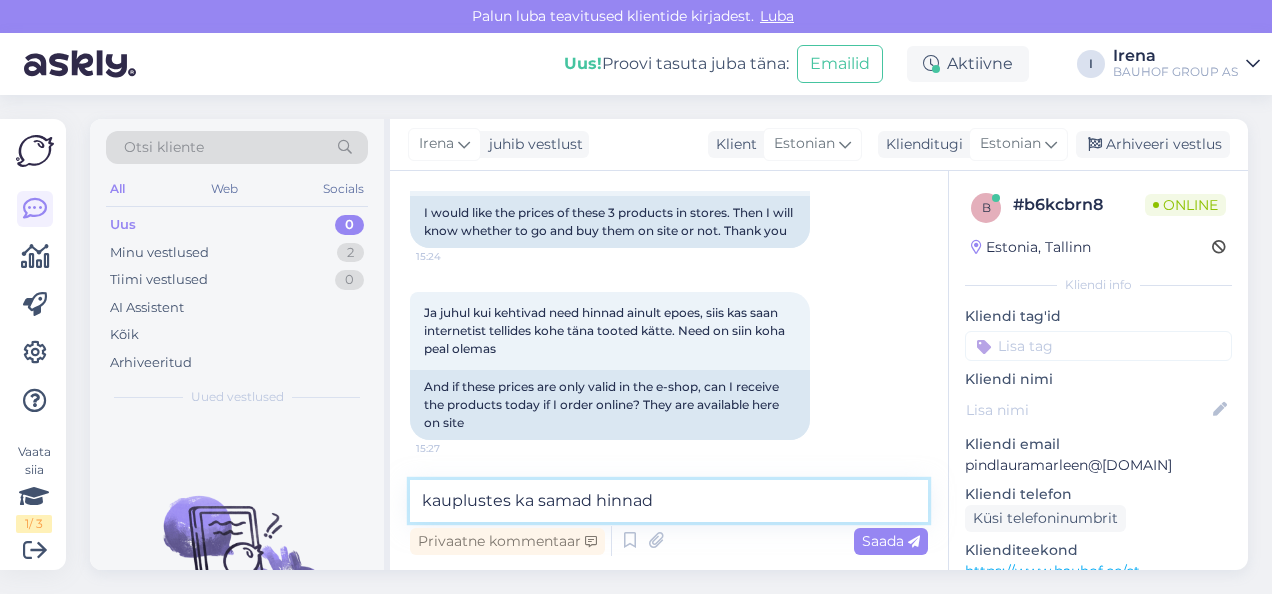 type 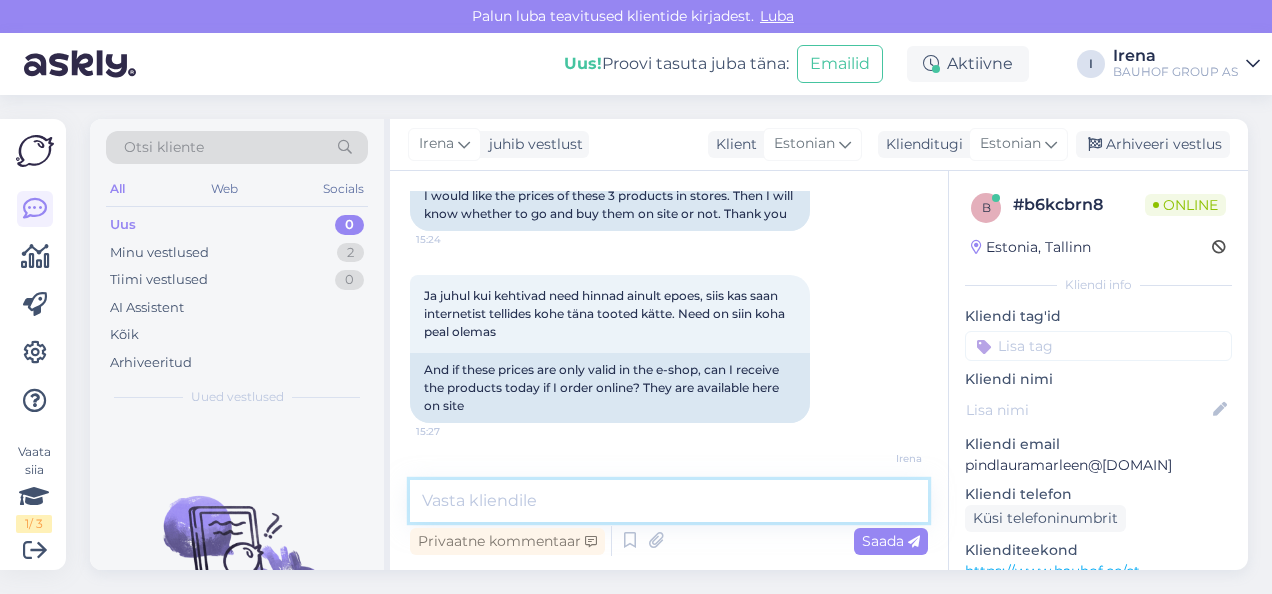 scroll, scrollTop: 1566, scrollLeft: 0, axis: vertical 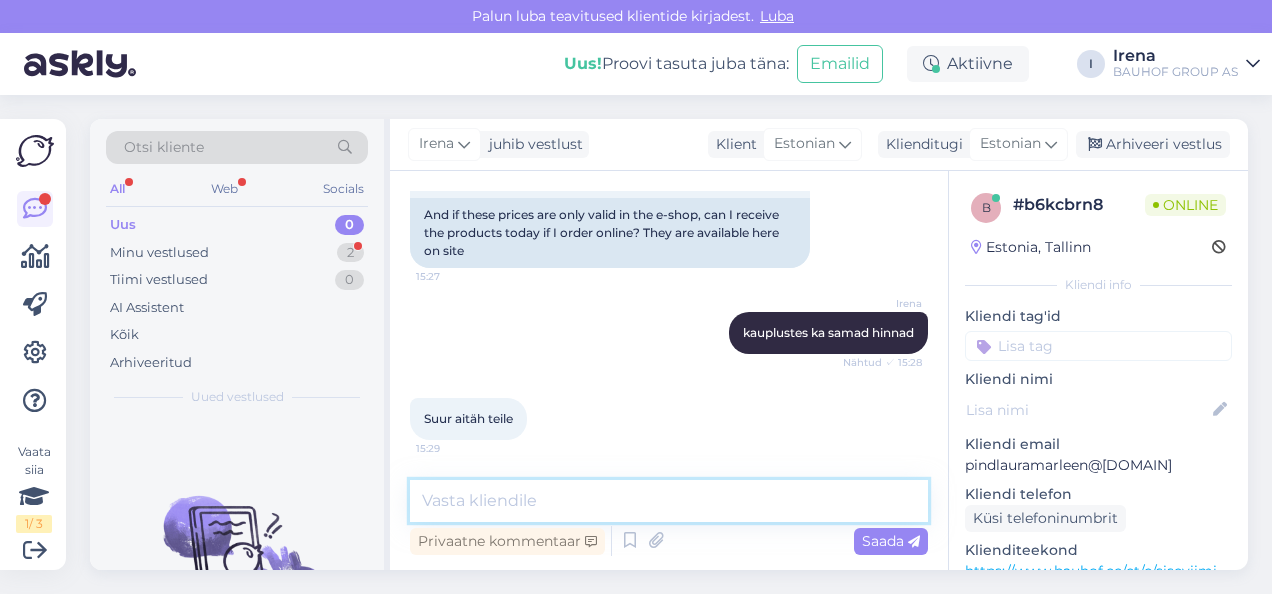 click at bounding box center (669, 501) 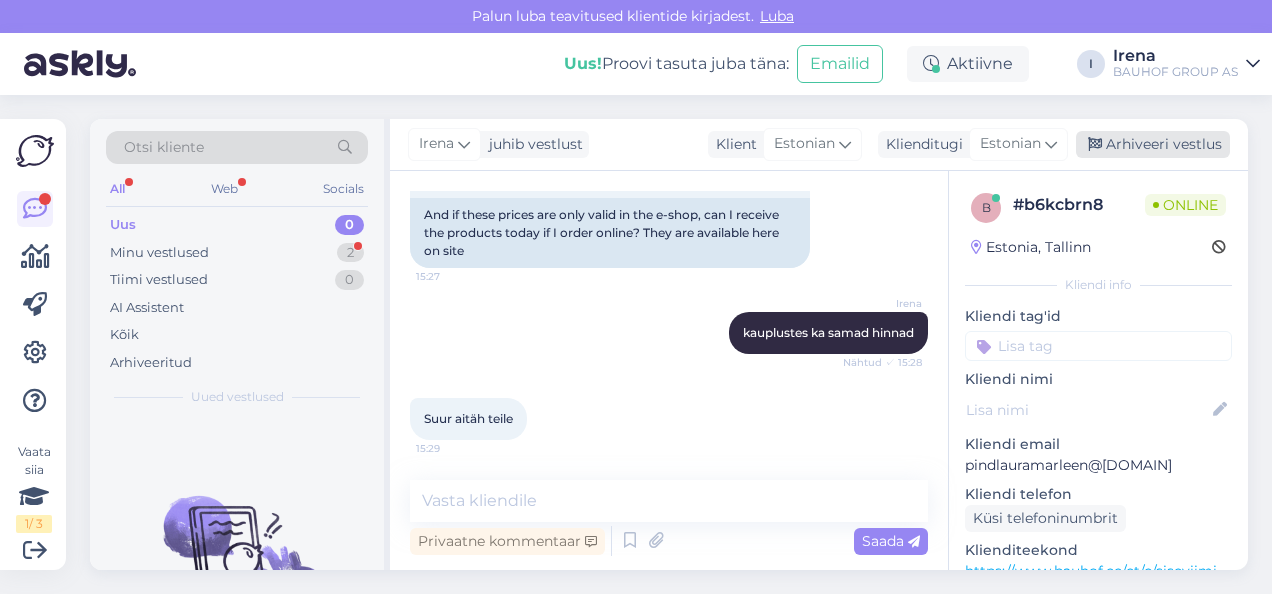 click on "Arhiveeri vestlus" at bounding box center (1153, 144) 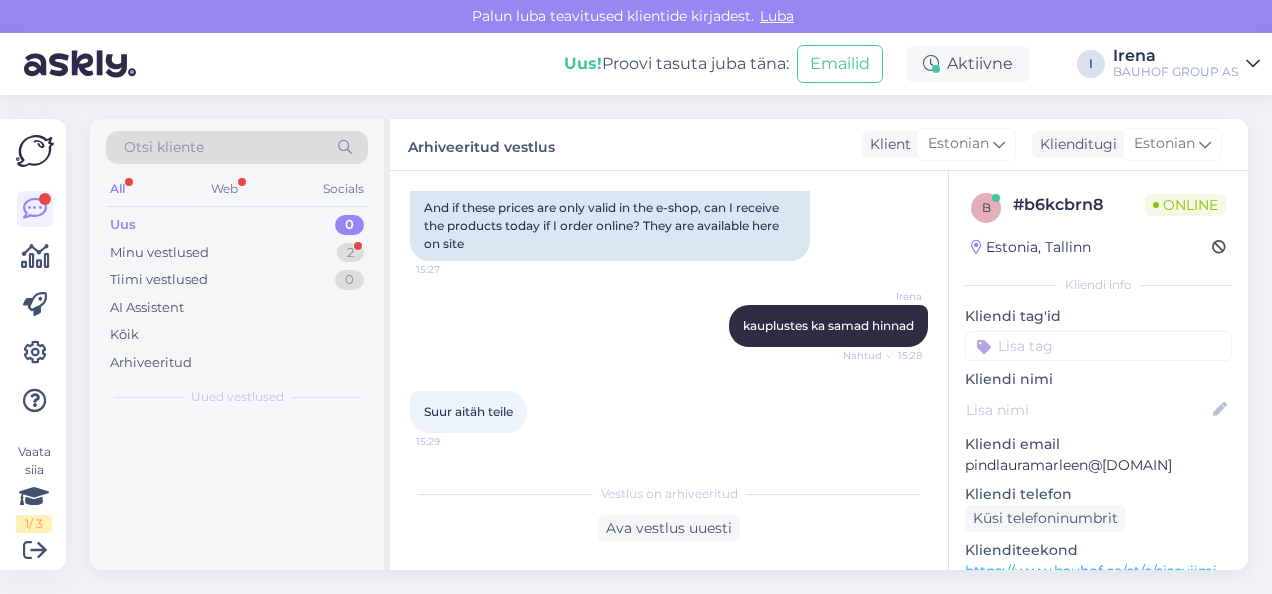 scroll, scrollTop: 1660, scrollLeft: 0, axis: vertical 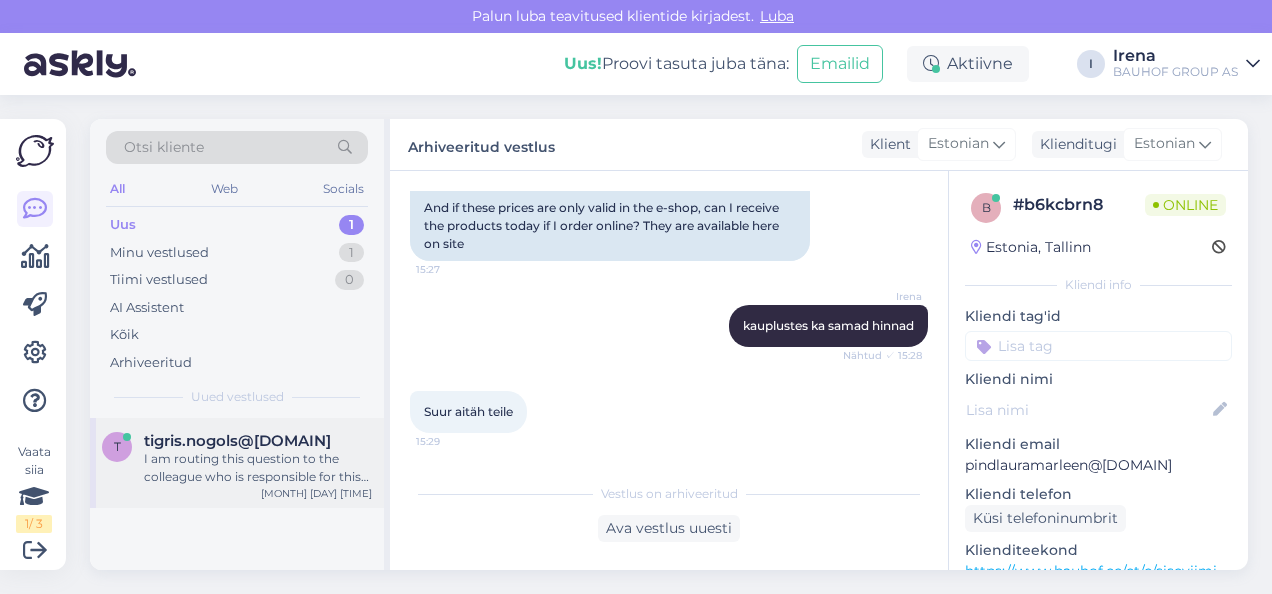 click on "I am routing this question to the colleague who is responsible for this topic. The reply might take a bit. But it’ll be saved here for you to read later." at bounding box center [258, 468] 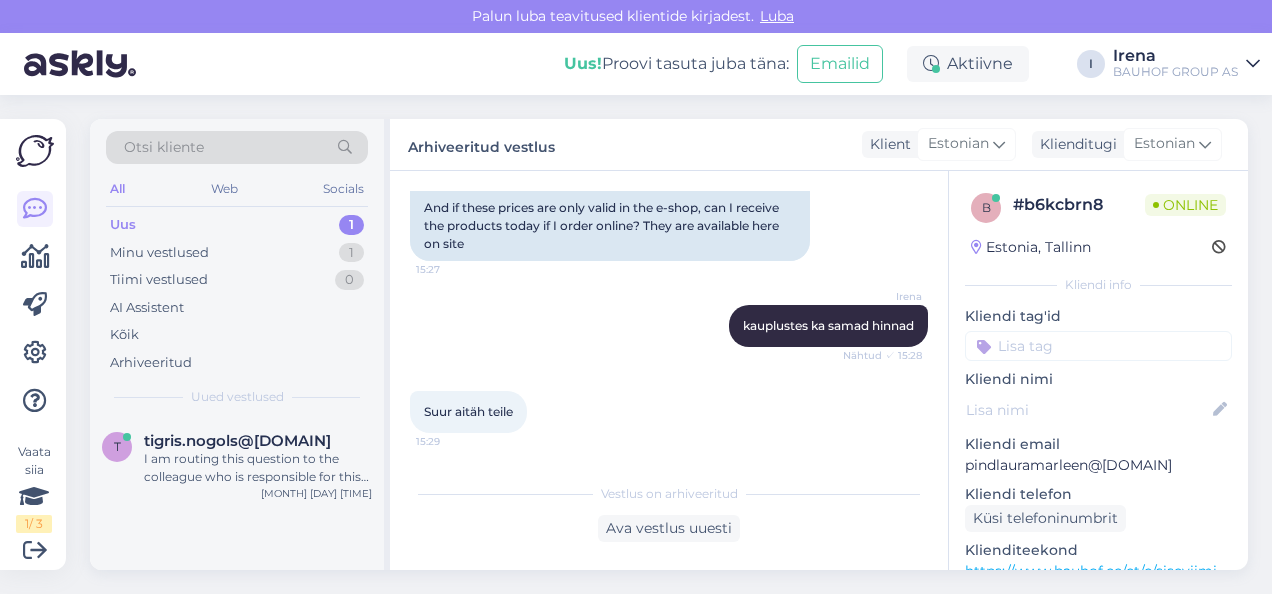 scroll, scrollTop: 360, scrollLeft: 0, axis: vertical 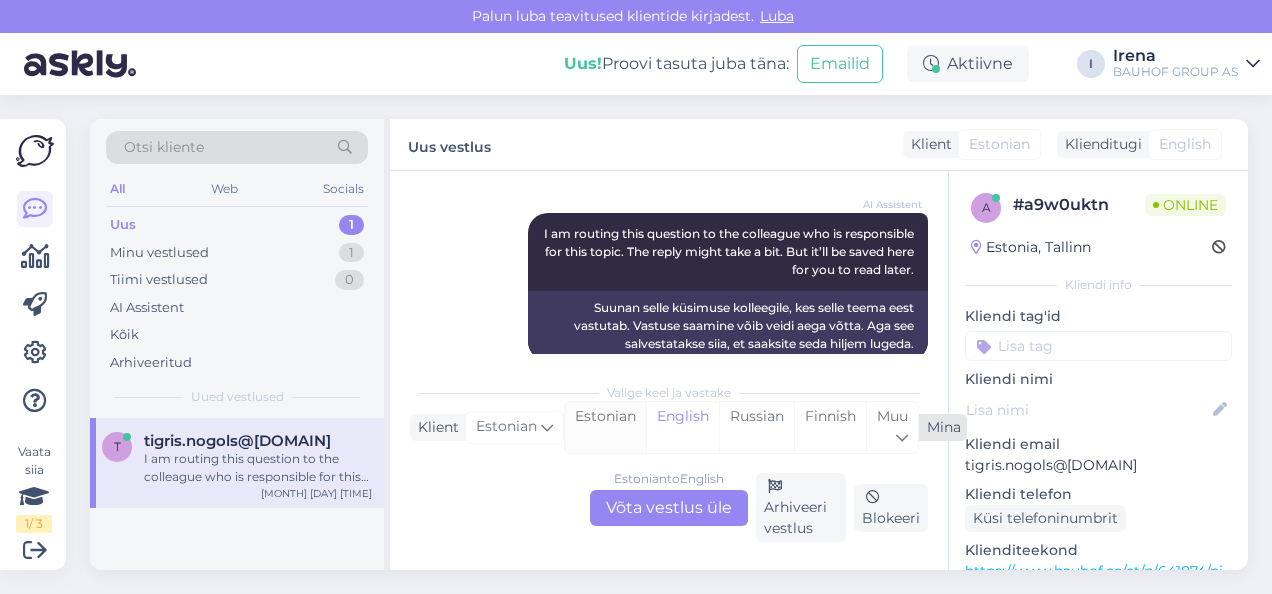 click on "Estonian" at bounding box center [605, 427] 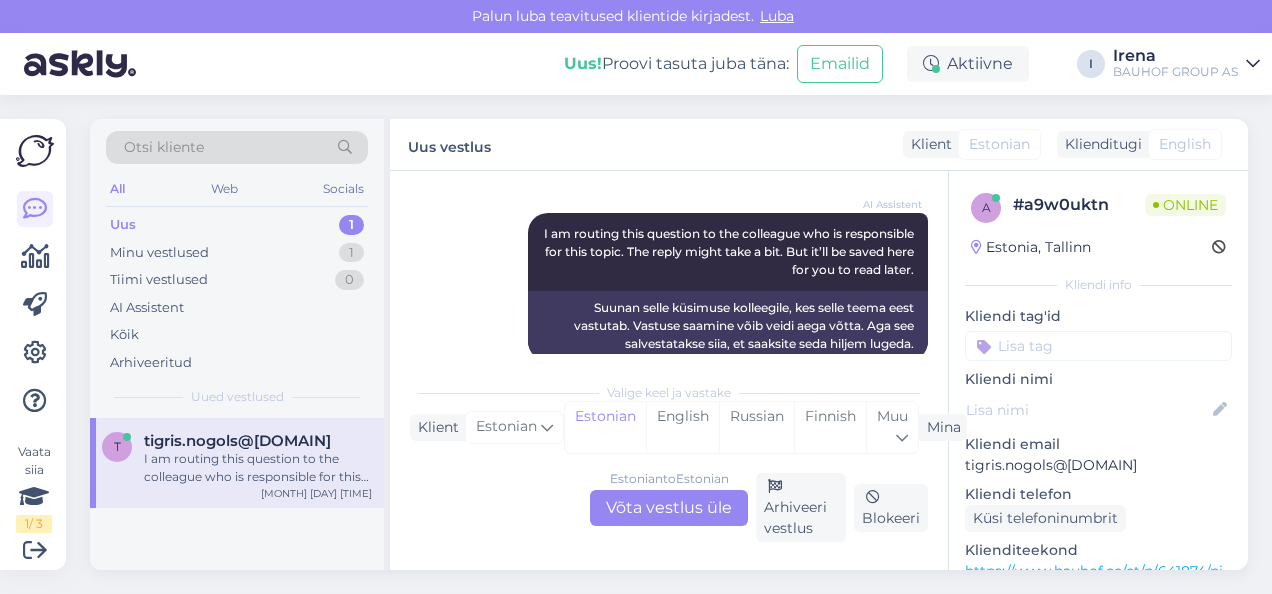 click on "Estonian  to  Estonian Võta vestlus üle" at bounding box center (669, 508) 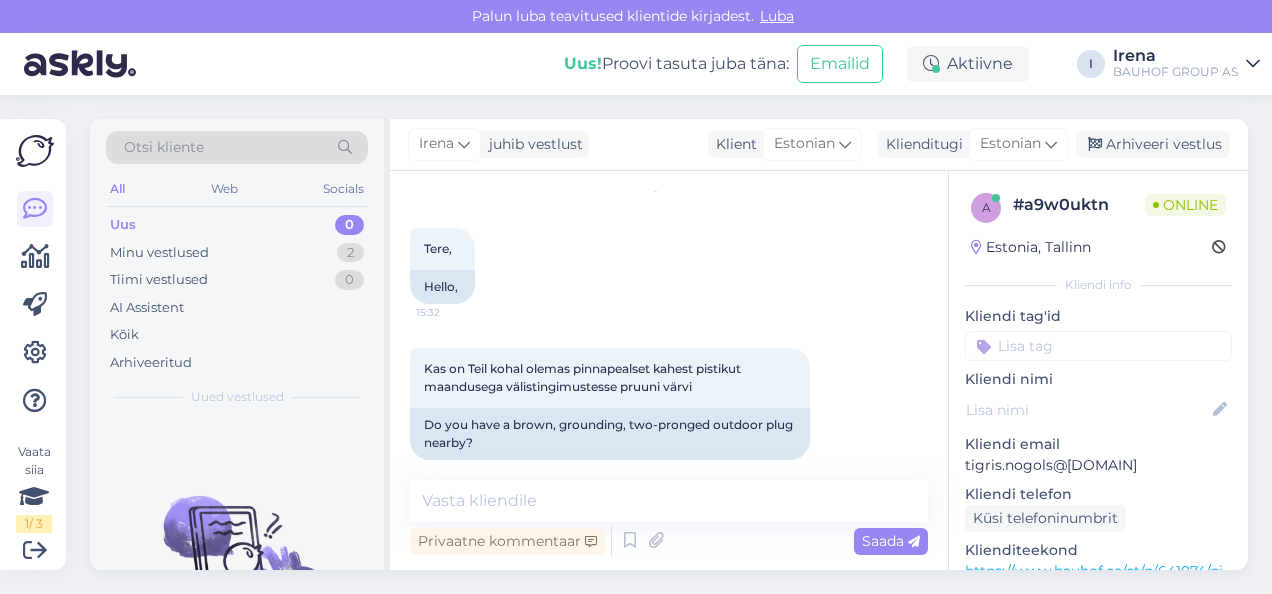 scroll, scrollTop: 100, scrollLeft: 0, axis: vertical 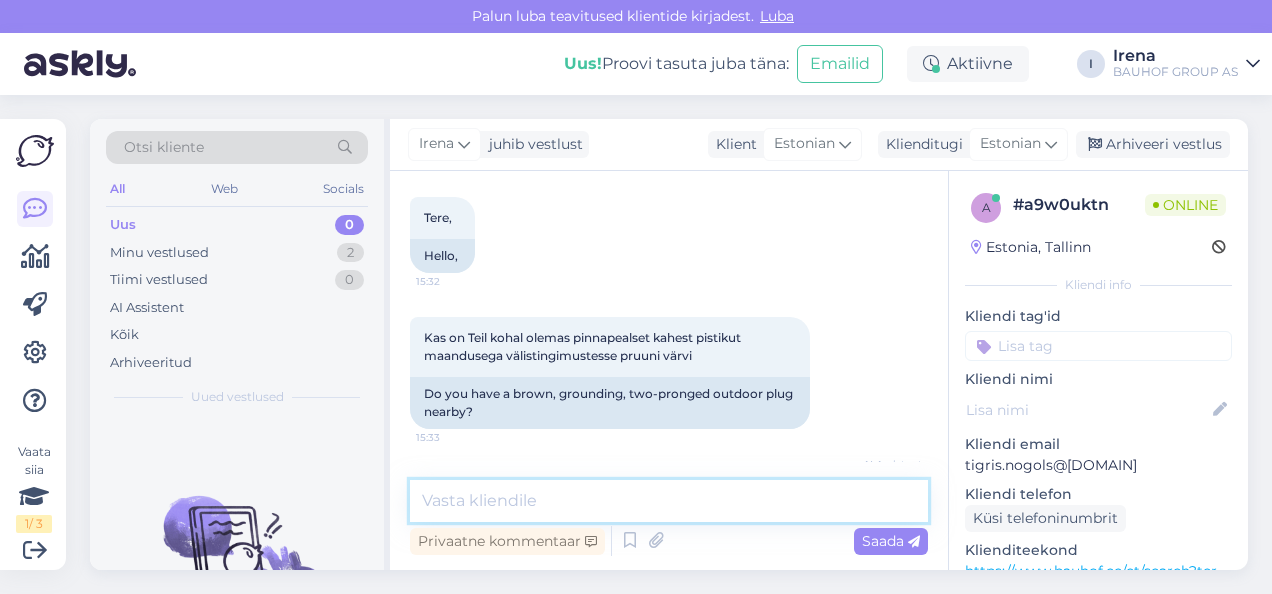 click at bounding box center [669, 501] 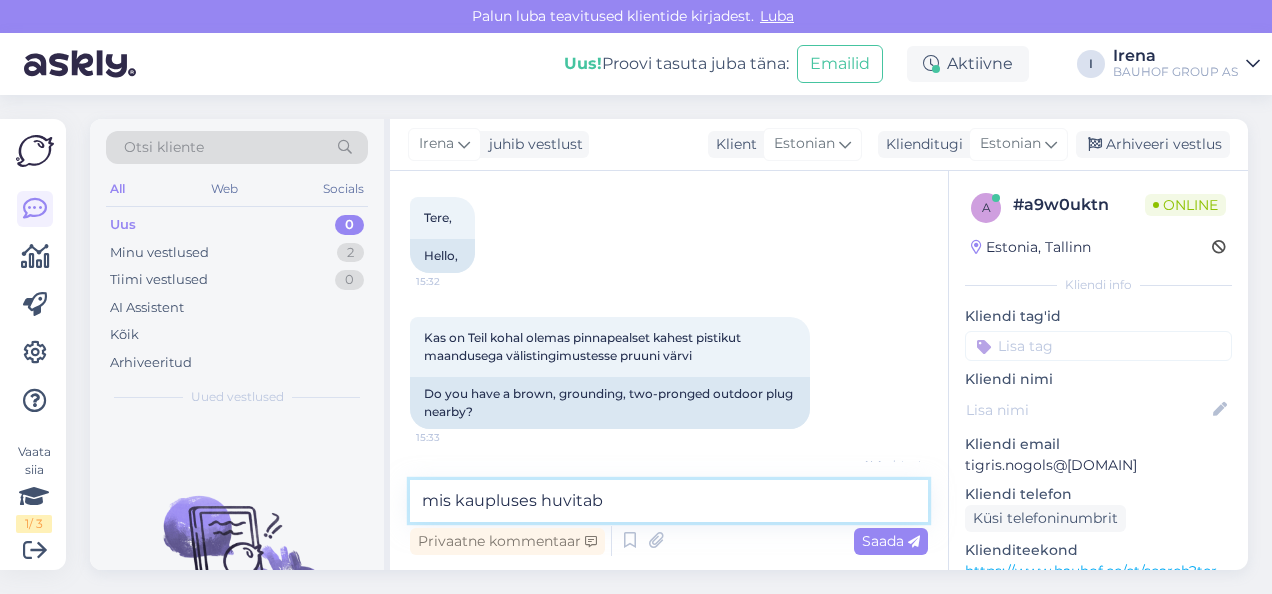 type on "mis kaupluses huvitab?" 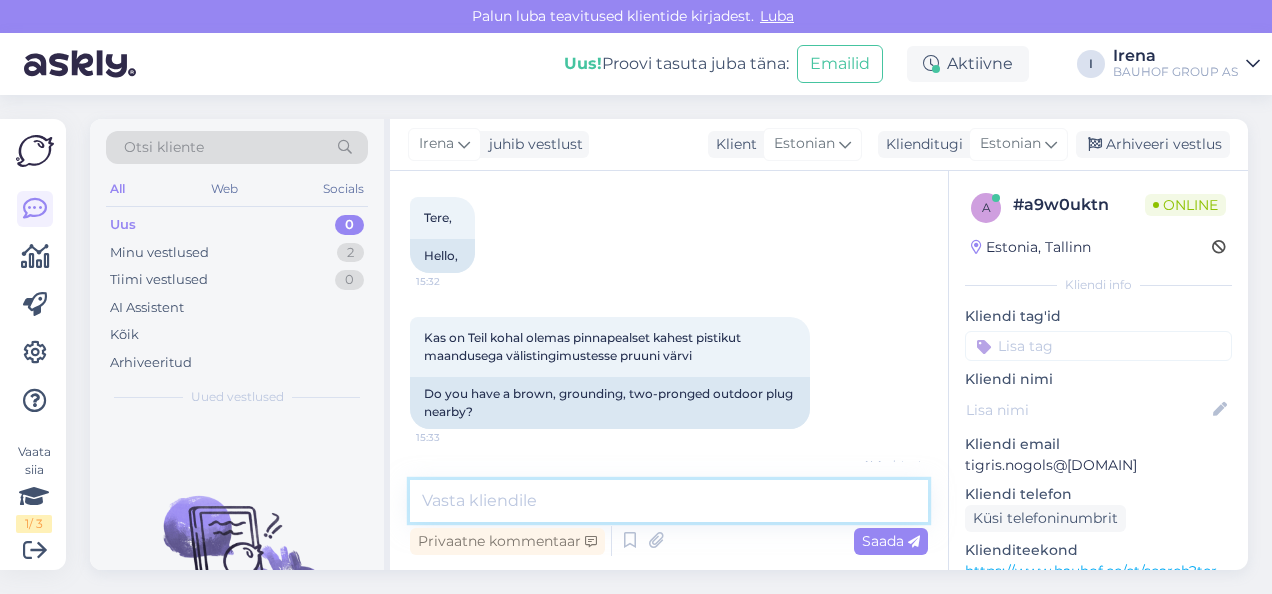 scroll, scrollTop: 366, scrollLeft: 0, axis: vertical 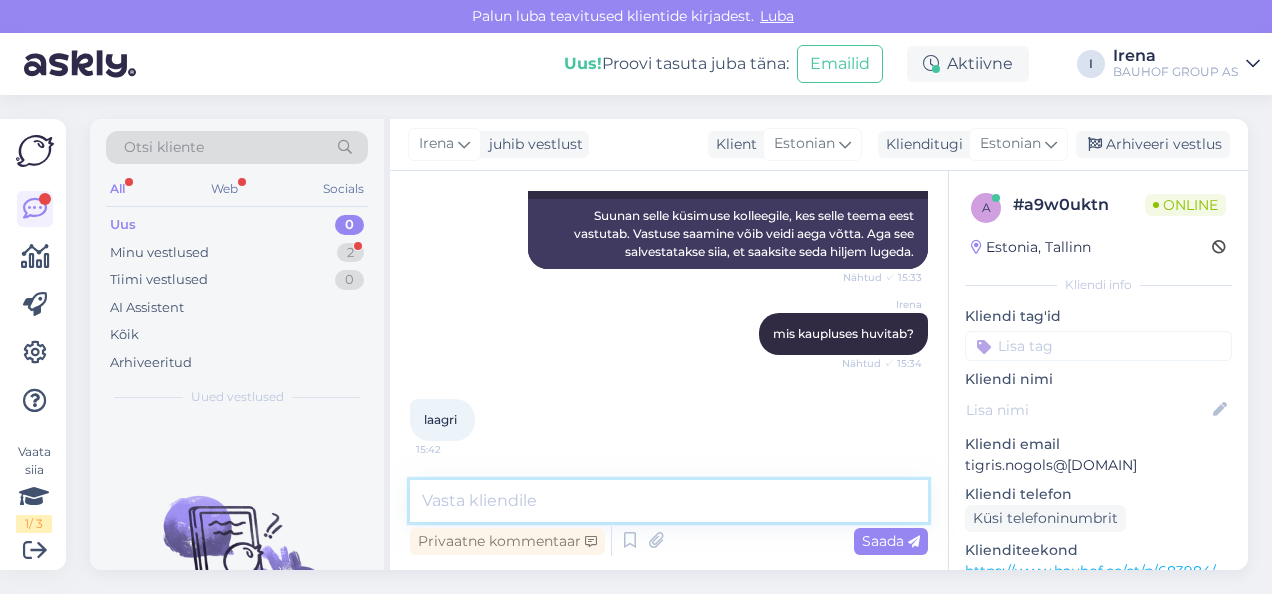 click at bounding box center (669, 501) 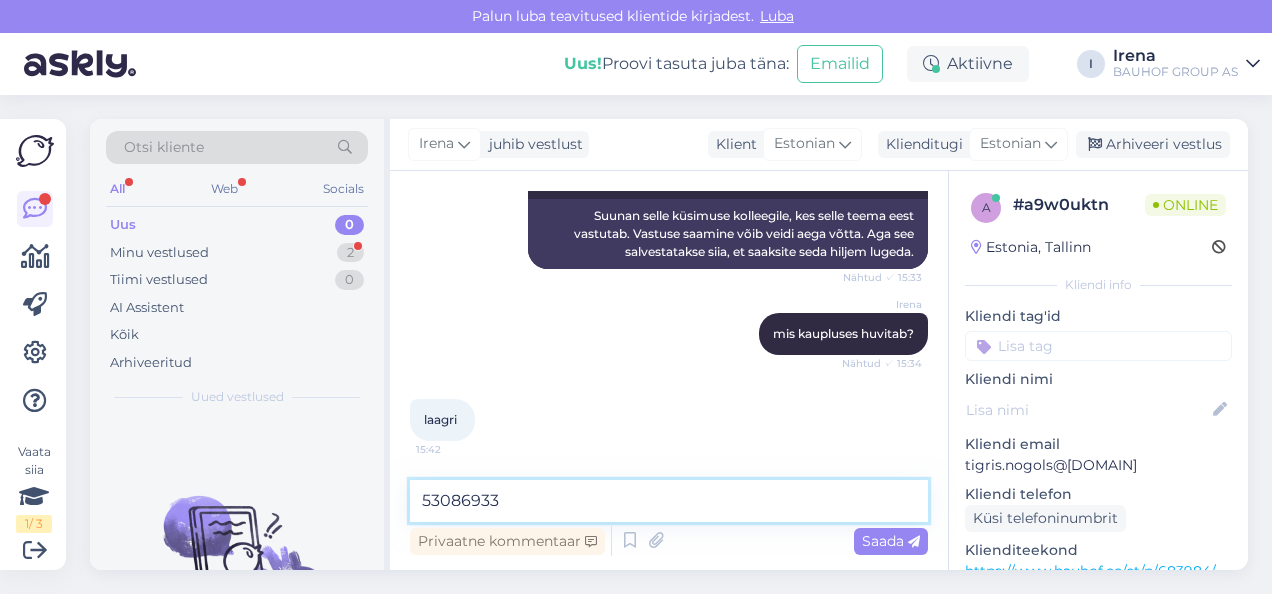 type 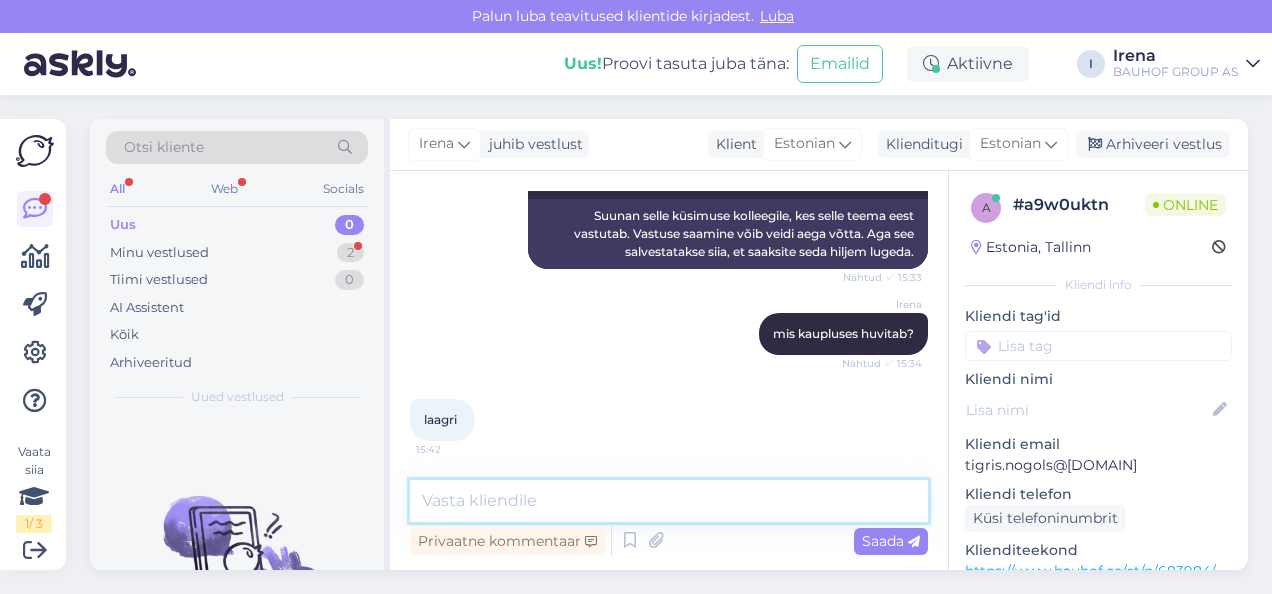 scroll, scrollTop: 538, scrollLeft: 0, axis: vertical 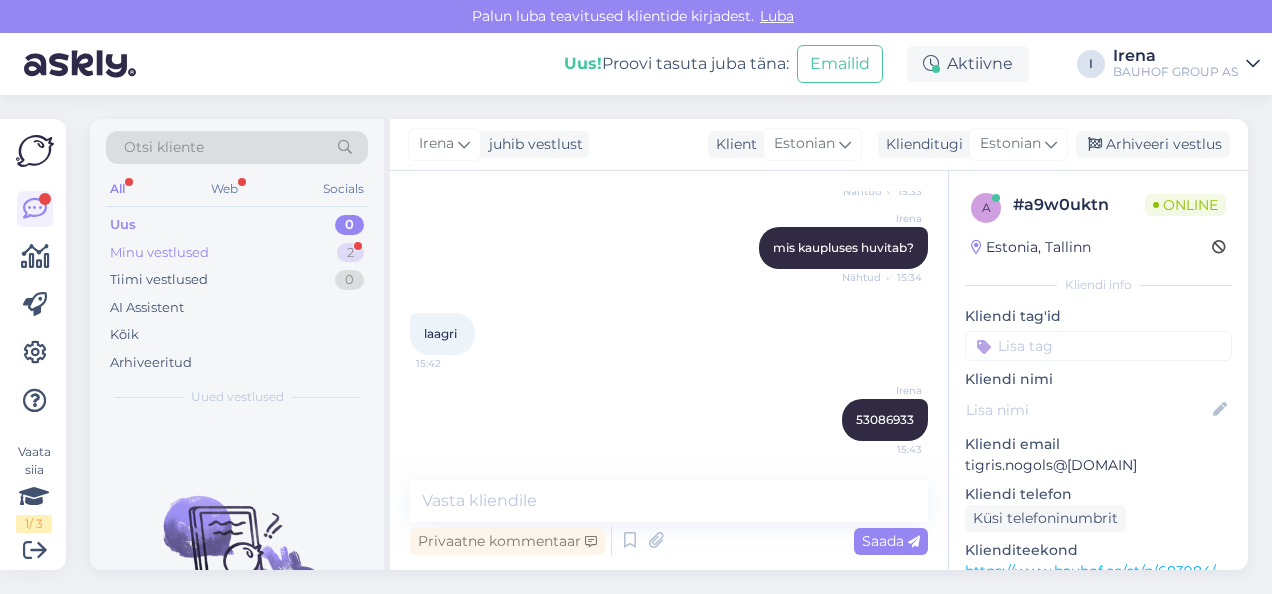 click on "Minu vestlused 2" at bounding box center [237, 253] 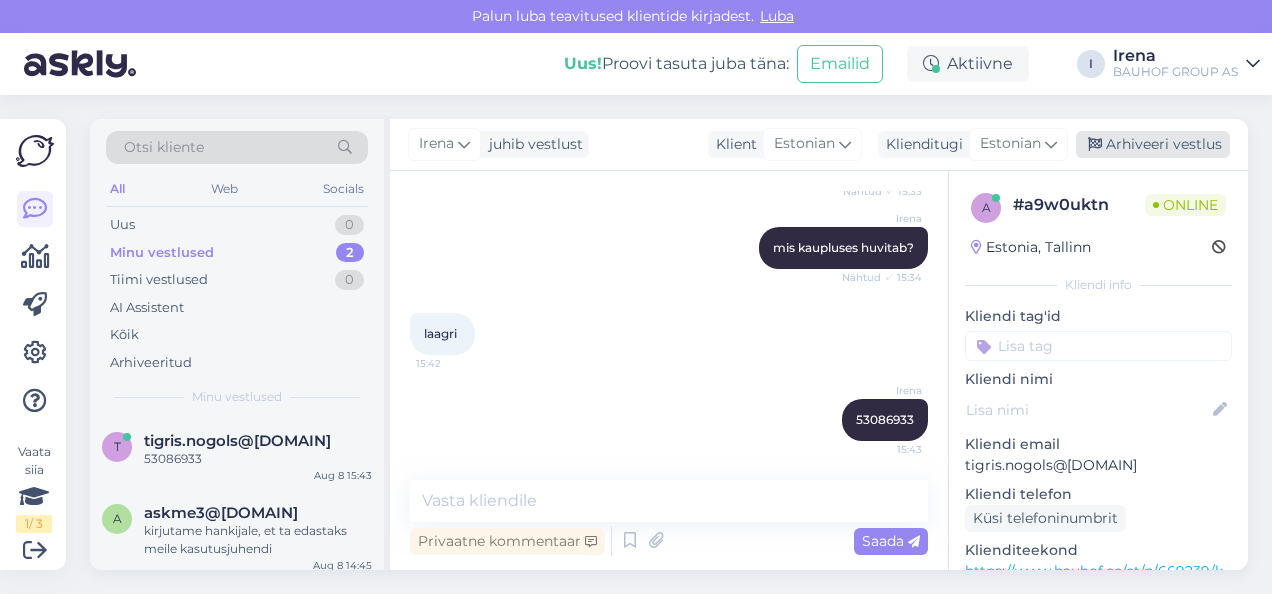 click on "Arhiveeri vestlus" at bounding box center [1153, 144] 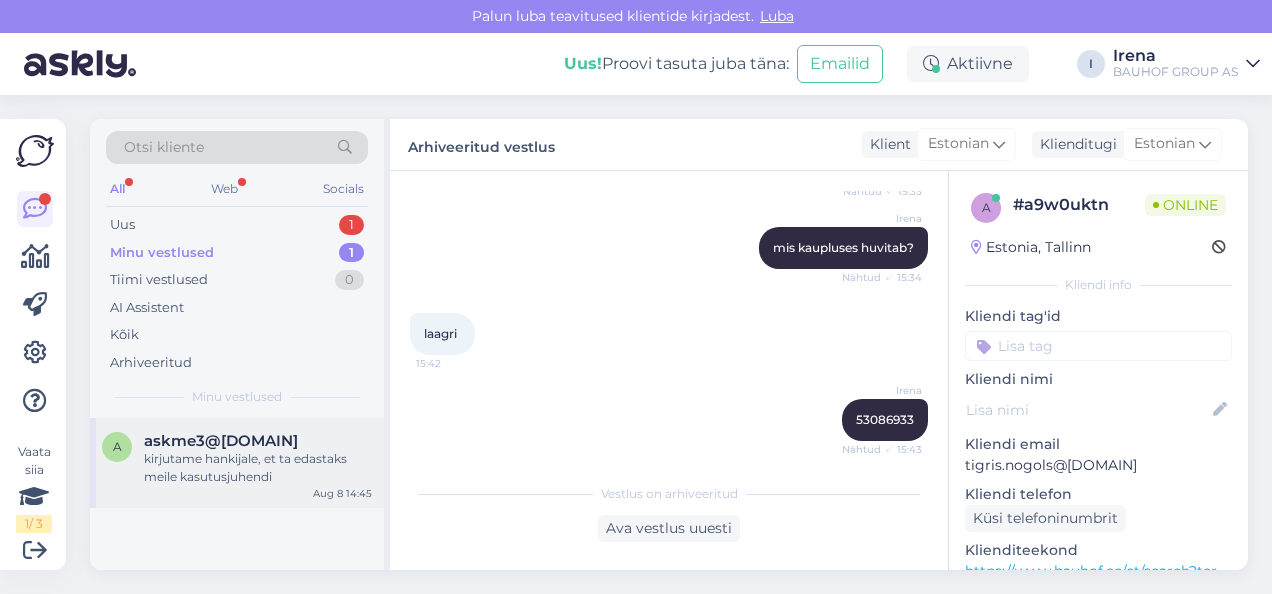 click on "kirjutame hankijale, et ta edastaks meile kasutusjuhendi" at bounding box center [258, 468] 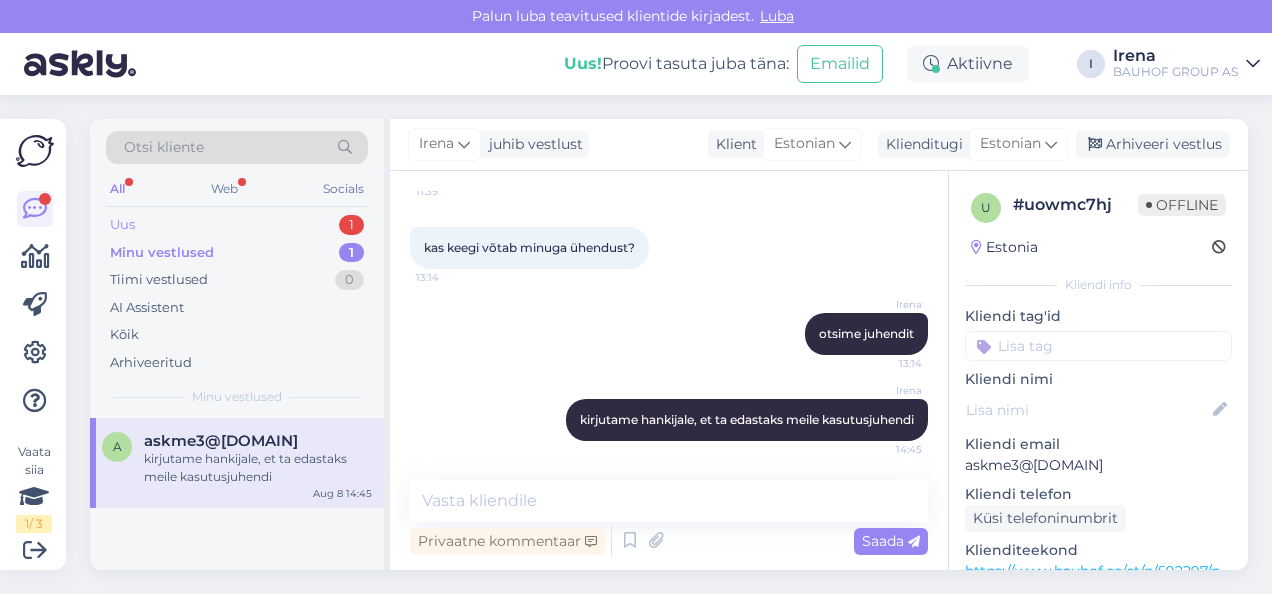 click on "Uus 1" at bounding box center [237, 225] 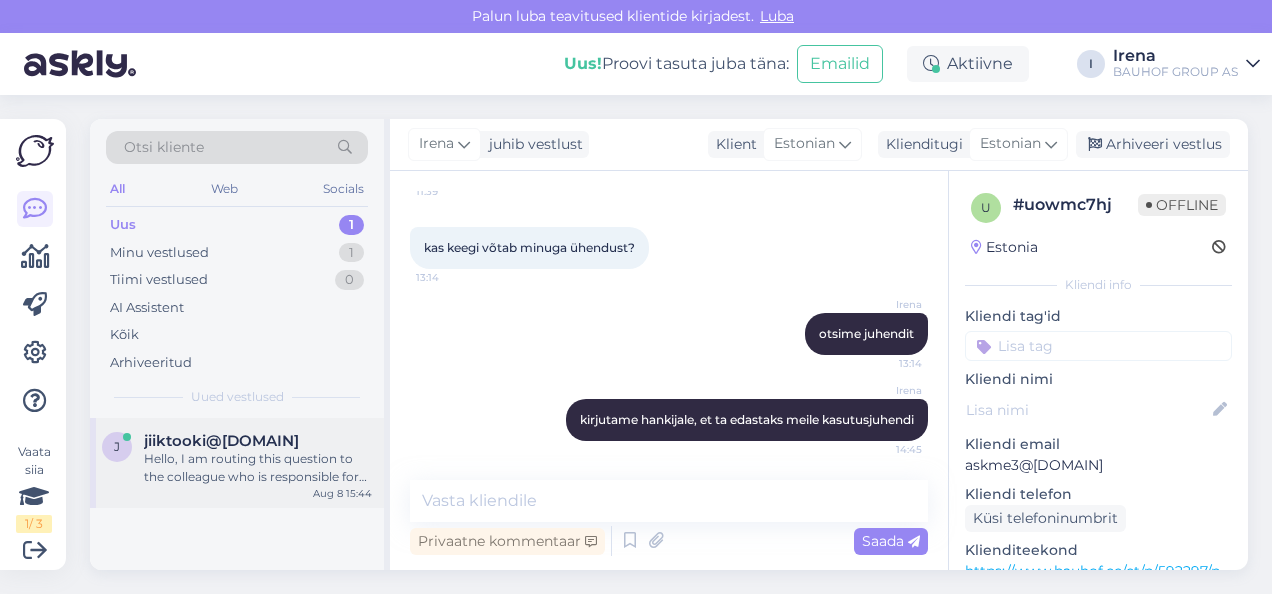 click on "j jiiktooki@[DOMAIN] Hello, I am routing this question to the colleague who is responsible for this topic. The reply might take a bit. But it’ll be saved here for you to read later. Aug 8 15:44" at bounding box center [237, 463] 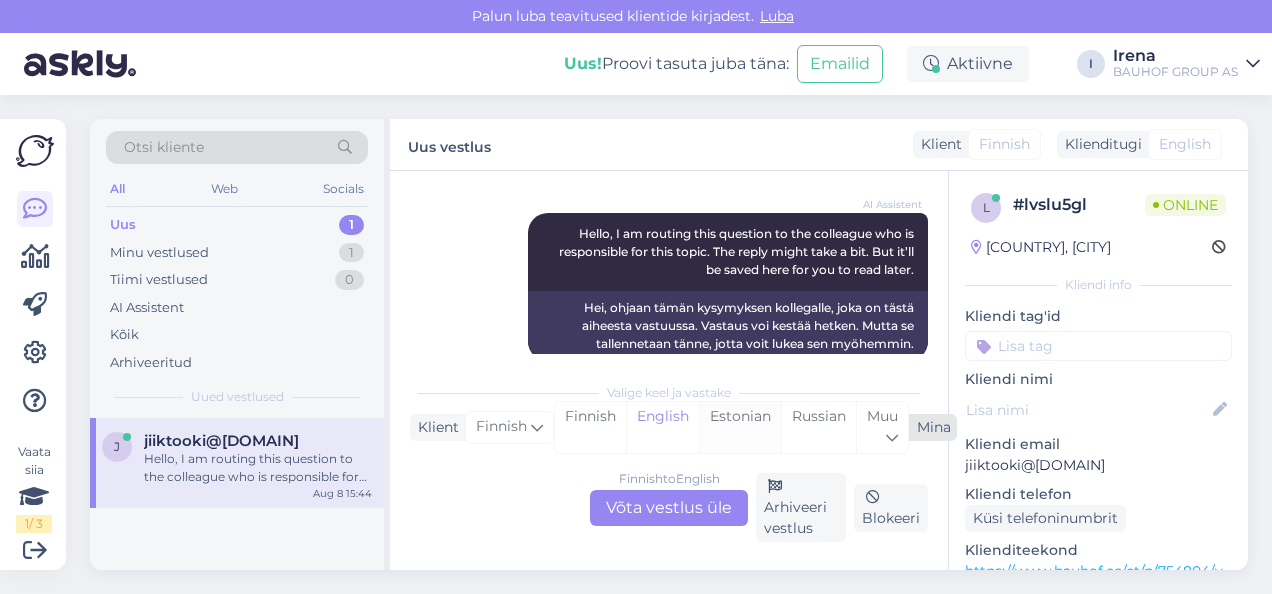 click on "Estonian" at bounding box center [740, 427] 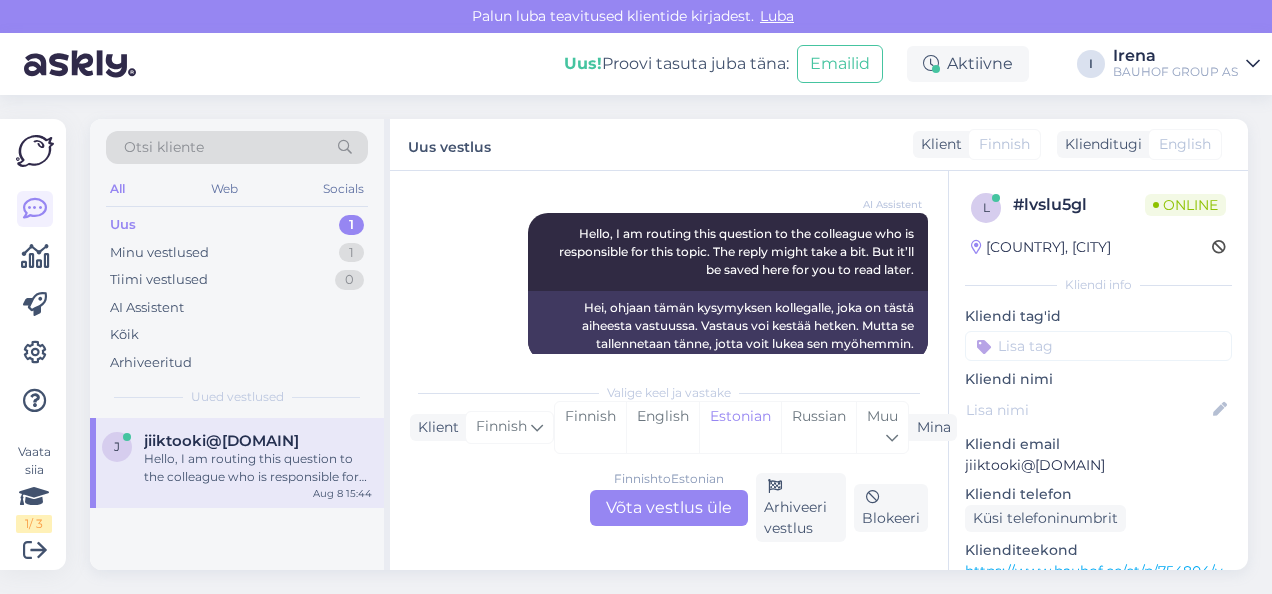 click on "Finnish  to  Estonian Võta vestlus üle" at bounding box center [669, 508] 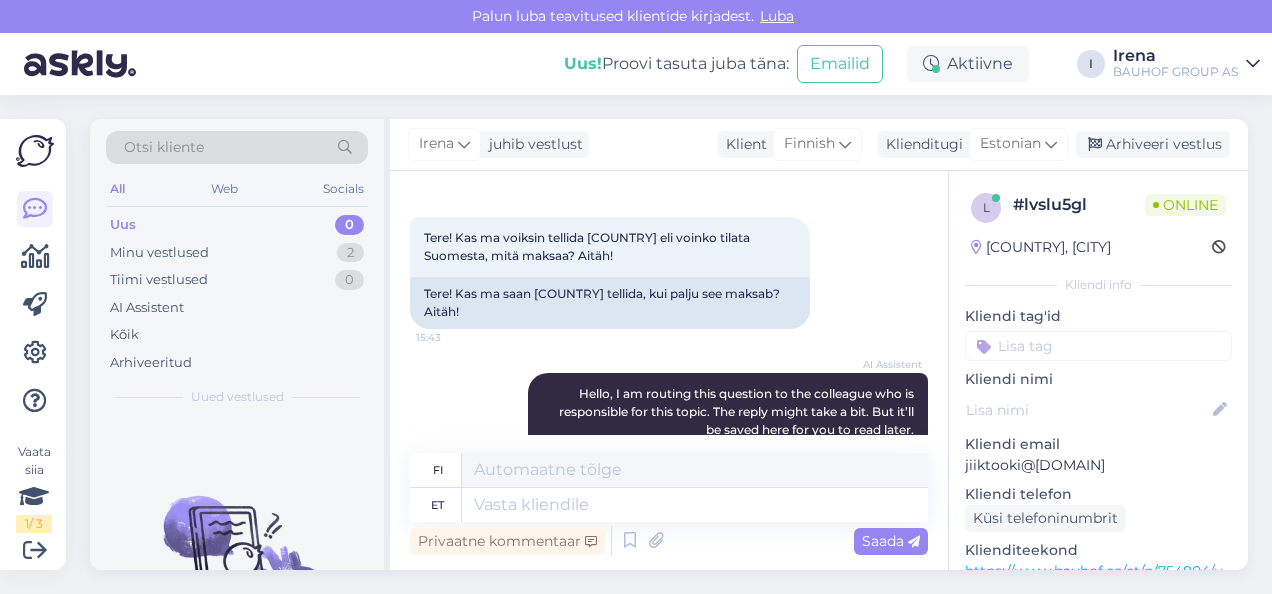 scroll, scrollTop: 0, scrollLeft: 0, axis: both 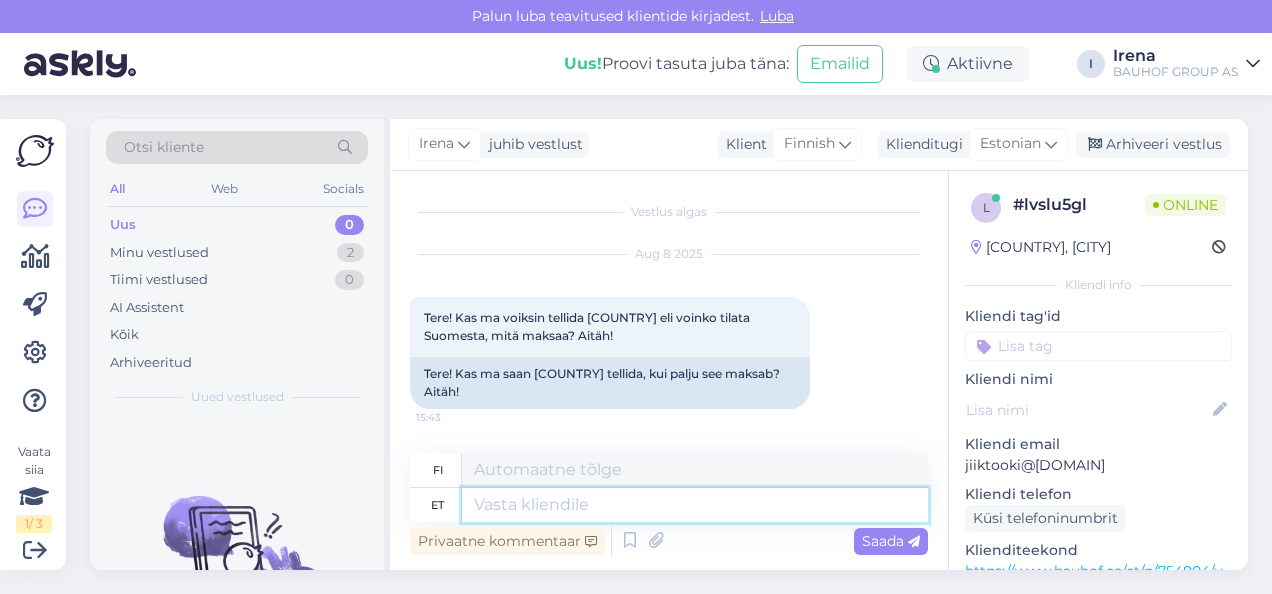 click at bounding box center [695, 505] 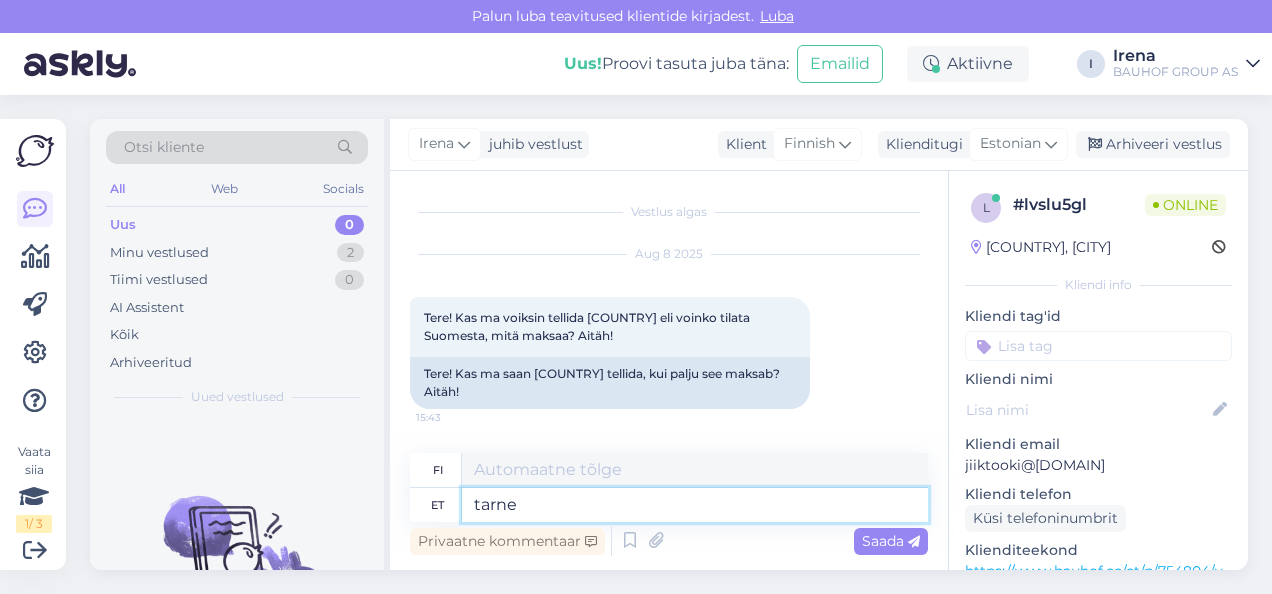 type on "tarne" 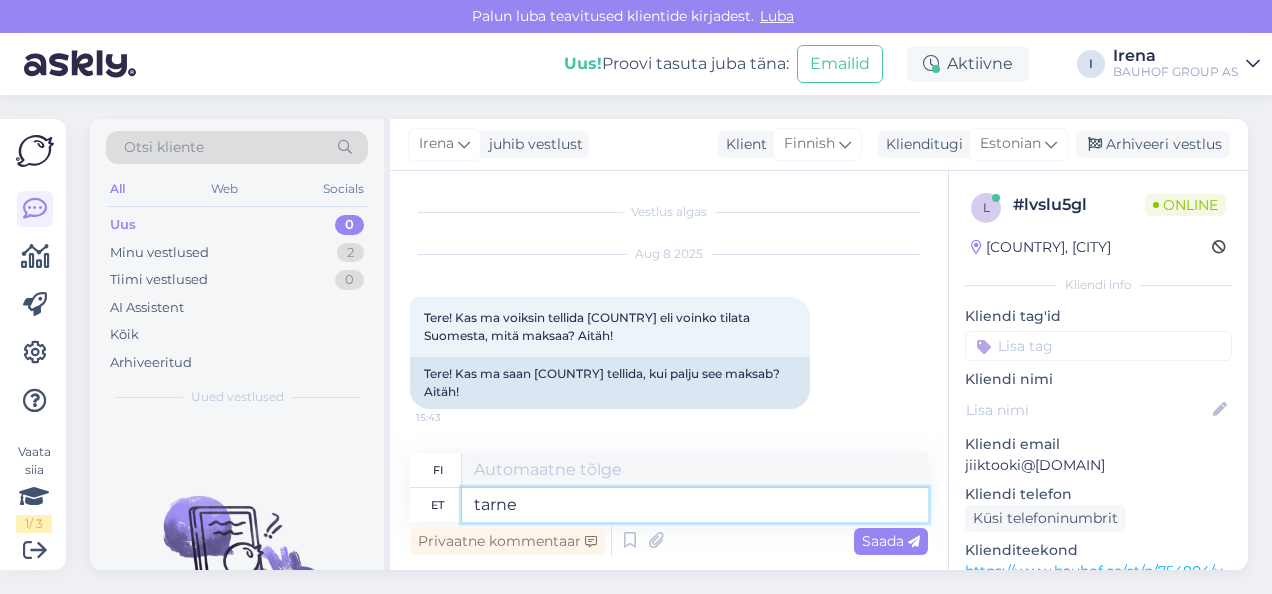 type on "toimitus" 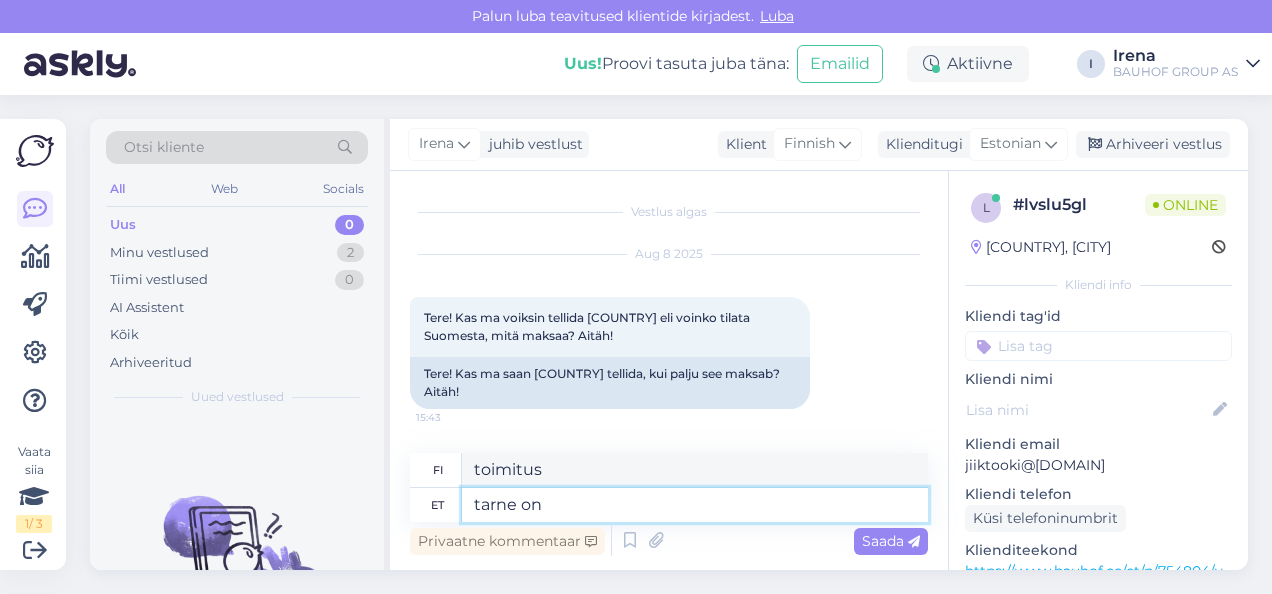 type on "tarne on a" 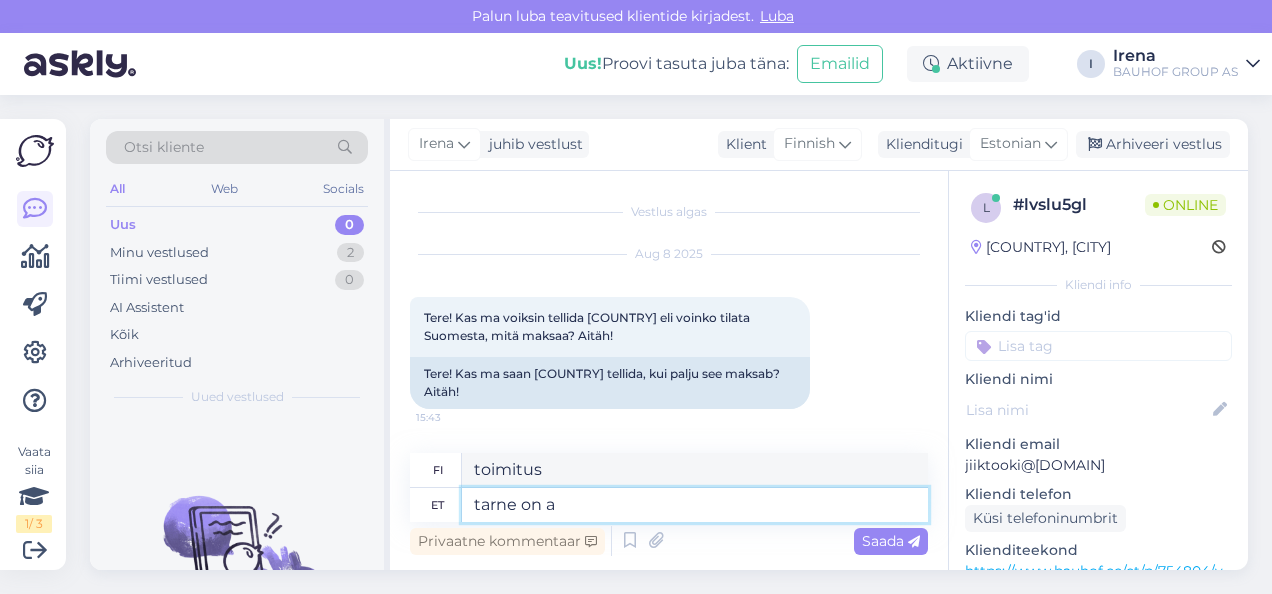 type on "toimitus on" 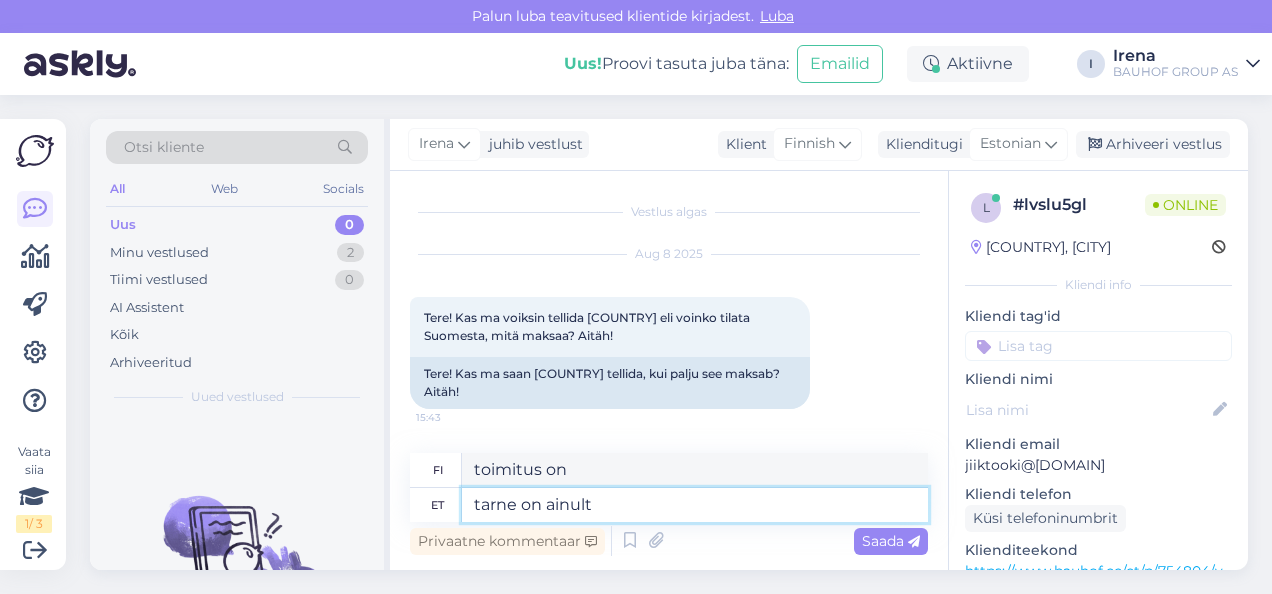 type on "tarne on ainult" 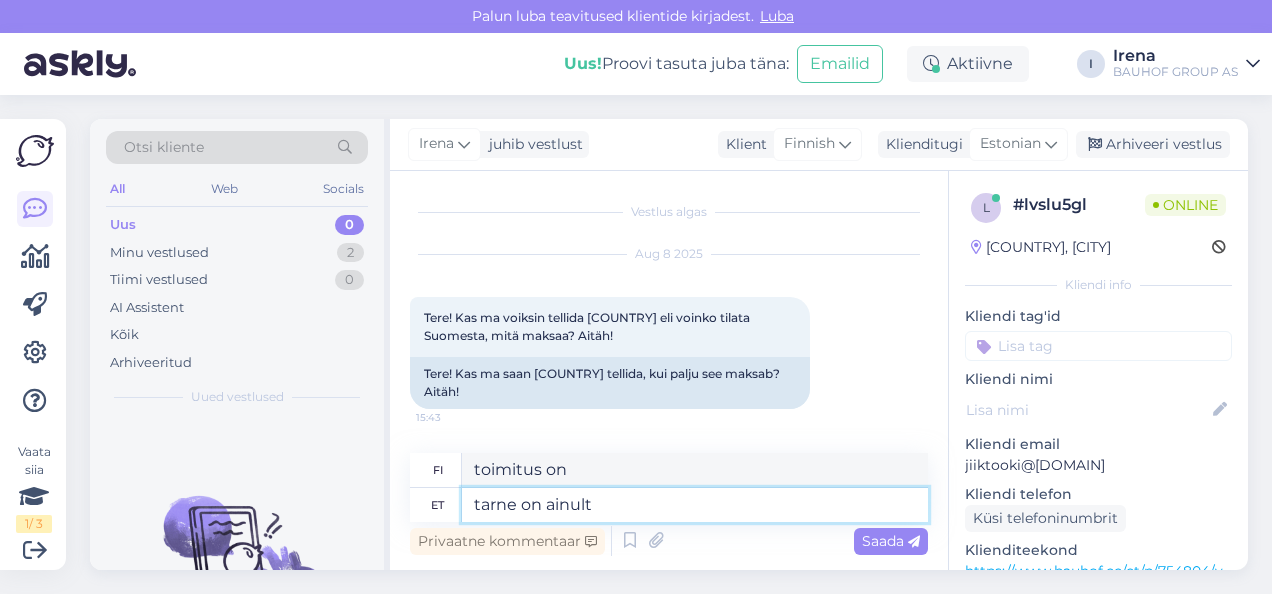 type on "toimitus on vain" 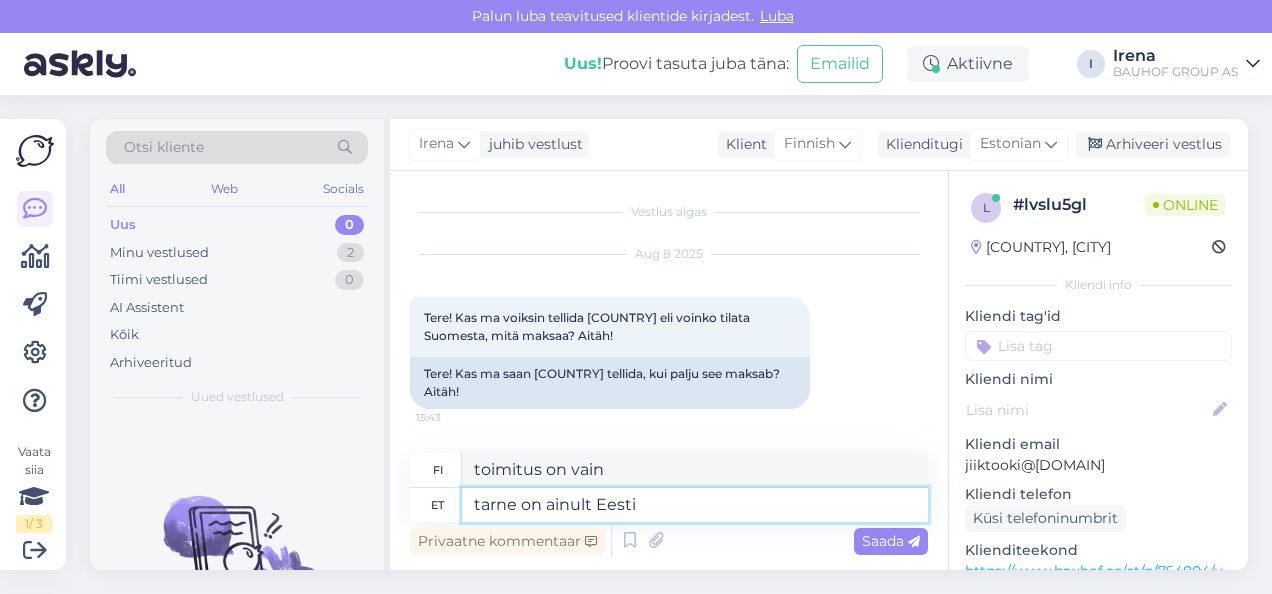 type on "tarne on ainult [COUNTRY]" 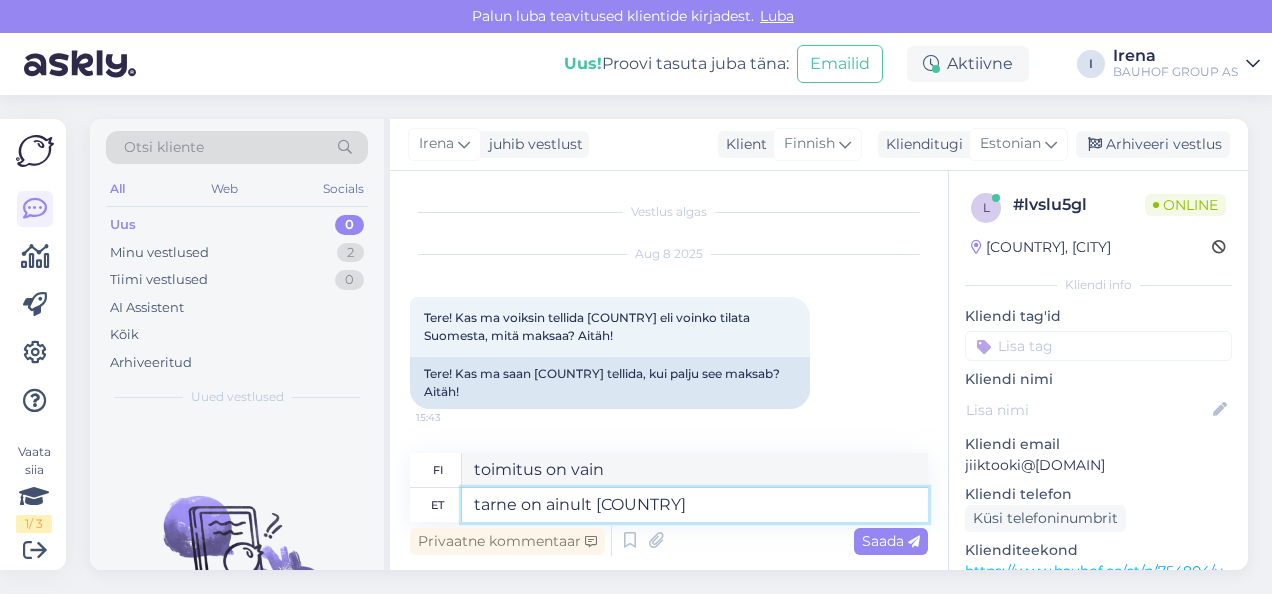 type on "Toimitus vain Virossa." 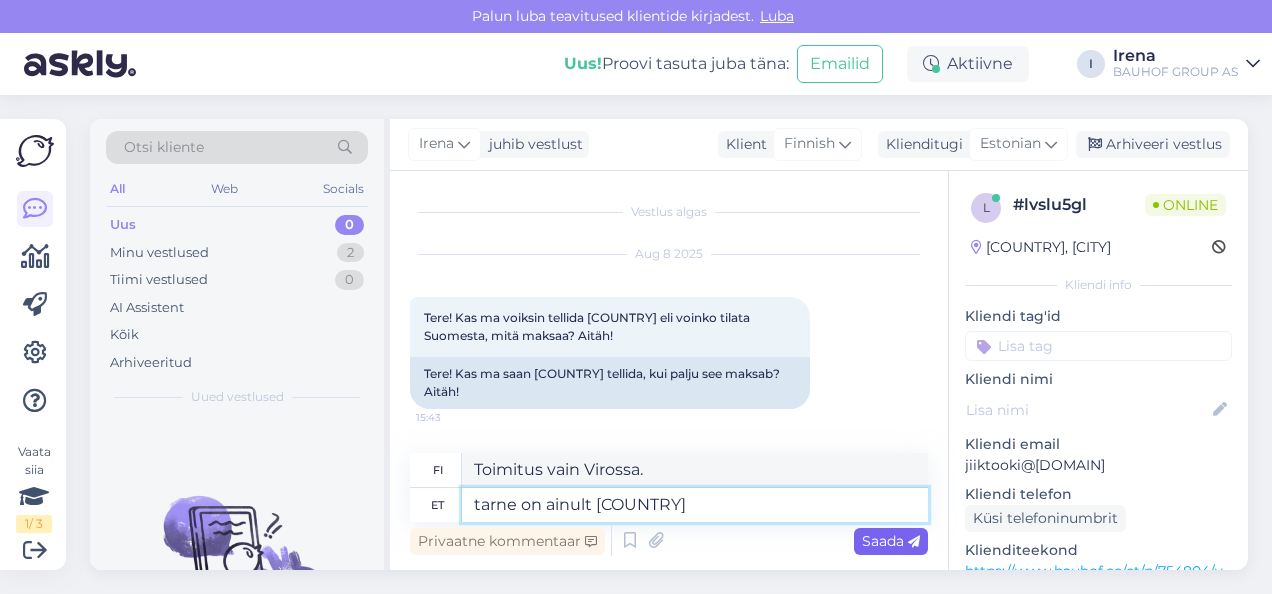 type on "tarne on ainult [COUNTRY]" 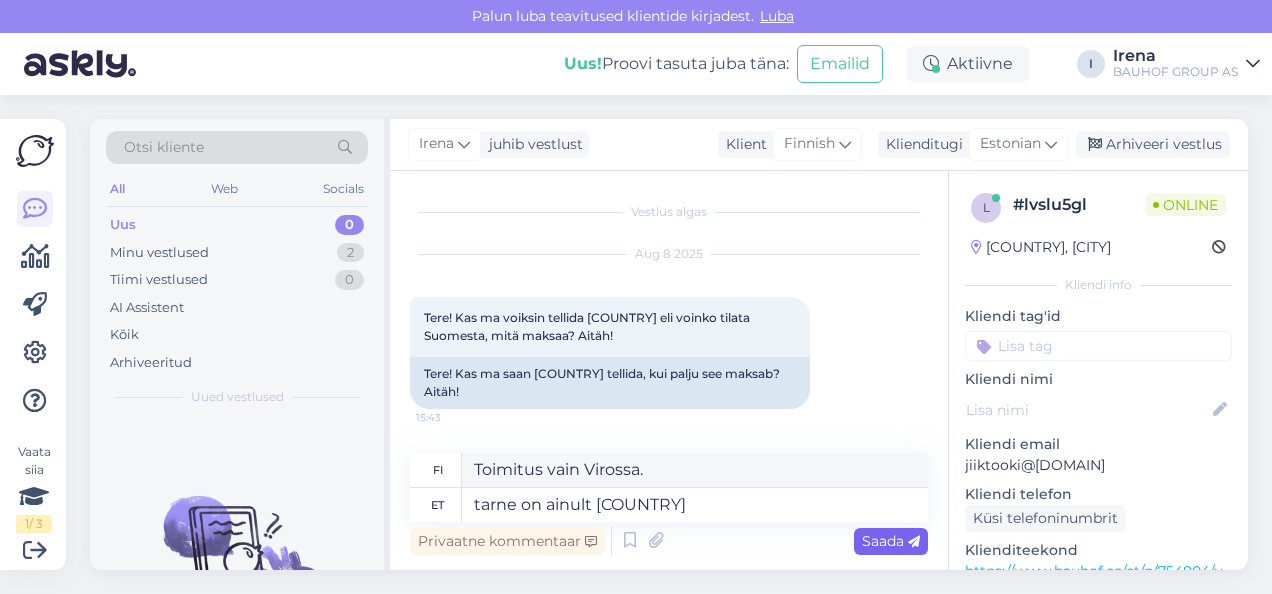 click on "Saada" at bounding box center (891, 541) 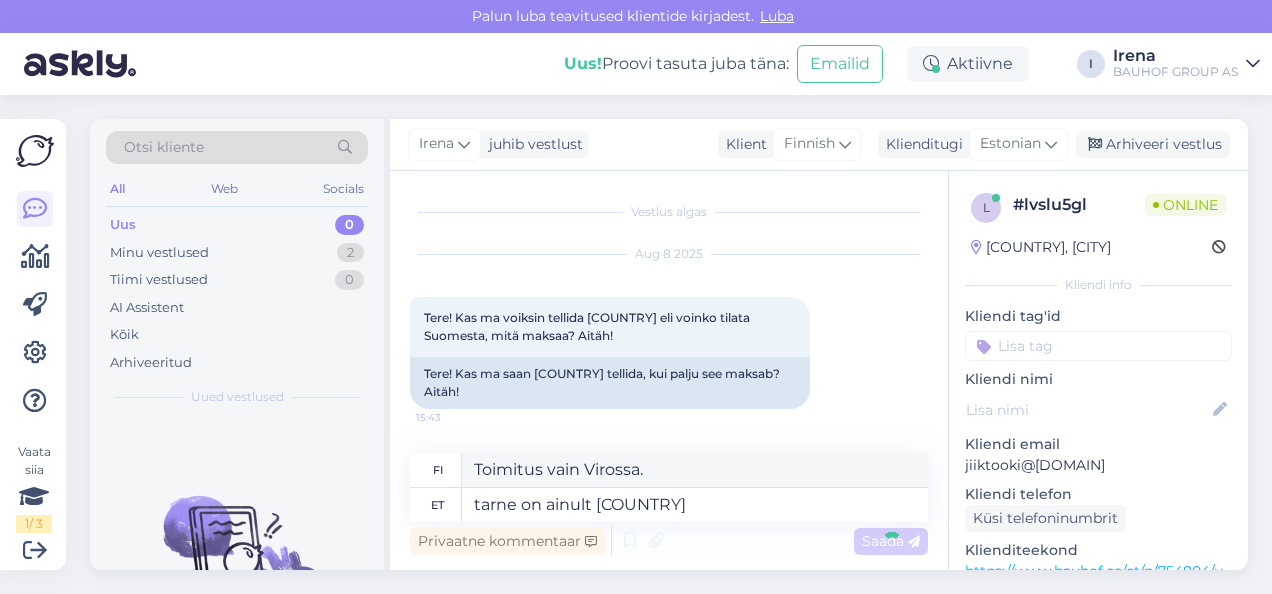 type 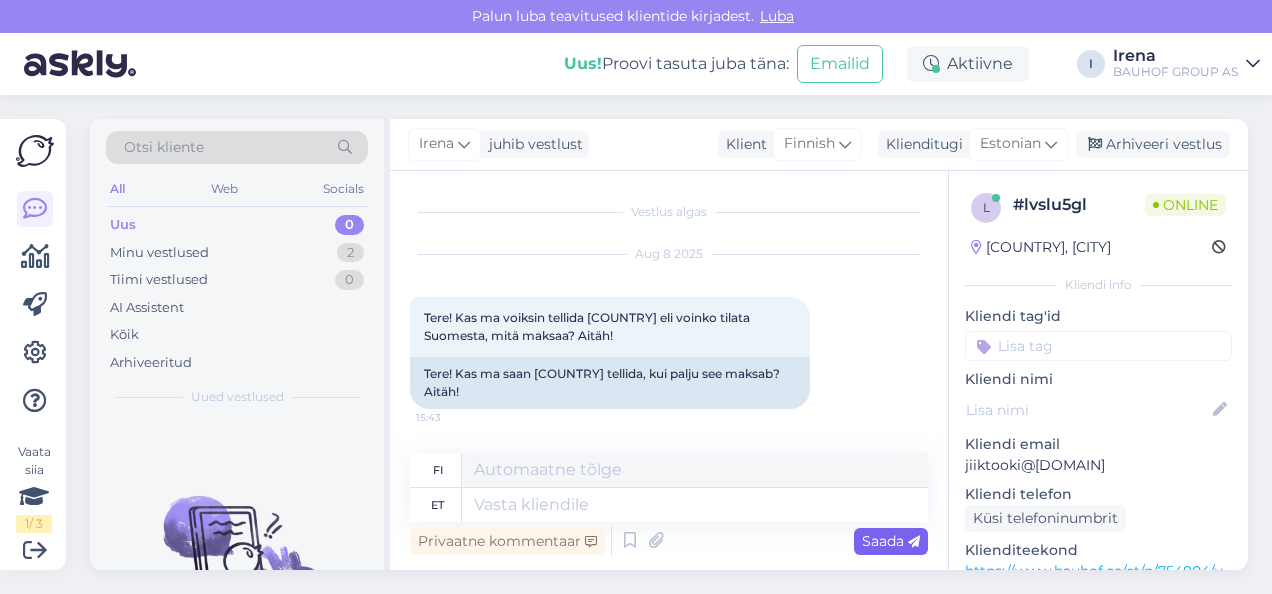 scroll, scrollTop: 307, scrollLeft: 0, axis: vertical 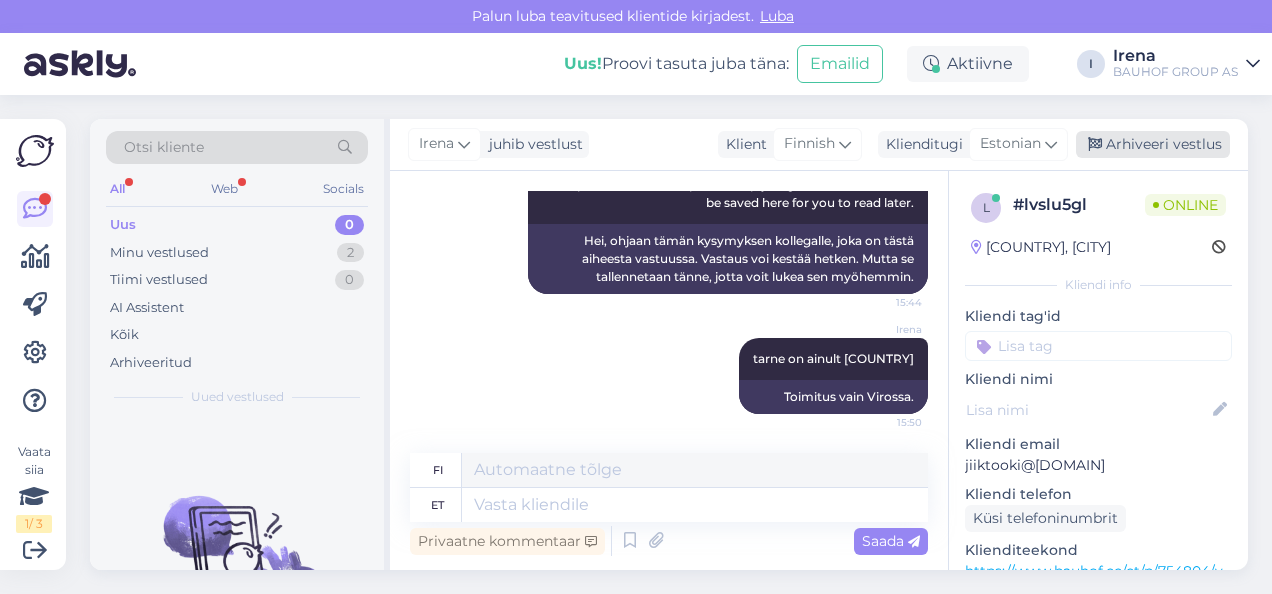 click on "Arhiveeri vestlus" at bounding box center (1153, 144) 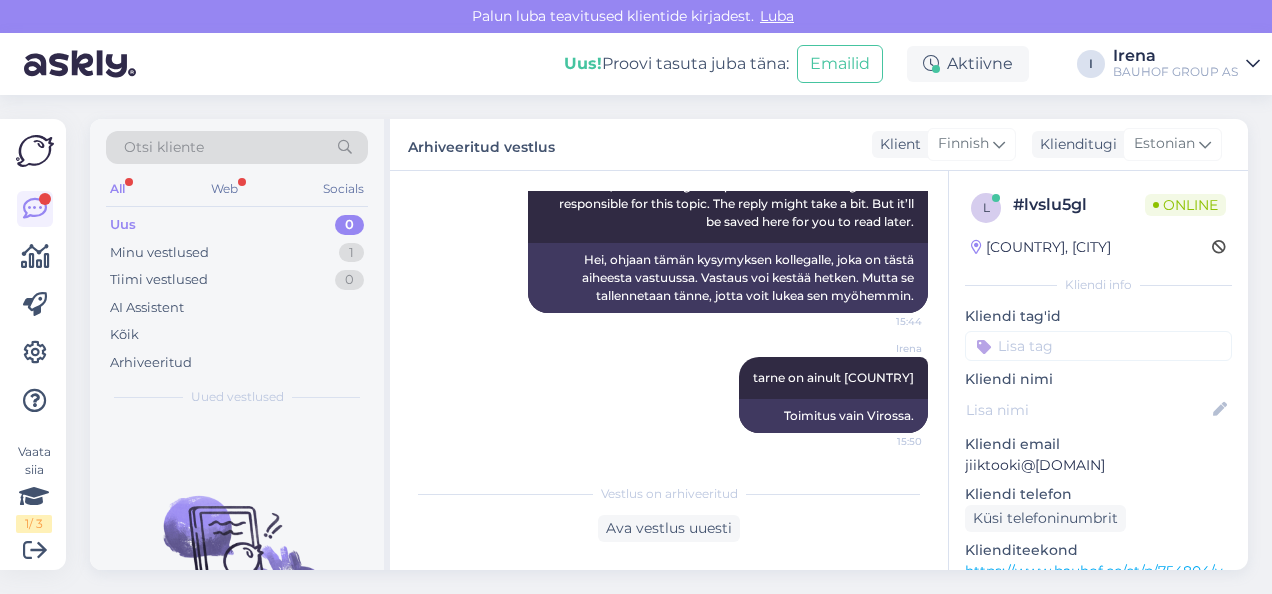 click on "Uus 0" at bounding box center (237, 225) 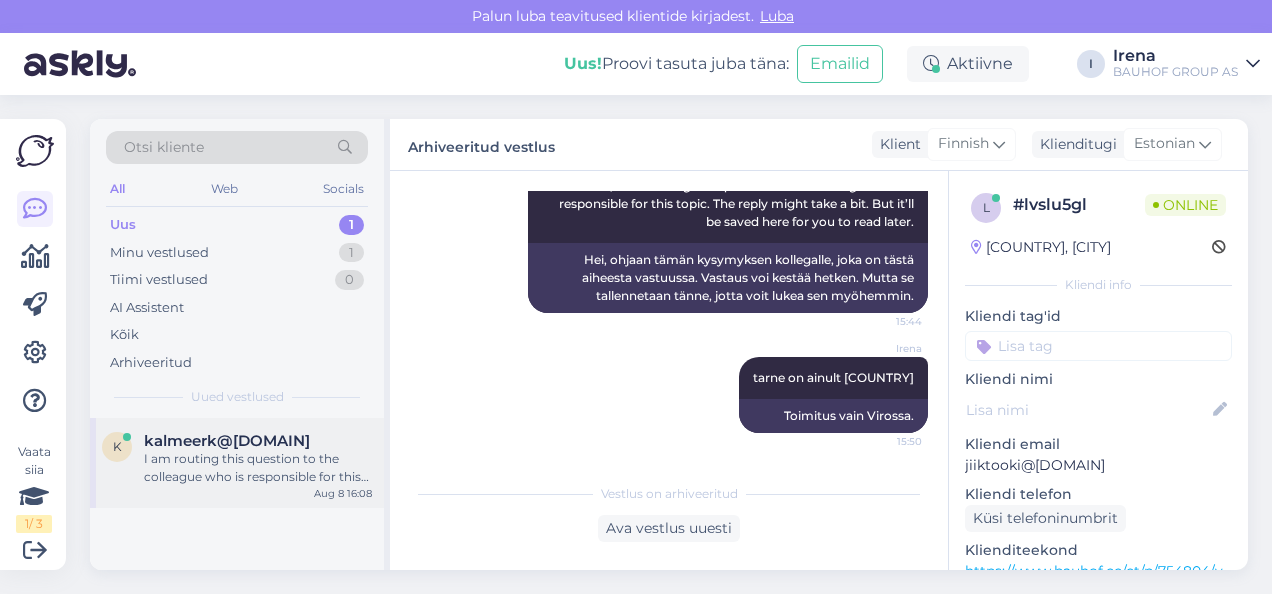 click on "I am routing this question to the colleague who is responsible for this topic. The reply might take a bit. But it’ll be saved here for you to read later." at bounding box center (258, 468) 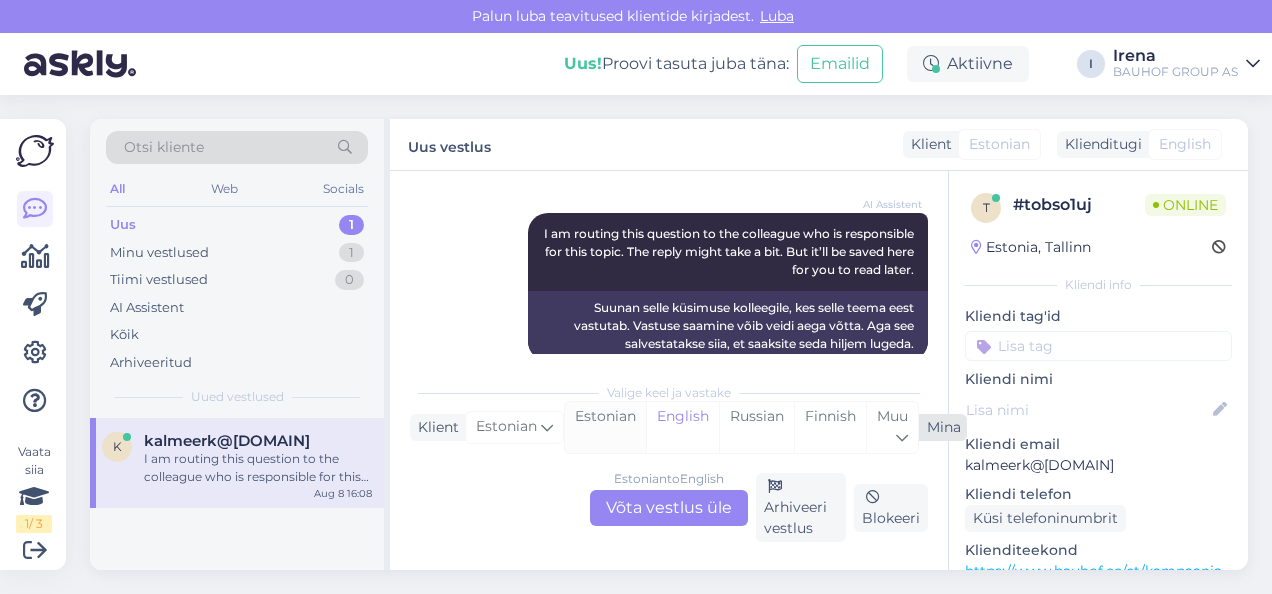 click on "Estonian" at bounding box center [605, 427] 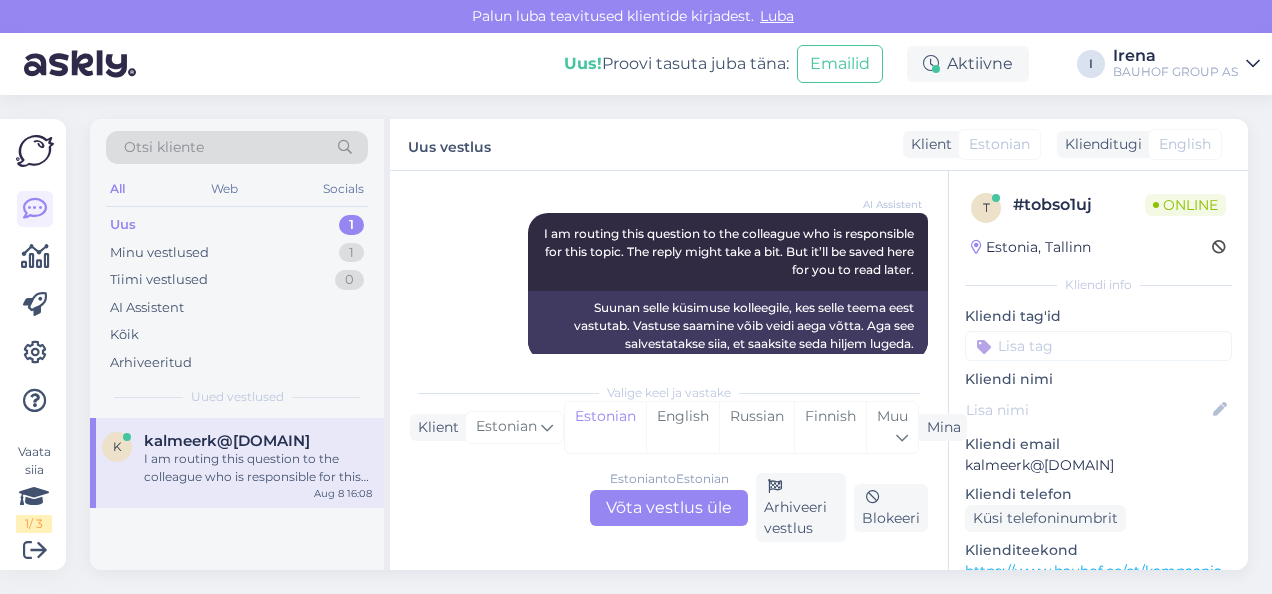 click on "Estonian  to  Estonian Võta vestlus üle" at bounding box center (669, 508) 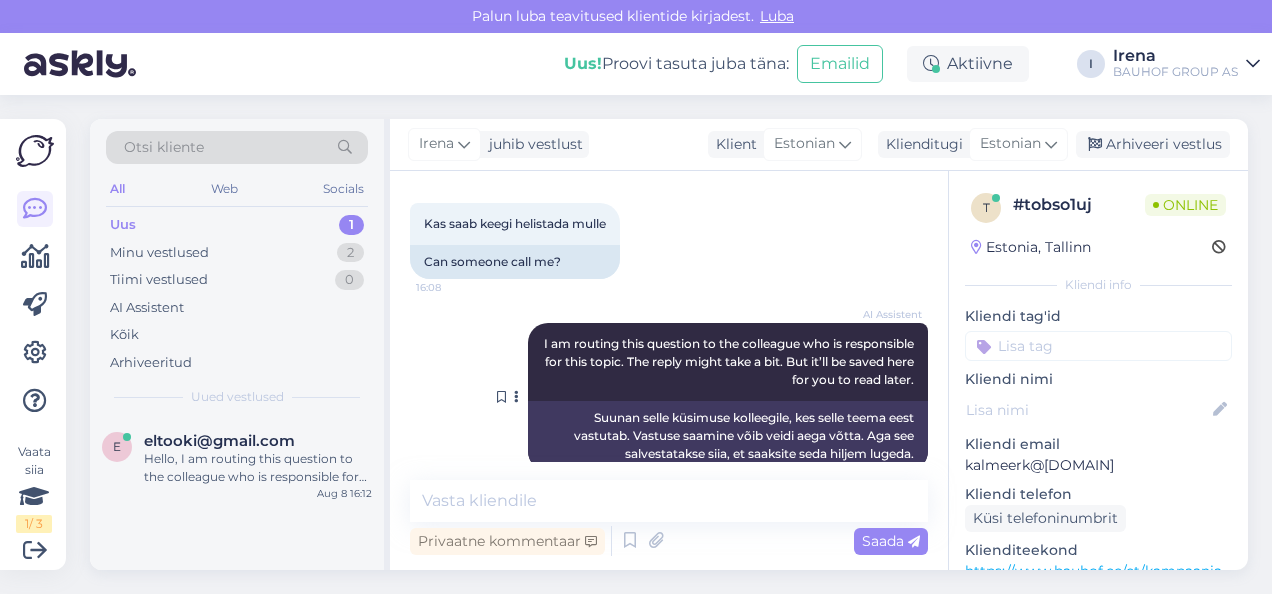 scroll, scrollTop: 1426, scrollLeft: 0, axis: vertical 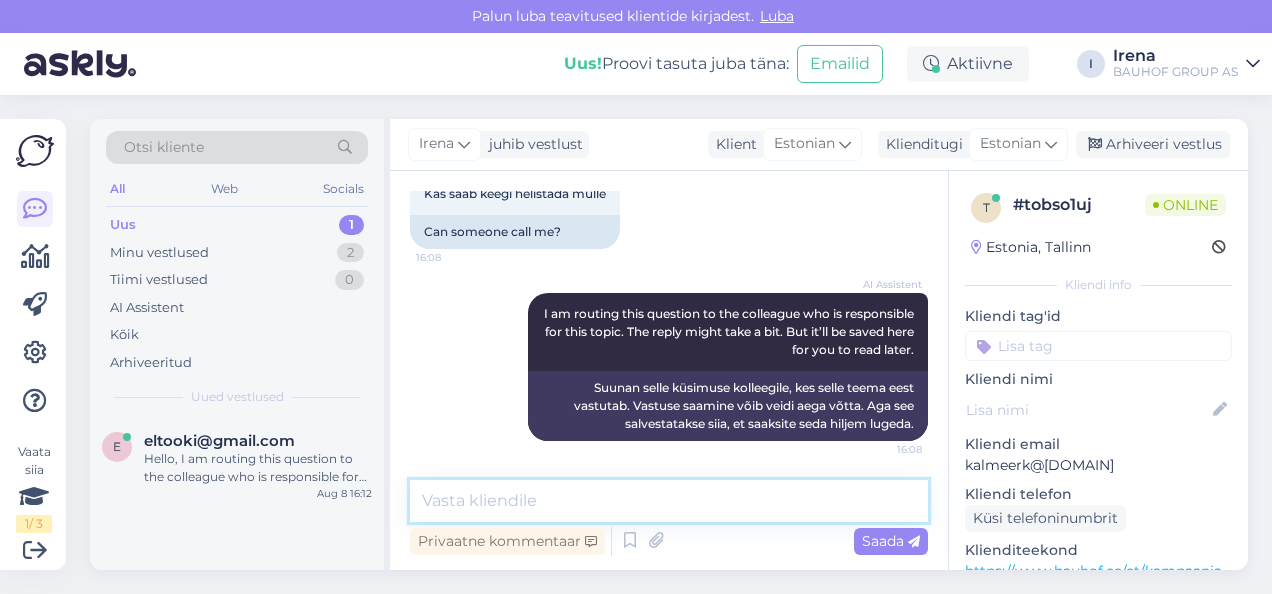 click at bounding box center [669, 501] 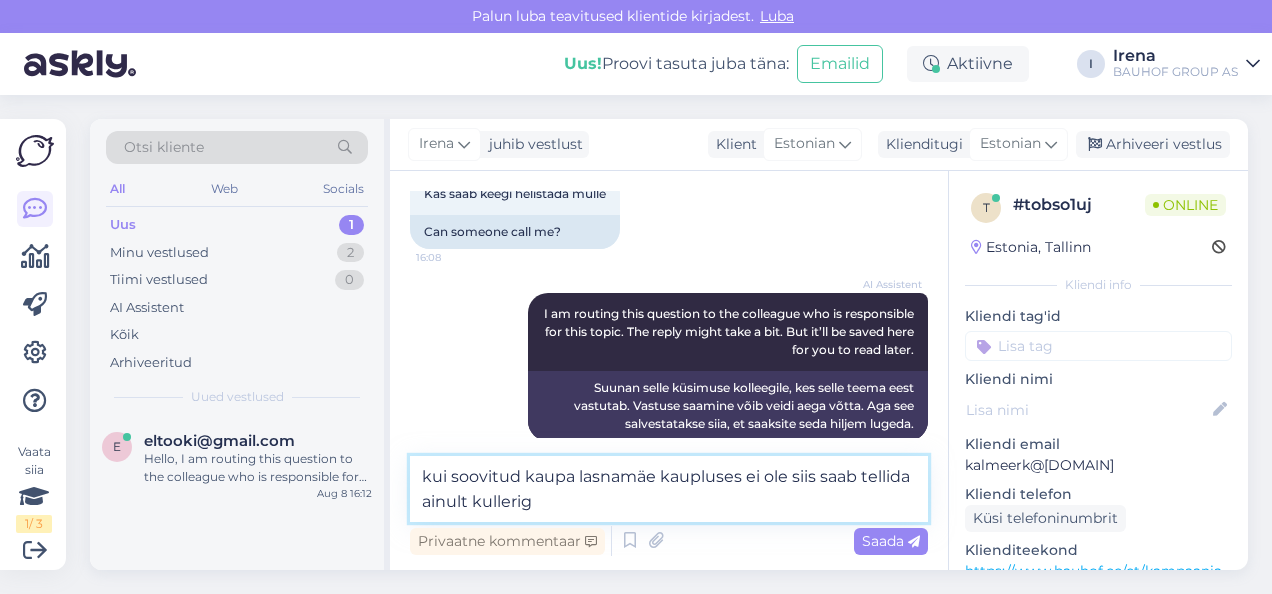 type on "kui soovitud kaupa lasnamäe kaupluses ei ole siis saab tellida ainult kulleriga" 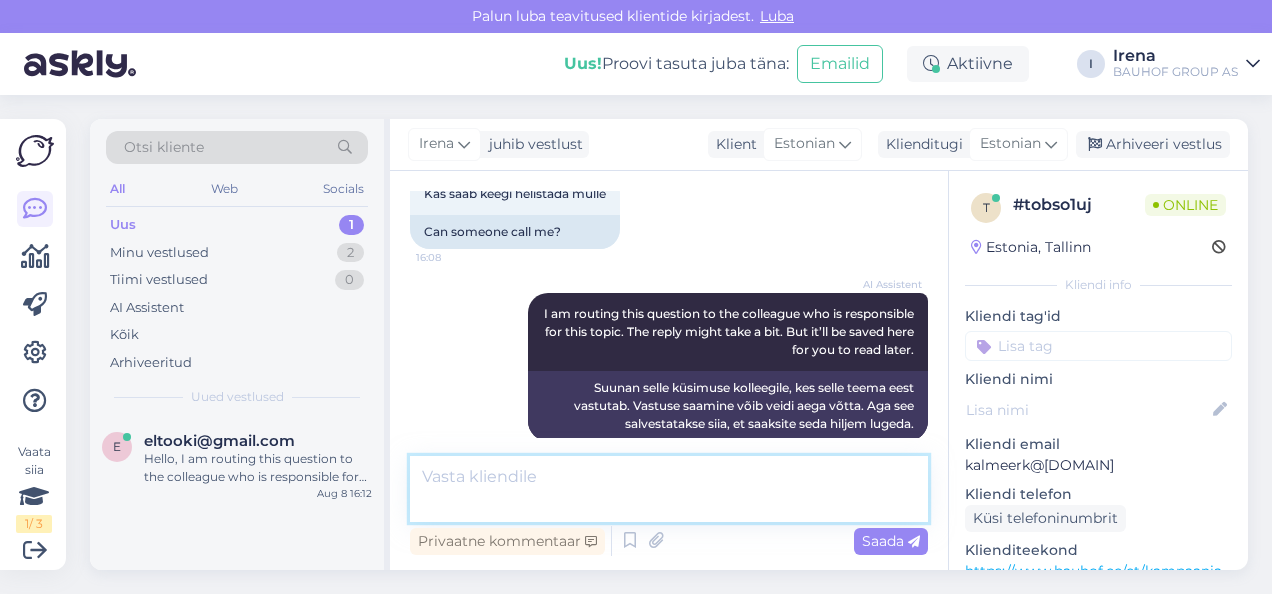 scroll, scrollTop: 1530, scrollLeft: 0, axis: vertical 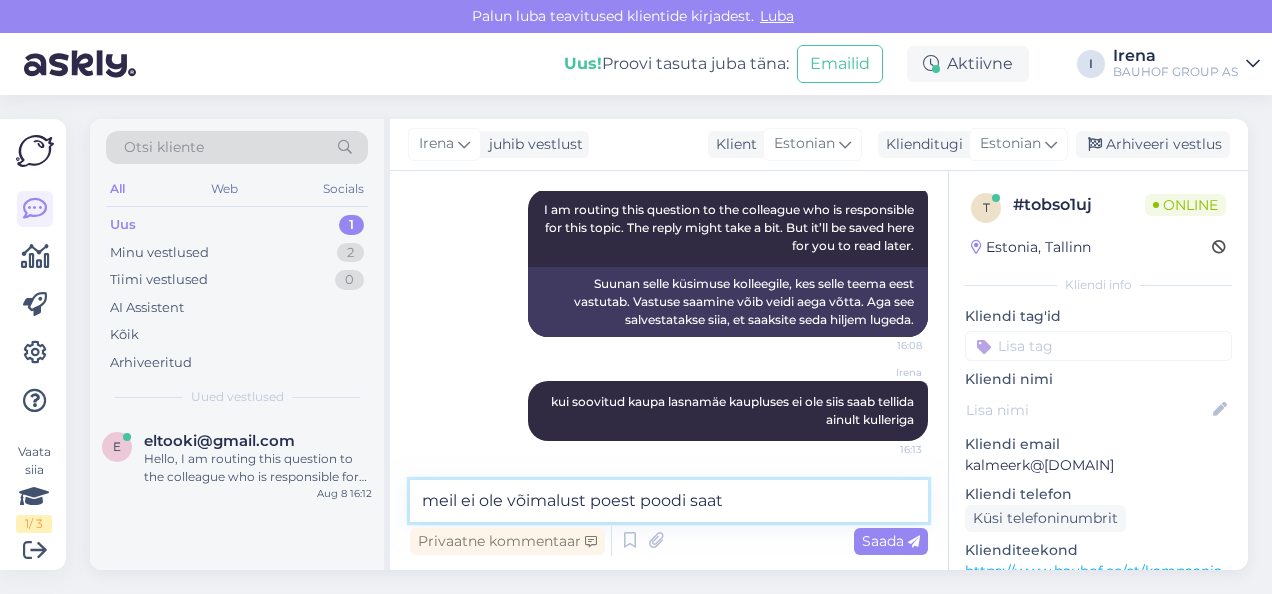 type on "meil ei ole võimalust poest poodi saata" 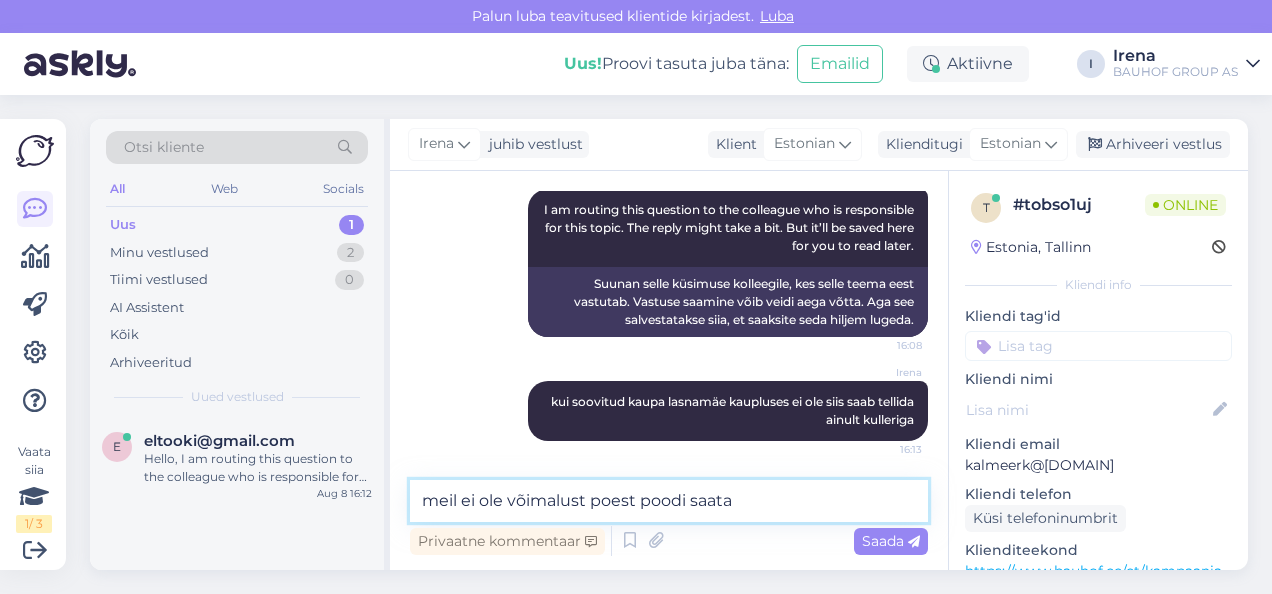 type 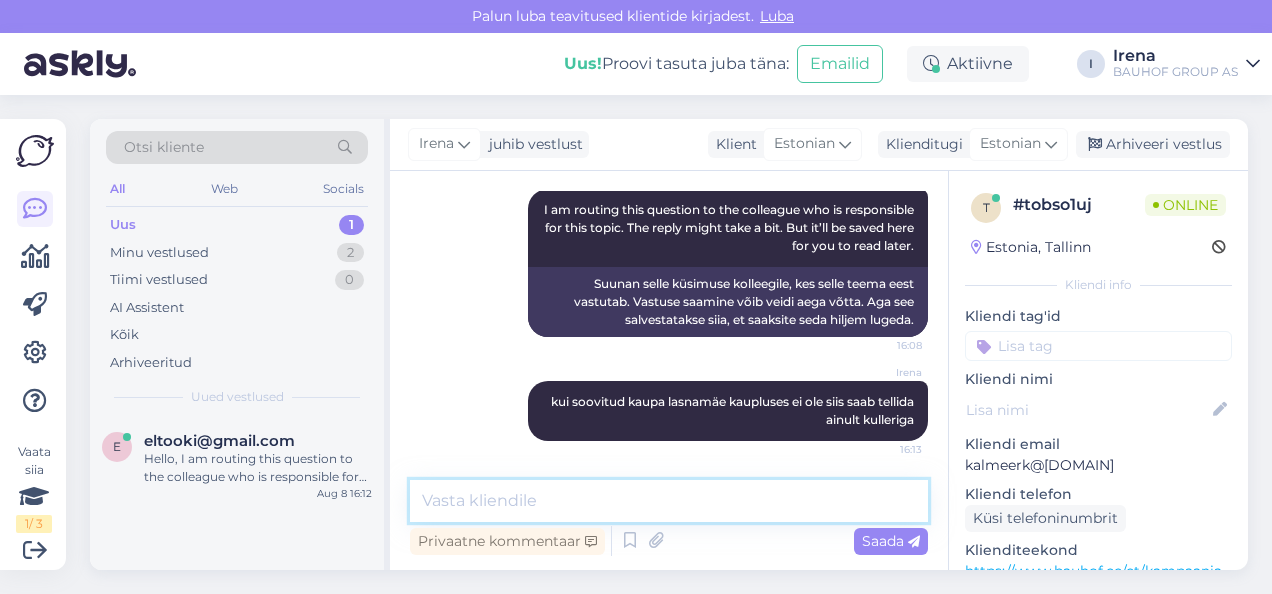 scroll, scrollTop: 1616, scrollLeft: 0, axis: vertical 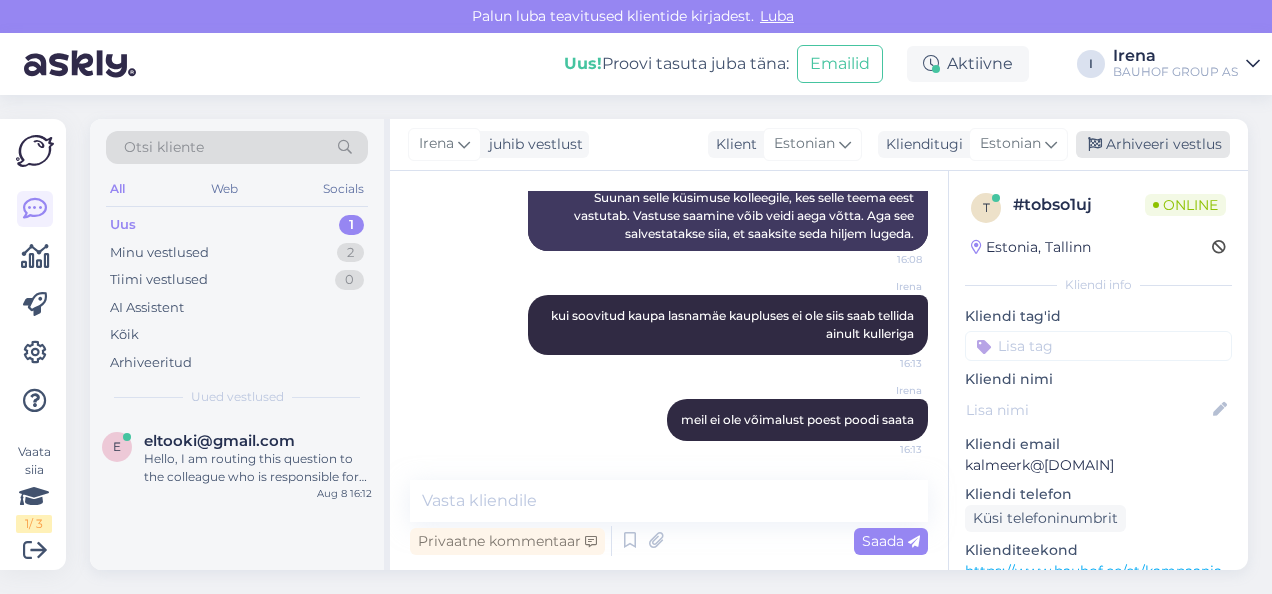 click on "Arhiveeri vestlus" at bounding box center [1153, 144] 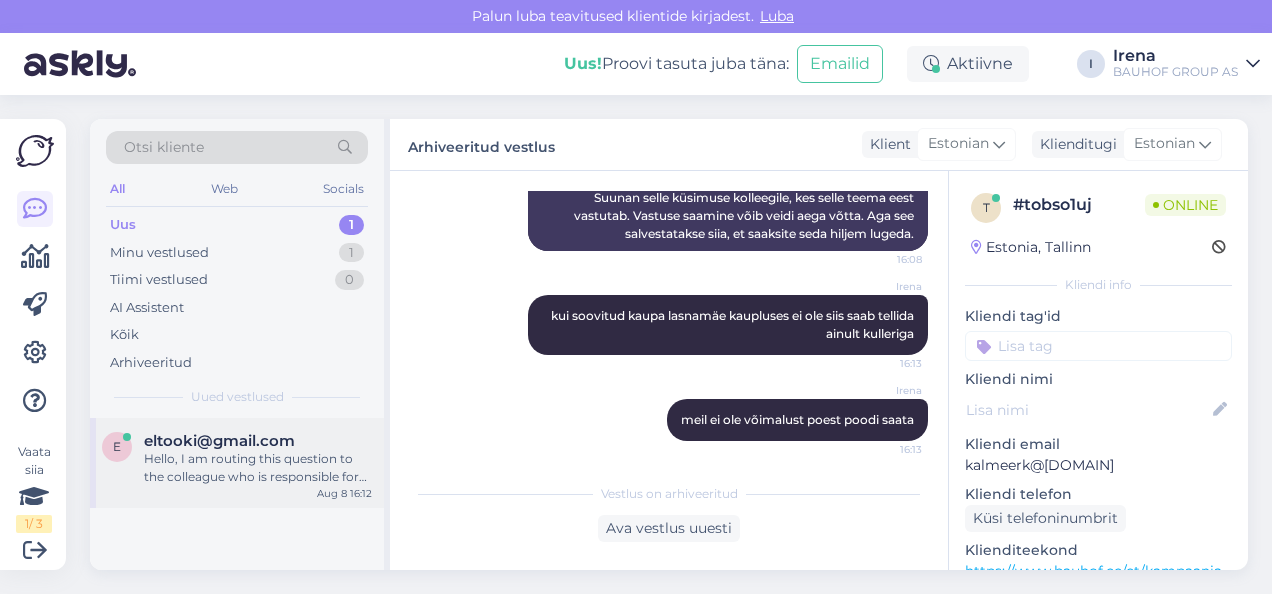 click on "Hello, I am routing this question to the colleague who is responsible for this topic. The reply might take a bit. But it’ll be saved here for you to read later." at bounding box center (258, 468) 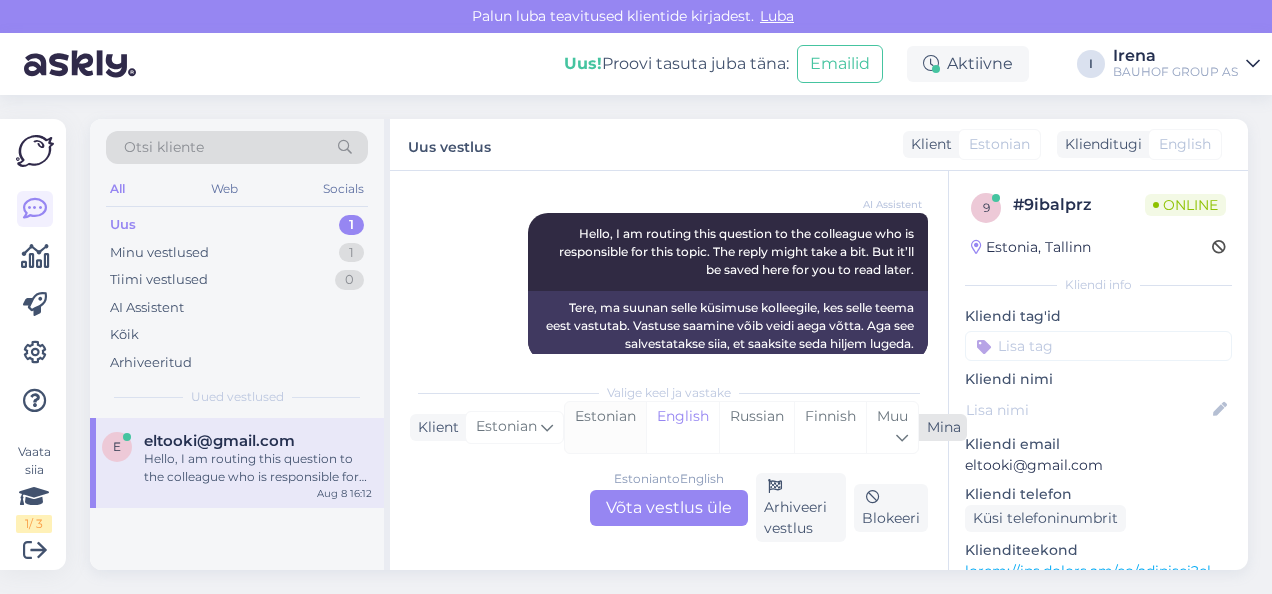 click on "Estonian" at bounding box center [605, 427] 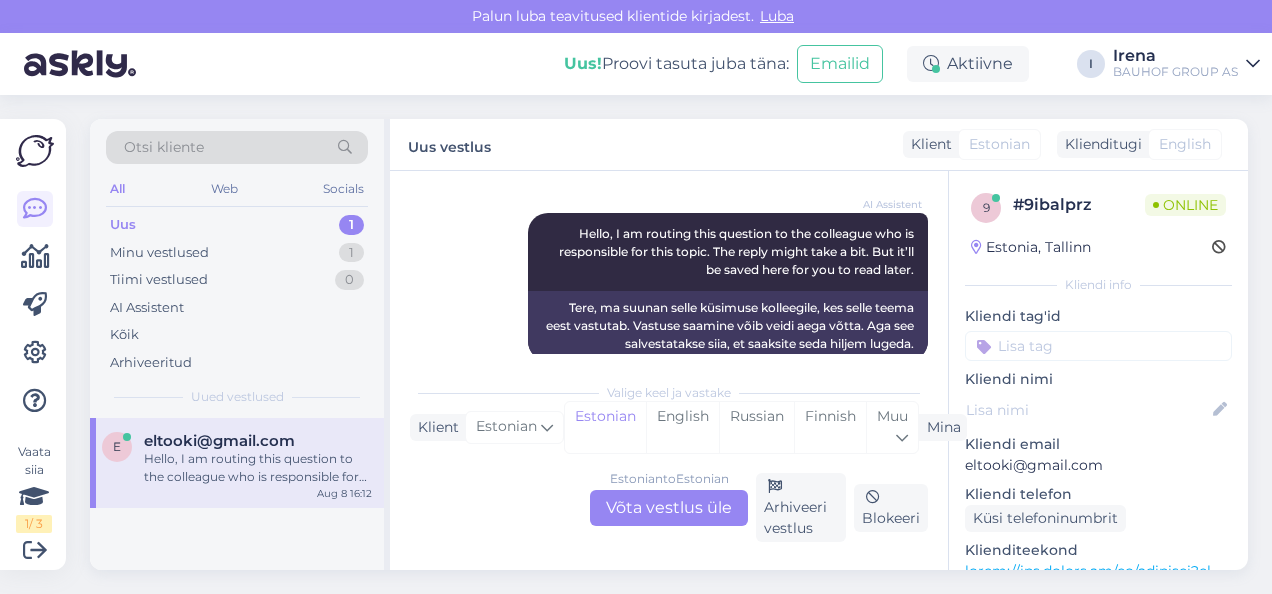 click on "Estonian  to  Estonian Võta vestlus üle" at bounding box center (669, 508) 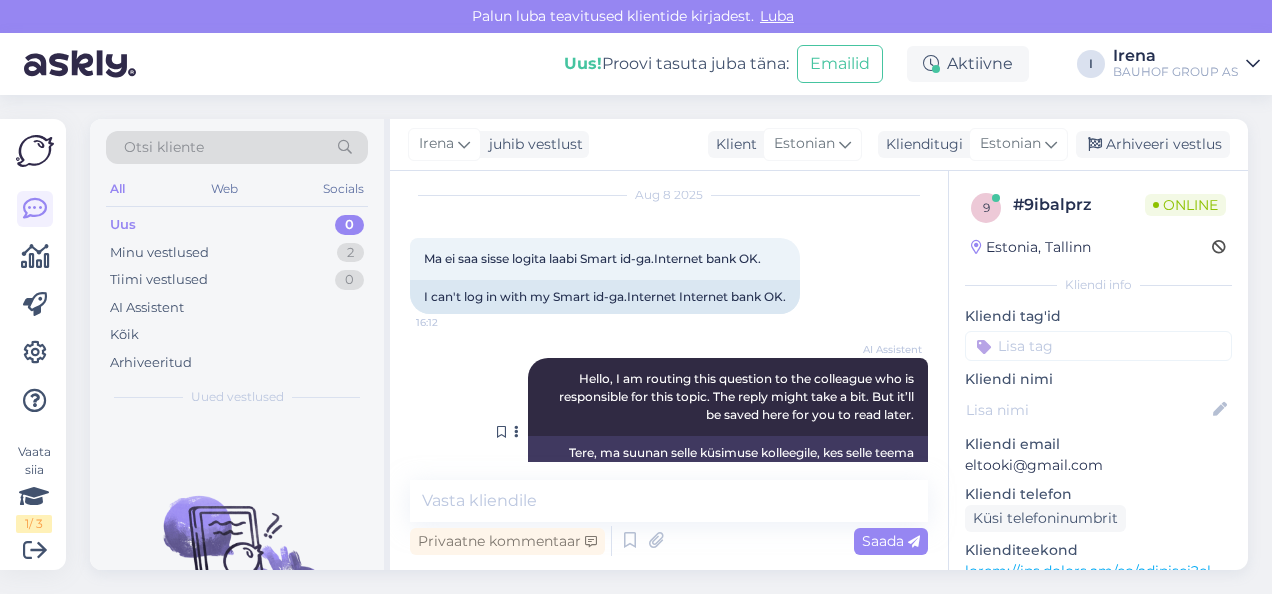 scroll, scrollTop: 124, scrollLeft: 0, axis: vertical 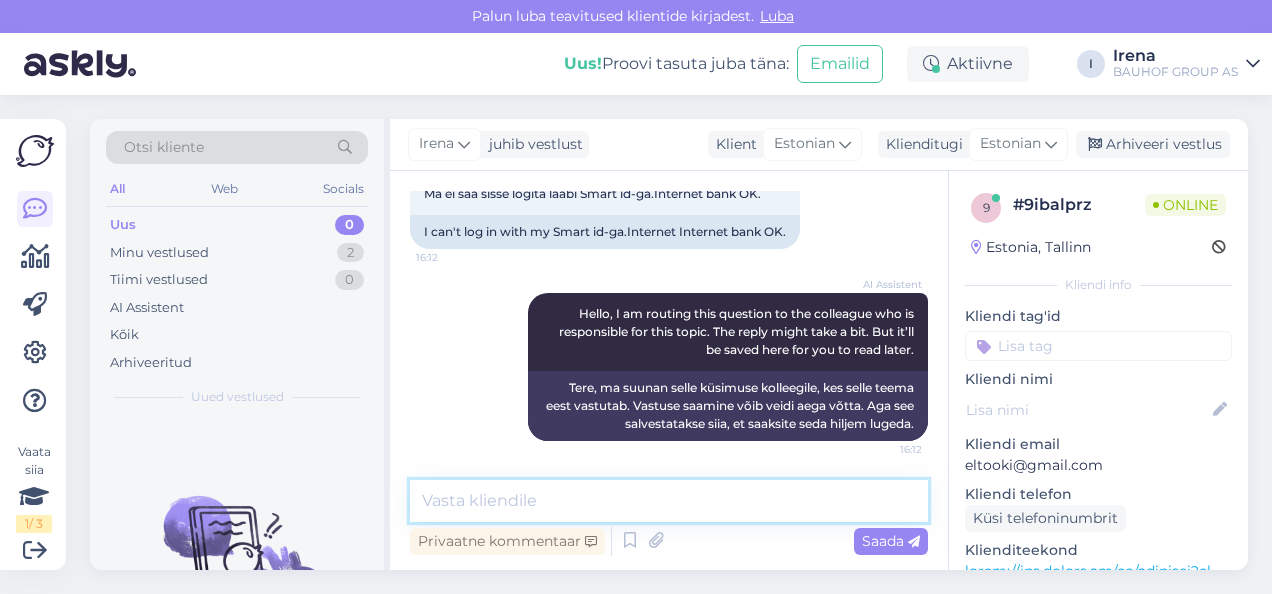 click at bounding box center (669, 501) 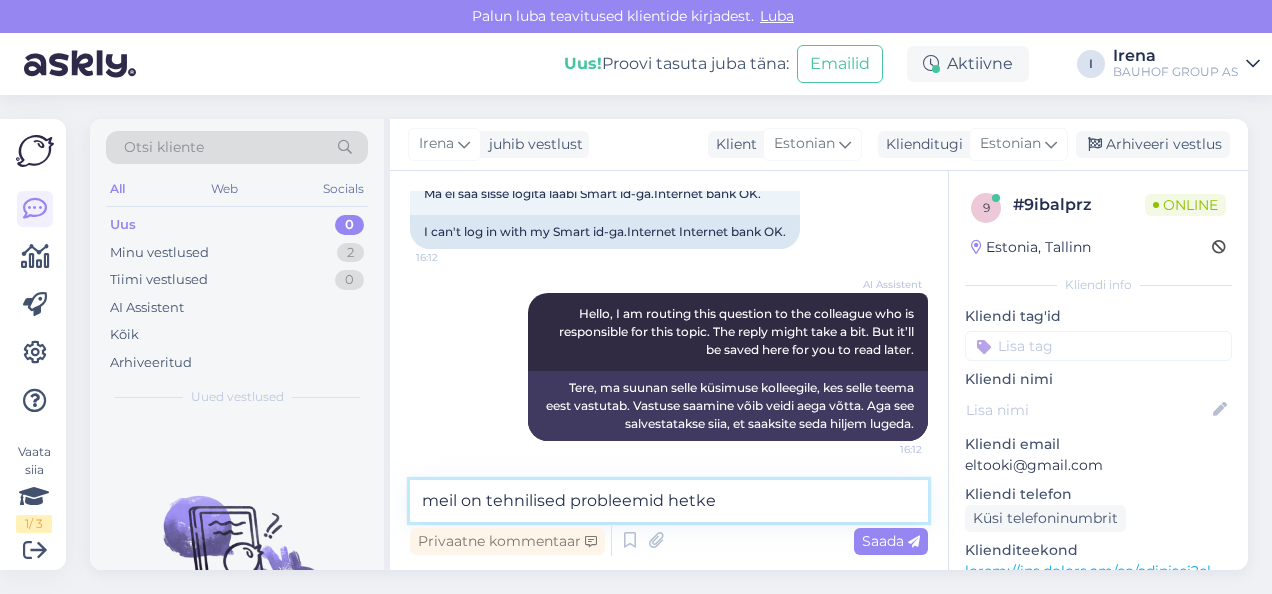 type on "meil on tehnilised probleemid hetkel" 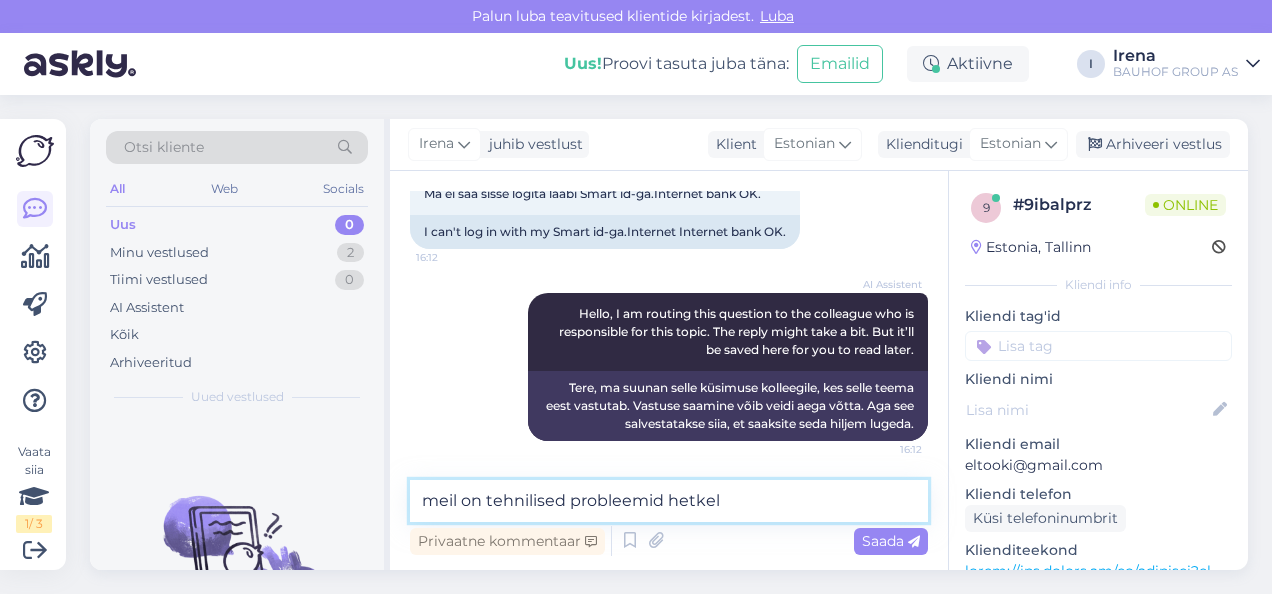 type 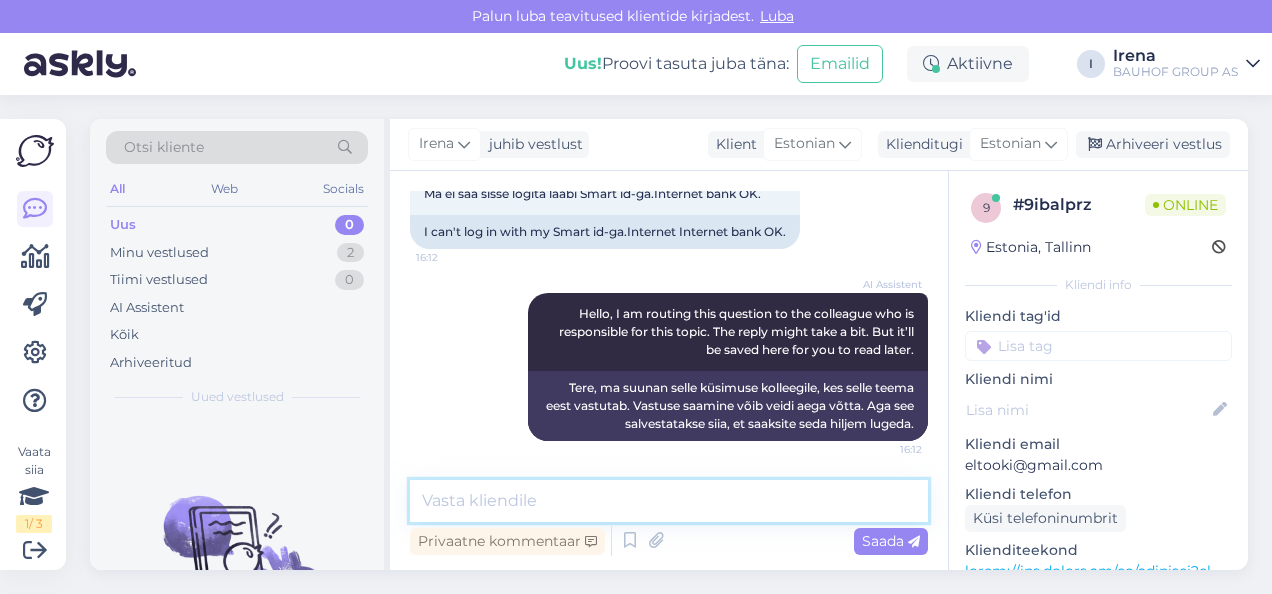 scroll, scrollTop: 210, scrollLeft: 0, axis: vertical 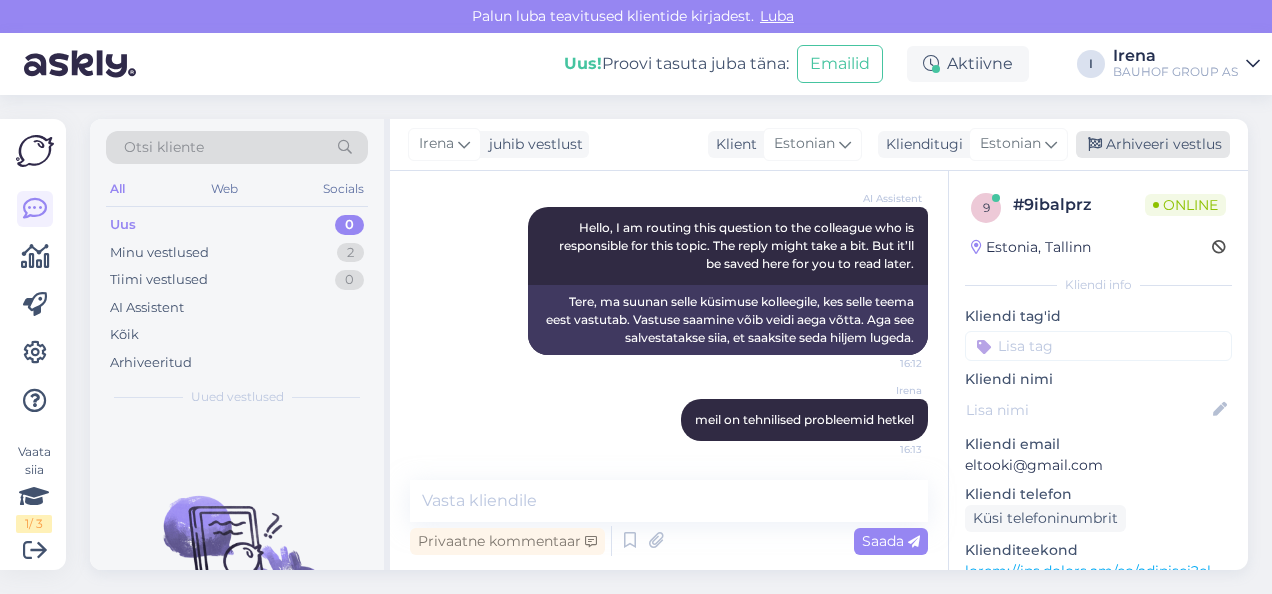 click on "Arhiveeri vestlus" at bounding box center (1153, 144) 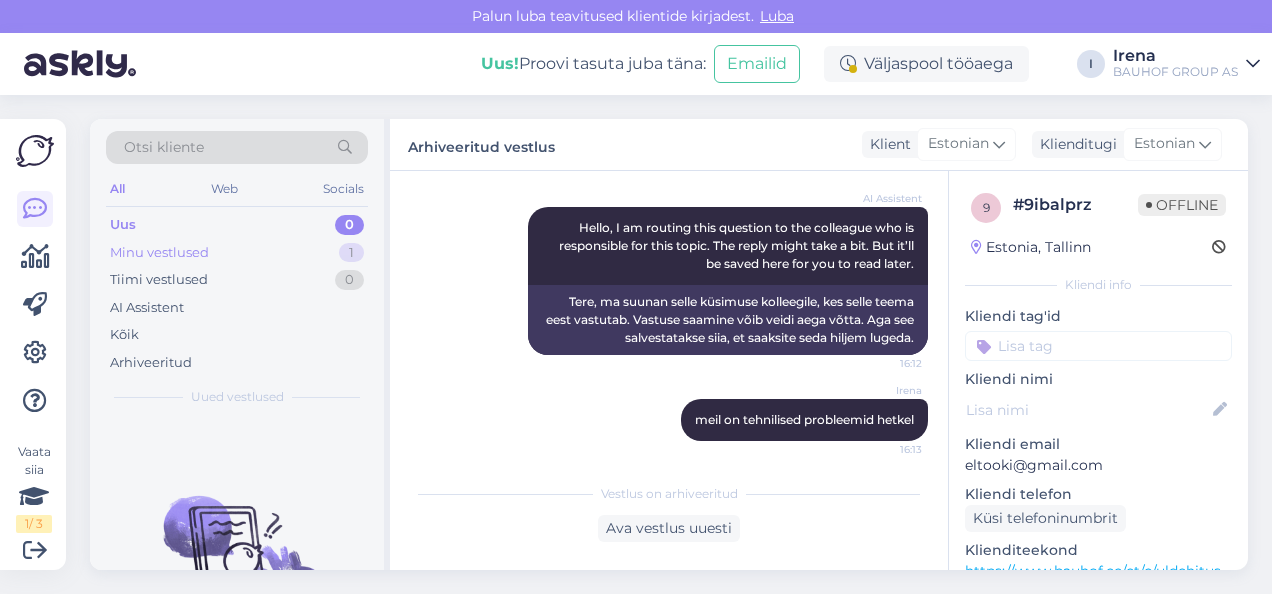 click on "Minu vestlused 1" at bounding box center [237, 253] 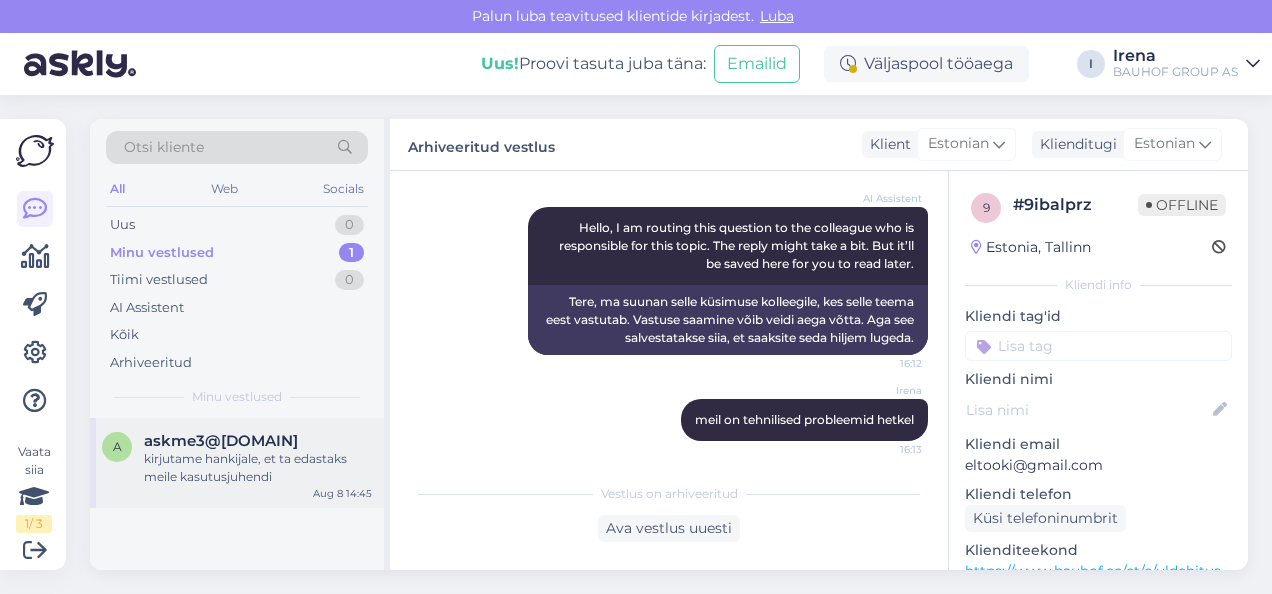 click on "kirjutame hankijale, et ta edastaks meile kasutusjuhendi" at bounding box center (258, 468) 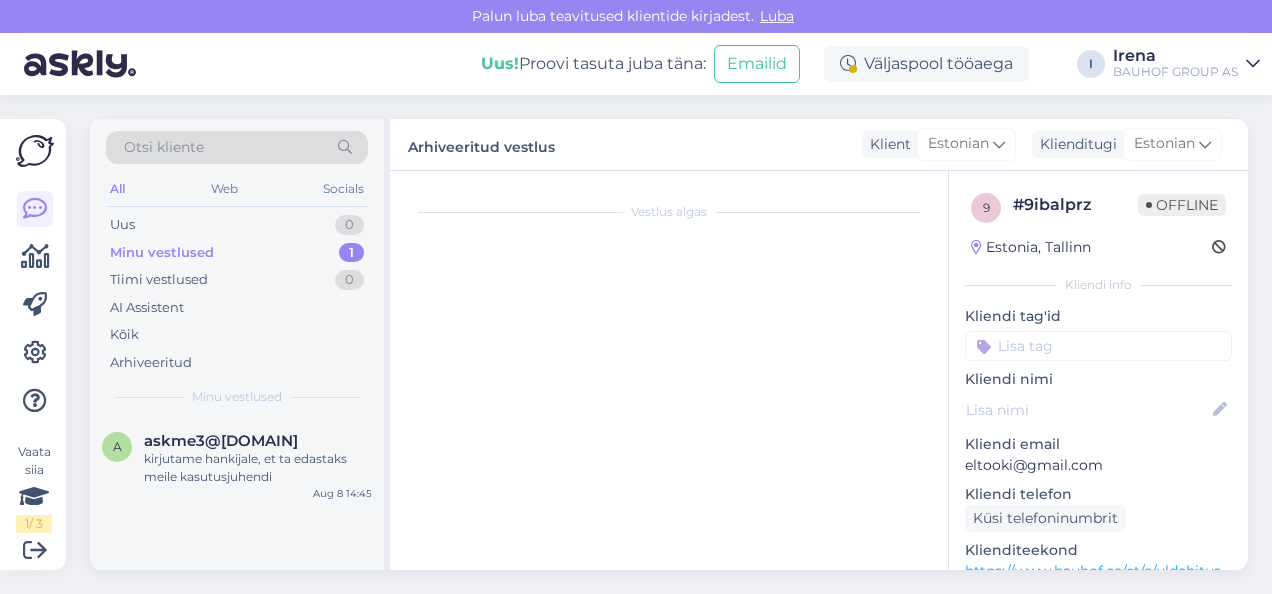 scroll, scrollTop: 916, scrollLeft: 0, axis: vertical 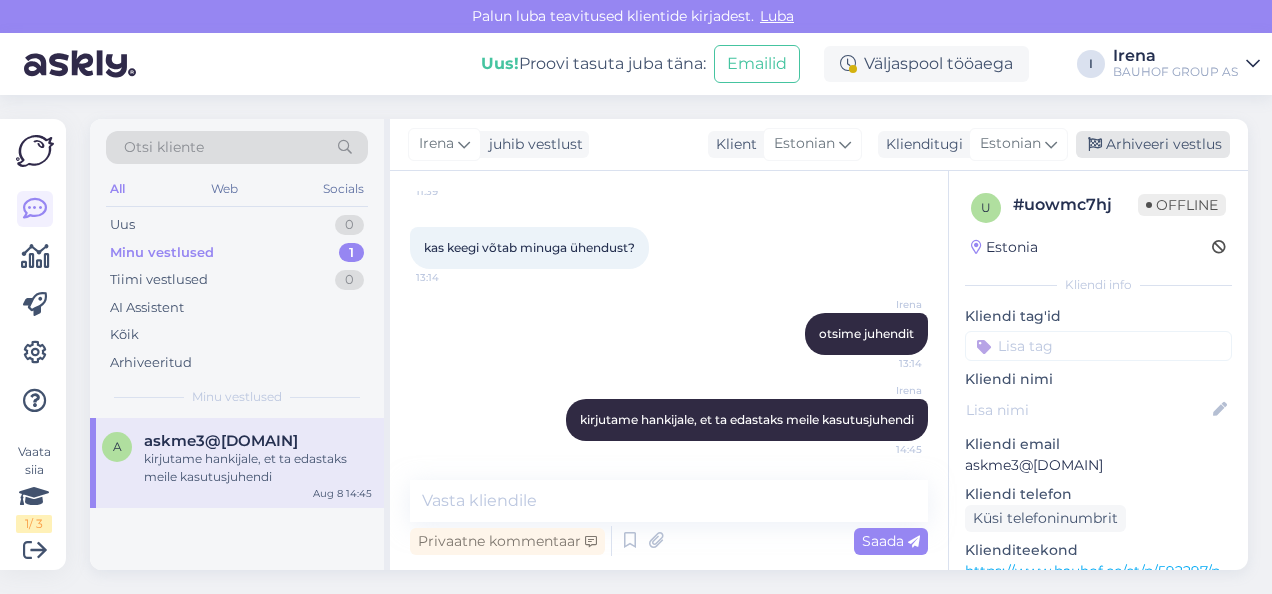click on "Arhiveeri vestlus" at bounding box center [1153, 144] 